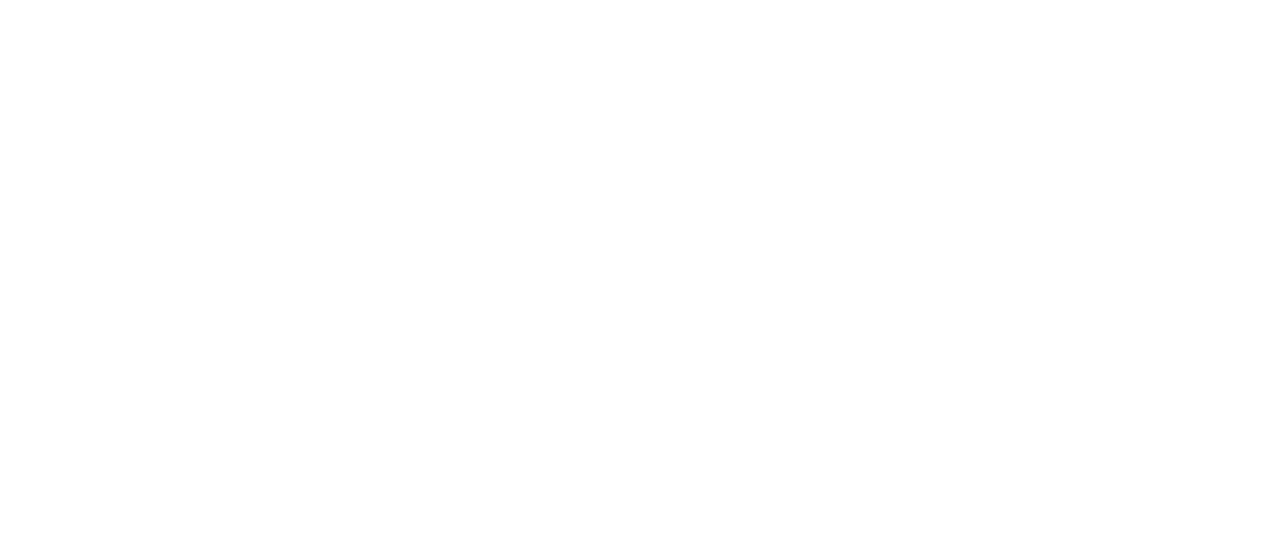 scroll, scrollTop: 0, scrollLeft: 0, axis: both 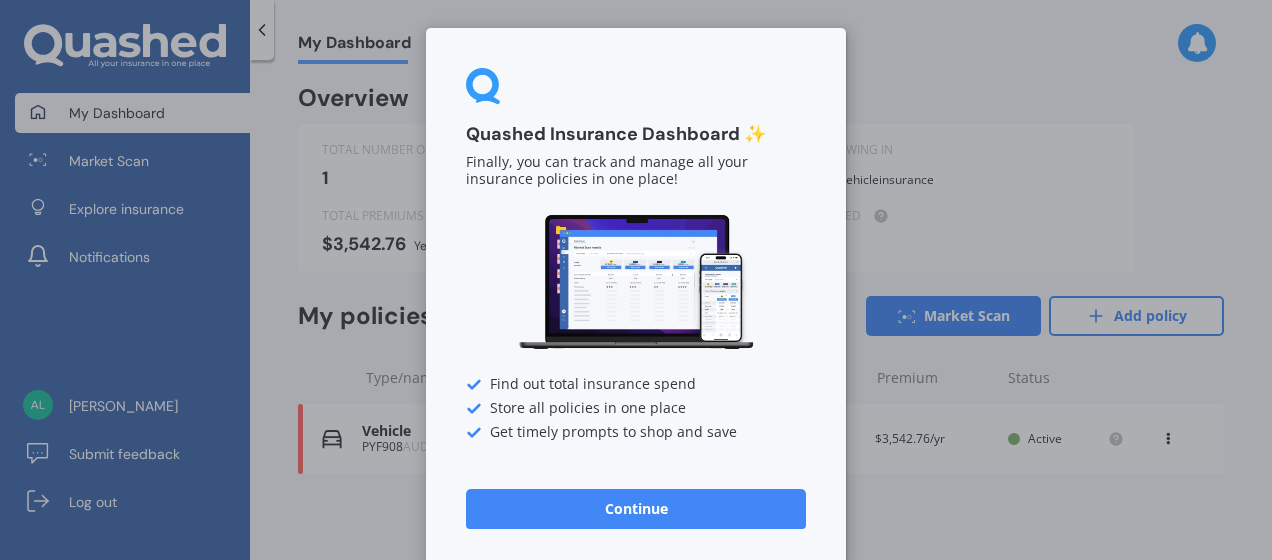 click on "Continue" at bounding box center [636, 509] 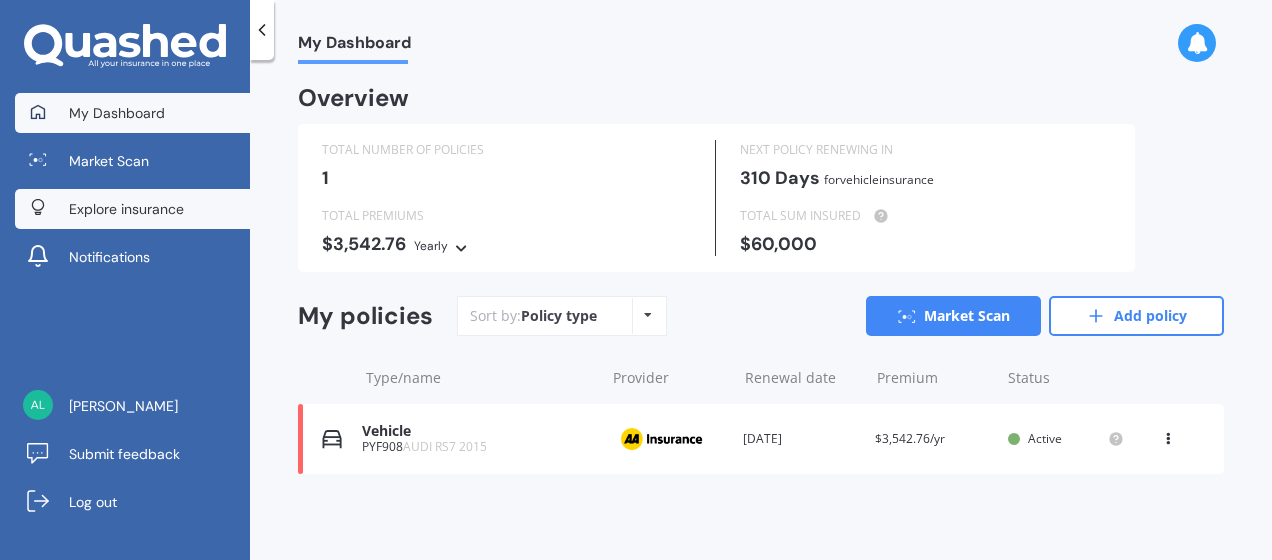 click on "Explore insurance" at bounding box center [126, 209] 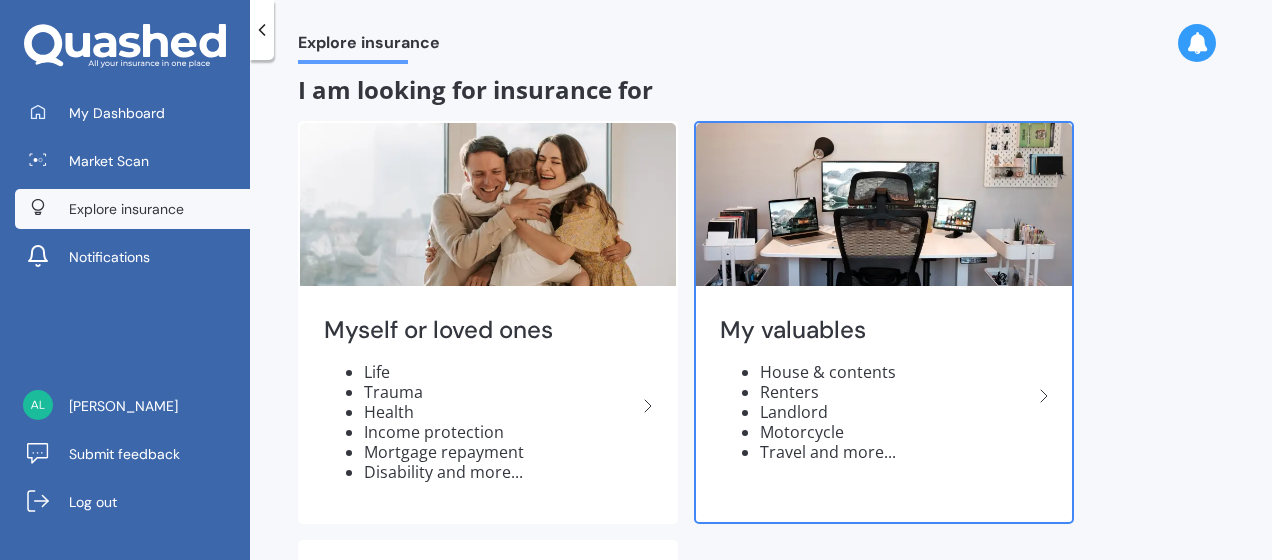 scroll, scrollTop: 0, scrollLeft: 0, axis: both 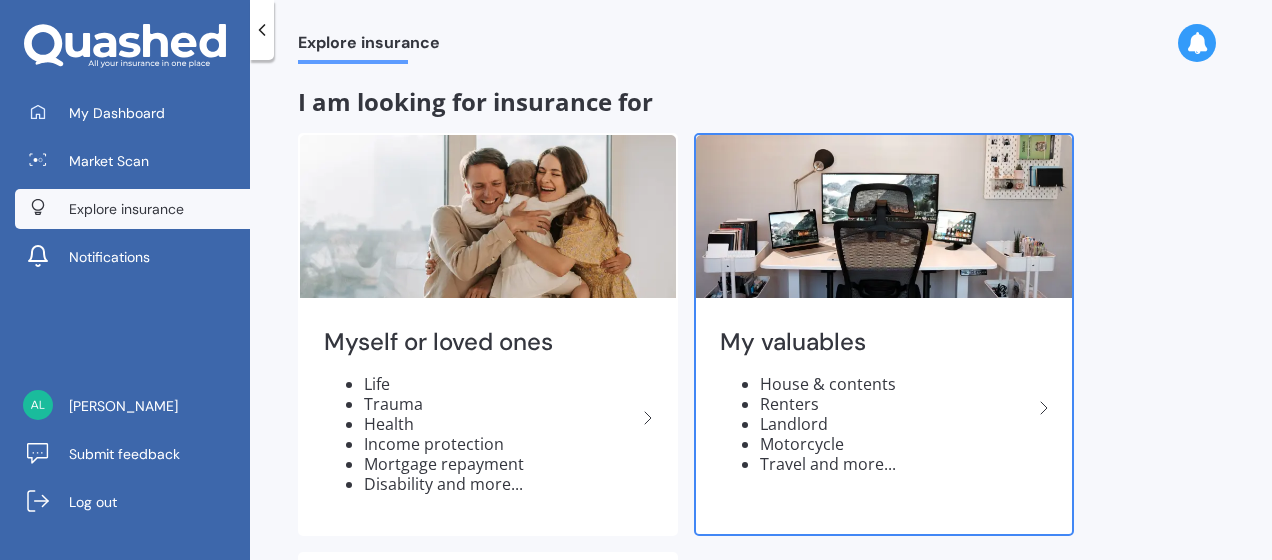 click on "My valuables" at bounding box center (876, 342) 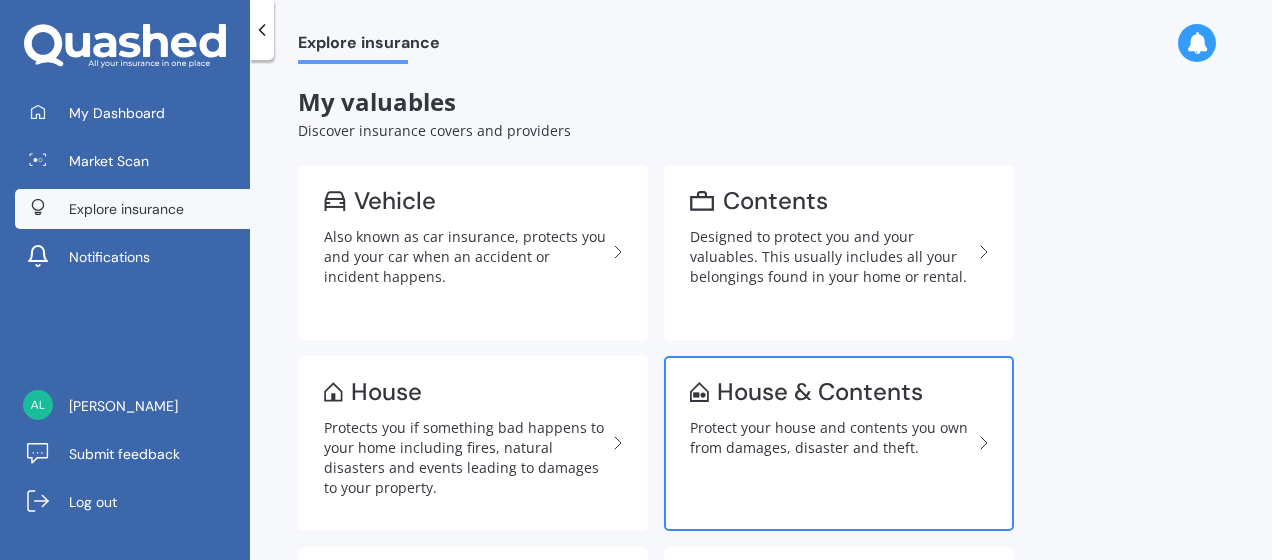 click on "Protect your house and contents you own from damages, disaster and theft." at bounding box center (831, 438) 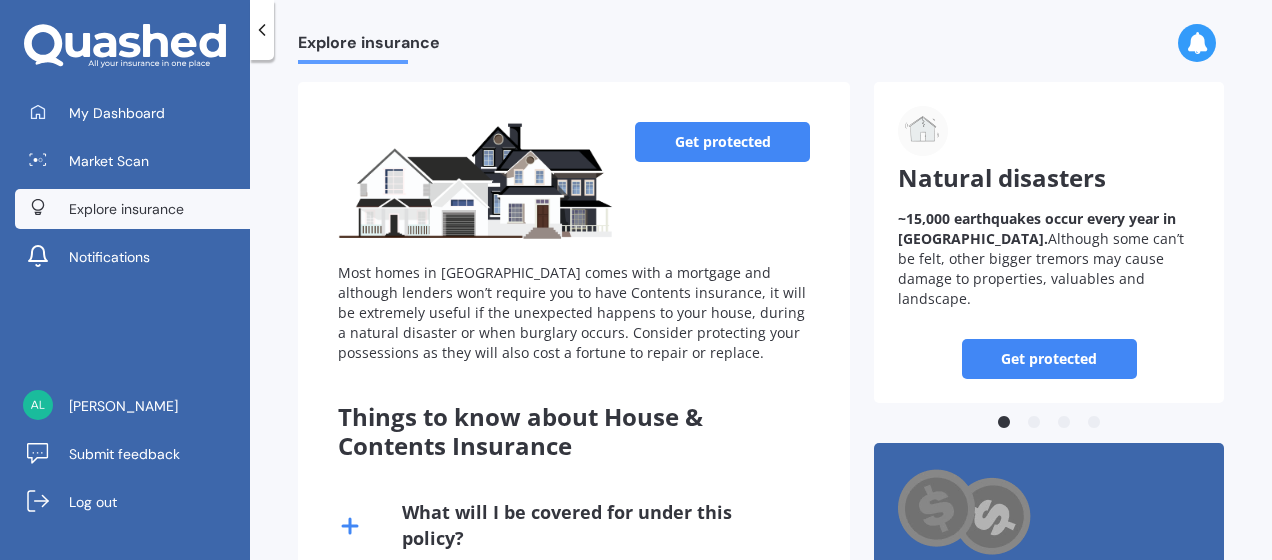 scroll, scrollTop: 300, scrollLeft: 0, axis: vertical 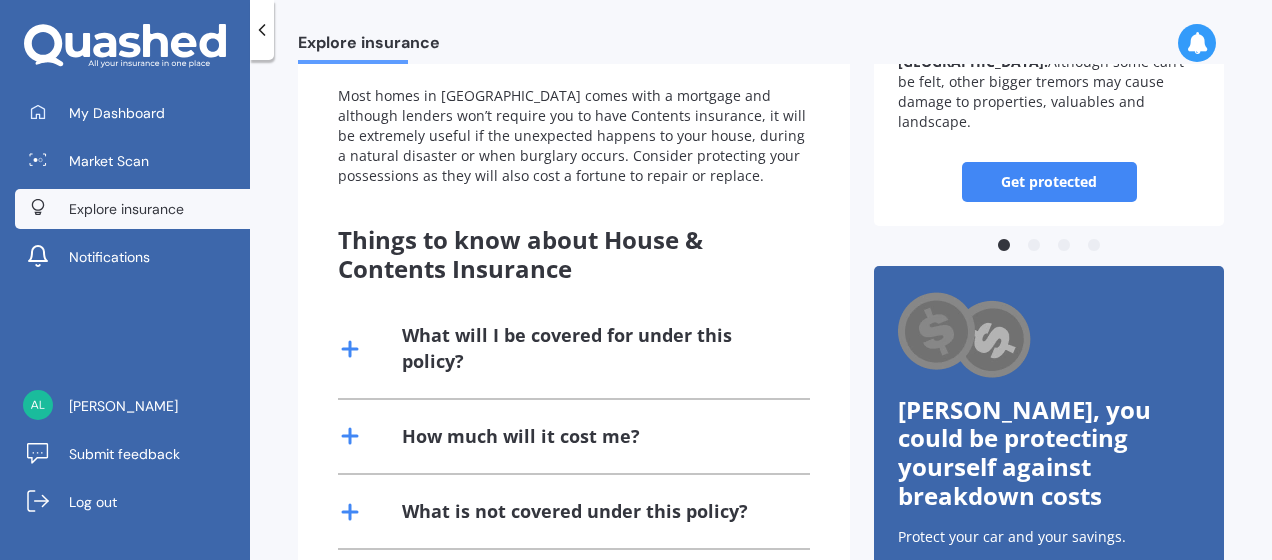 click on "What will I be covered for under this policy?" at bounding box center (594, 348) 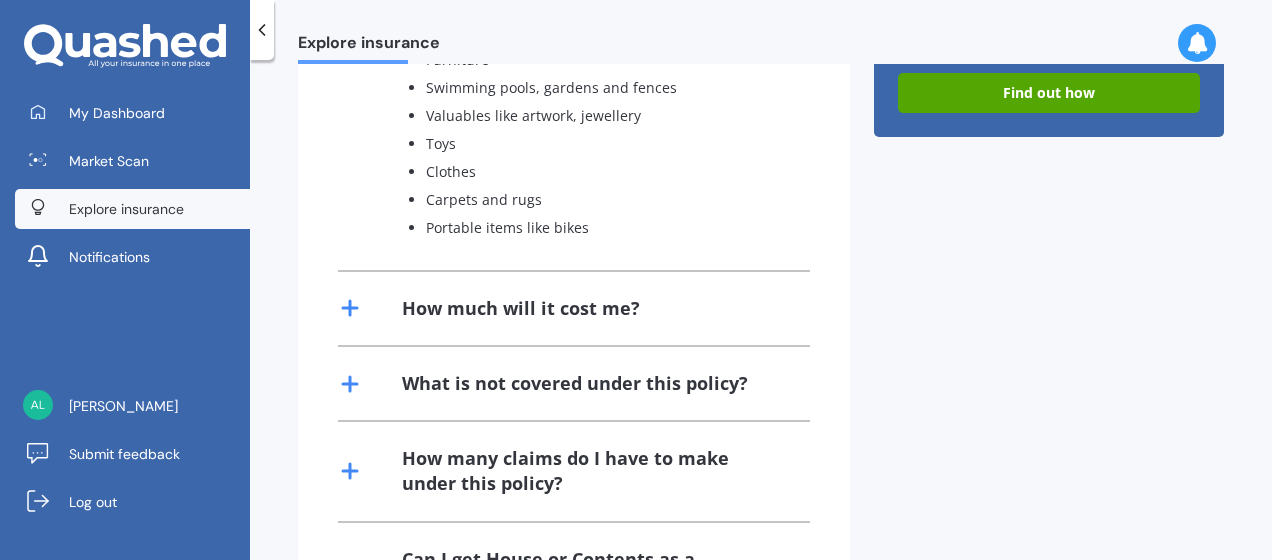 scroll, scrollTop: 800, scrollLeft: 0, axis: vertical 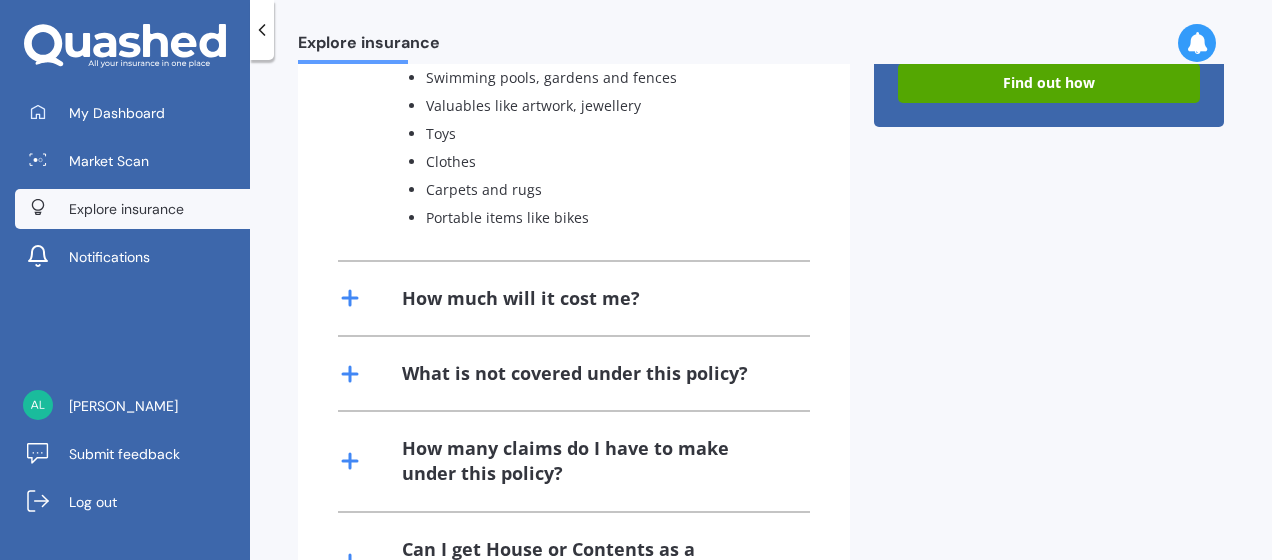 click on "How much will it cost me?" at bounding box center (574, 298) 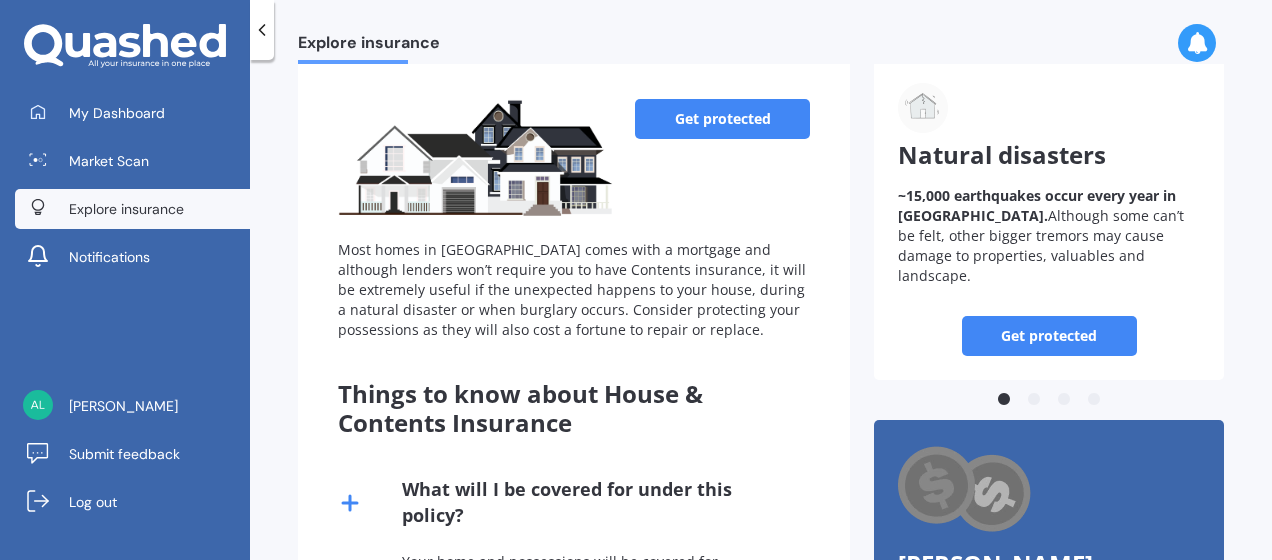 scroll, scrollTop: 0, scrollLeft: 0, axis: both 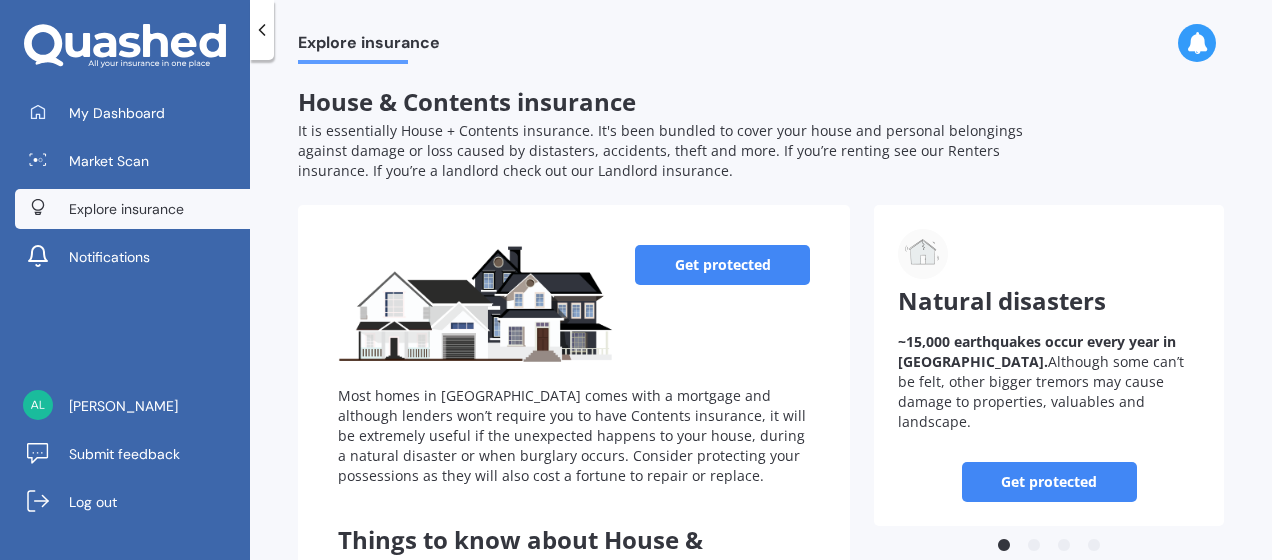 click on "Get protected" at bounding box center [722, 265] 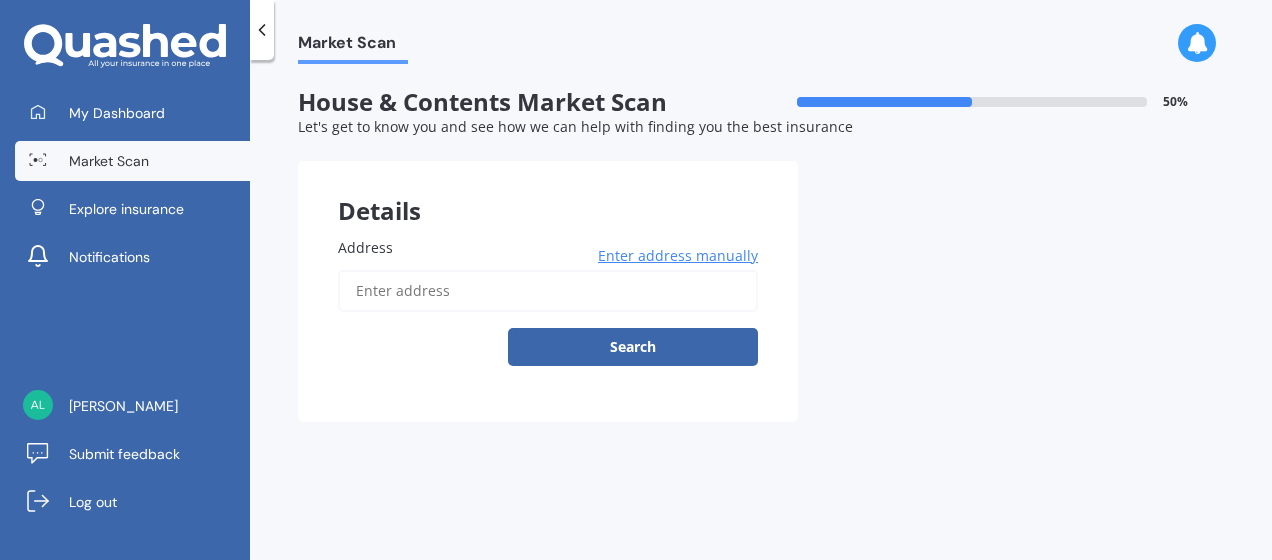 click on "Address" at bounding box center (548, 291) 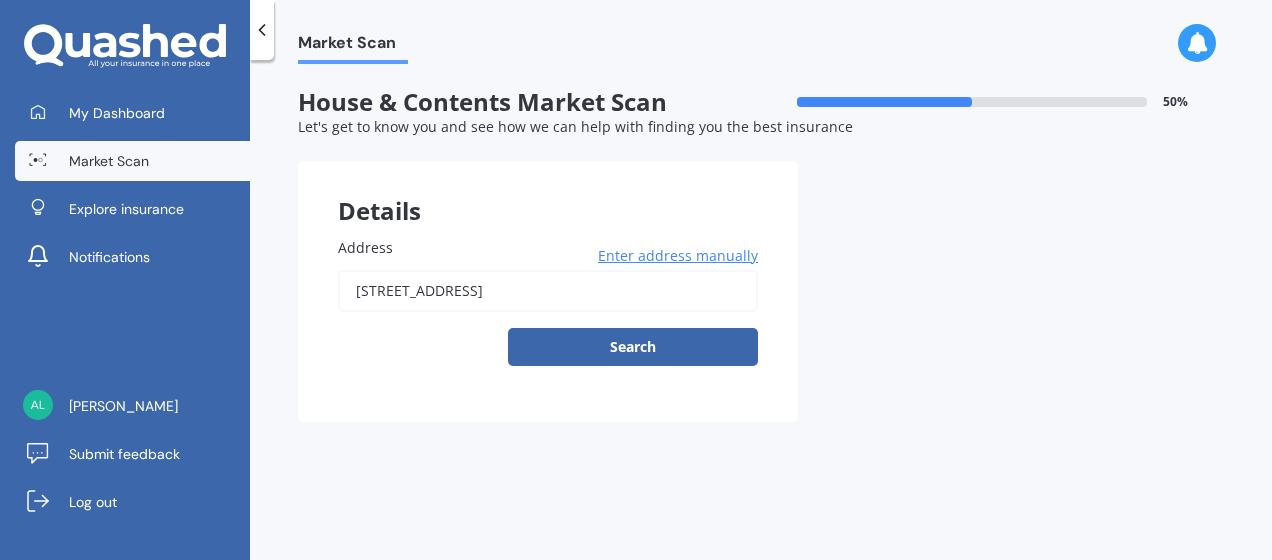 type on "[STREET_ADDRESS]" 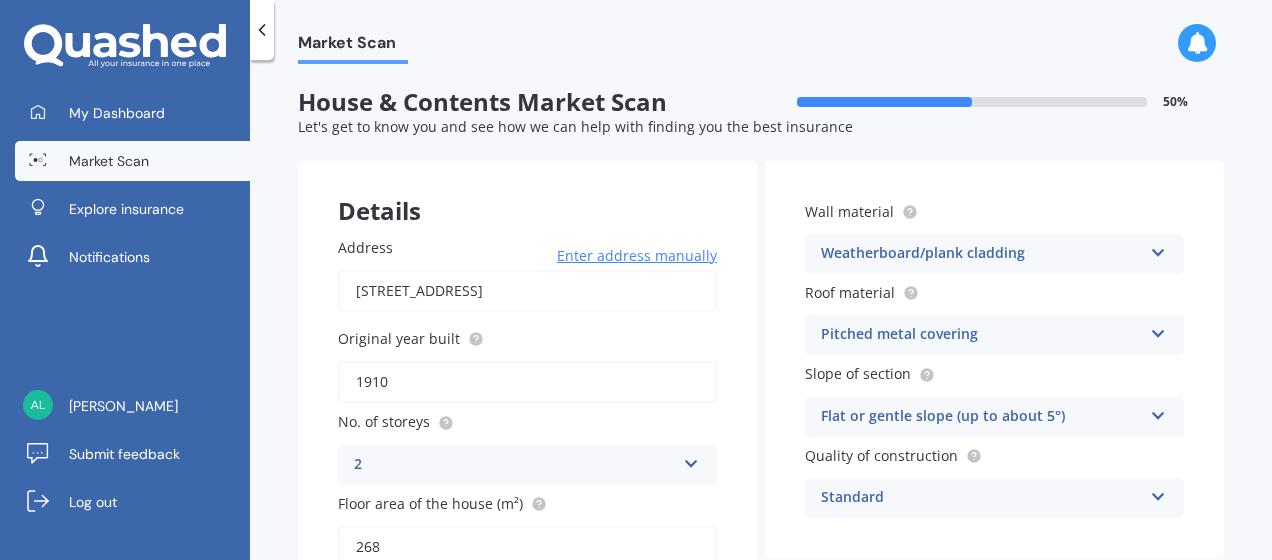 click on "1910" at bounding box center [527, 382] 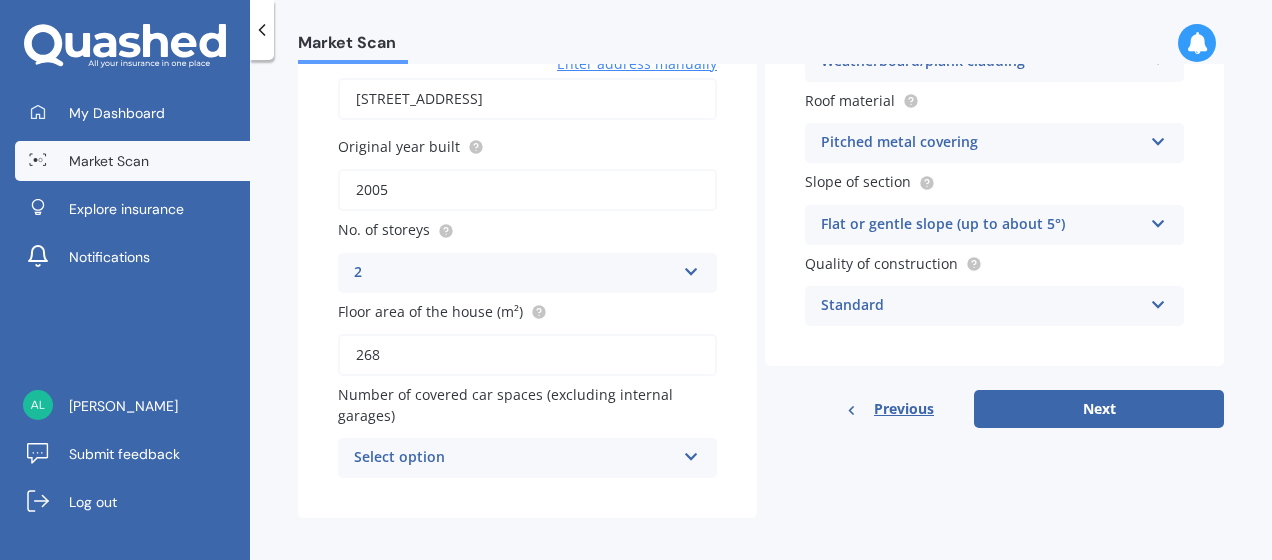 scroll, scrollTop: 180, scrollLeft: 0, axis: vertical 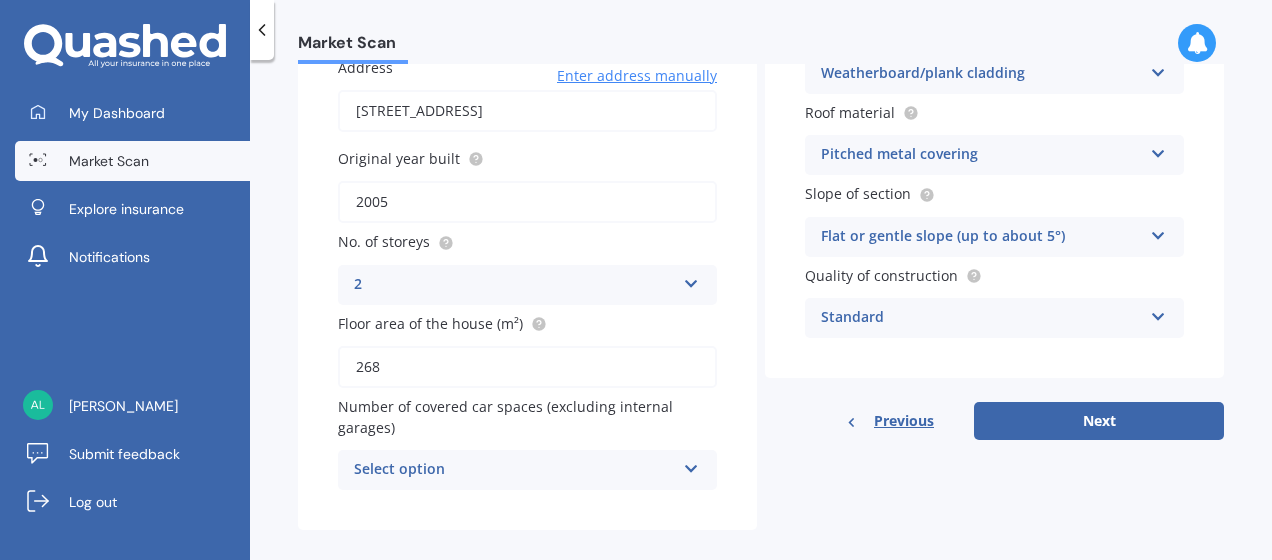 type on "2005" 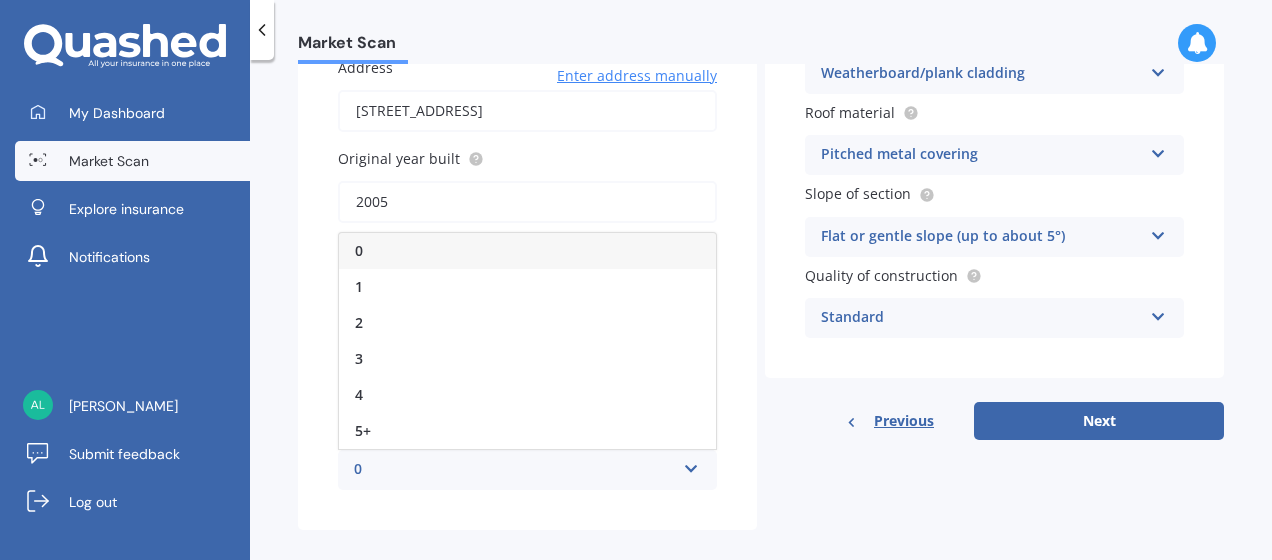 click on "0" at bounding box center (527, 251) 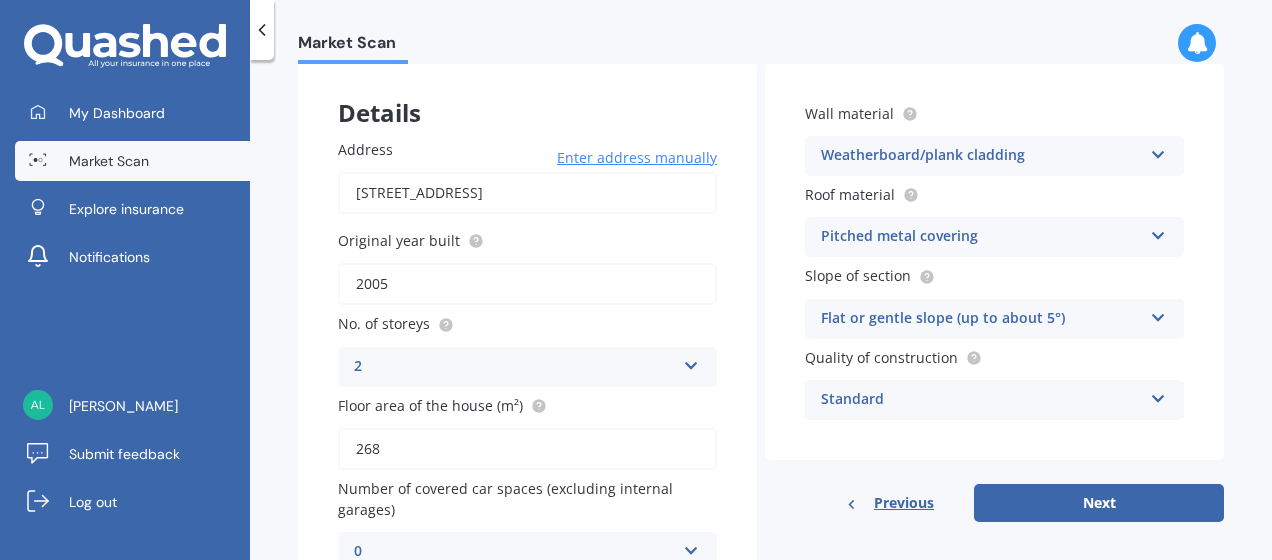 scroll, scrollTop: 100, scrollLeft: 0, axis: vertical 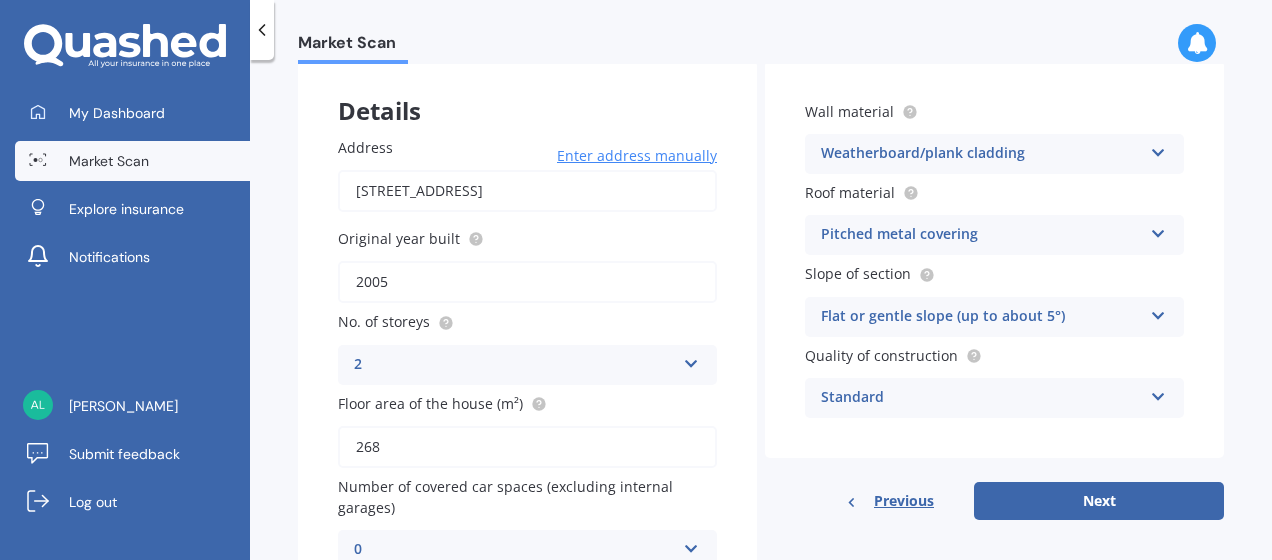 click on "Standard" at bounding box center [981, 398] 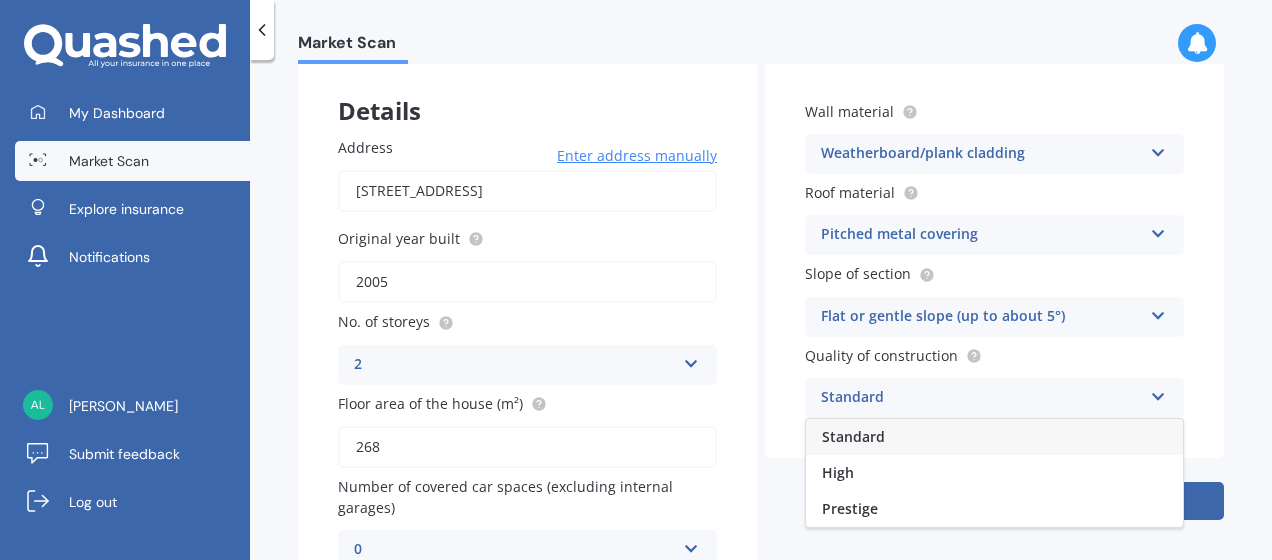 click on "Standard" at bounding box center [981, 398] 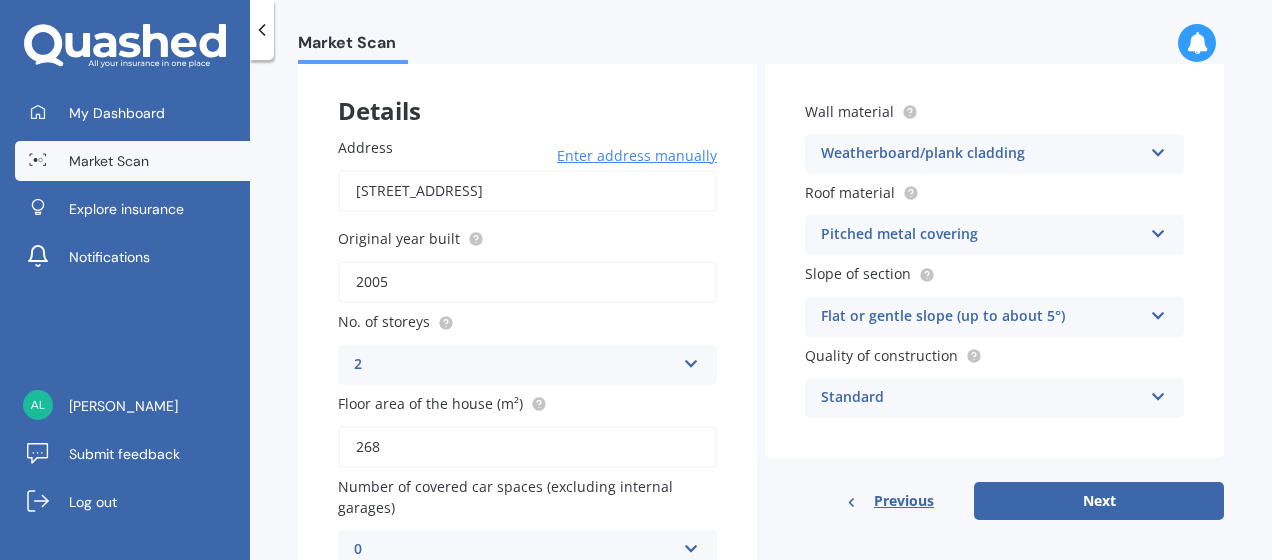 click on "Standard" at bounding box center (981, 398) 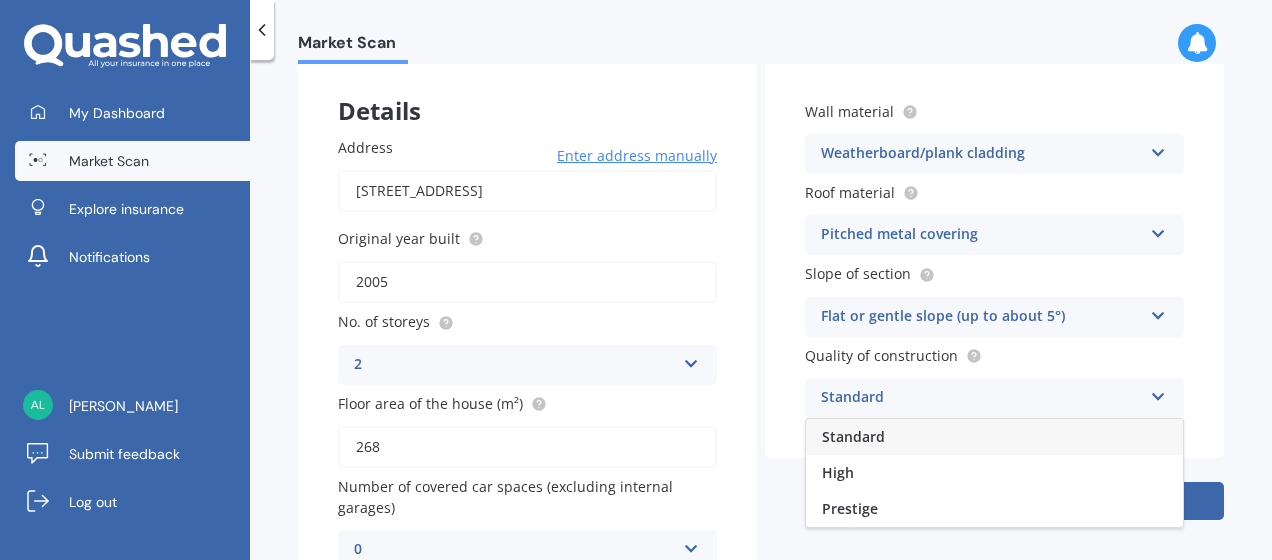 click on "High" at bounding box center (994, 473) 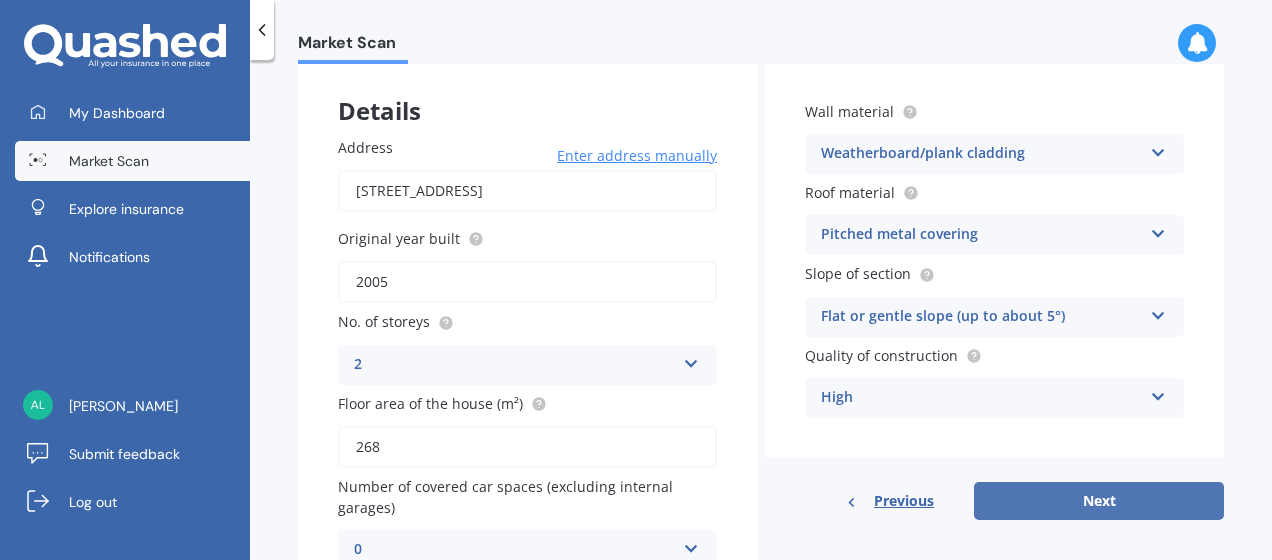 click on "Next" at bounding box center [1099, 501] 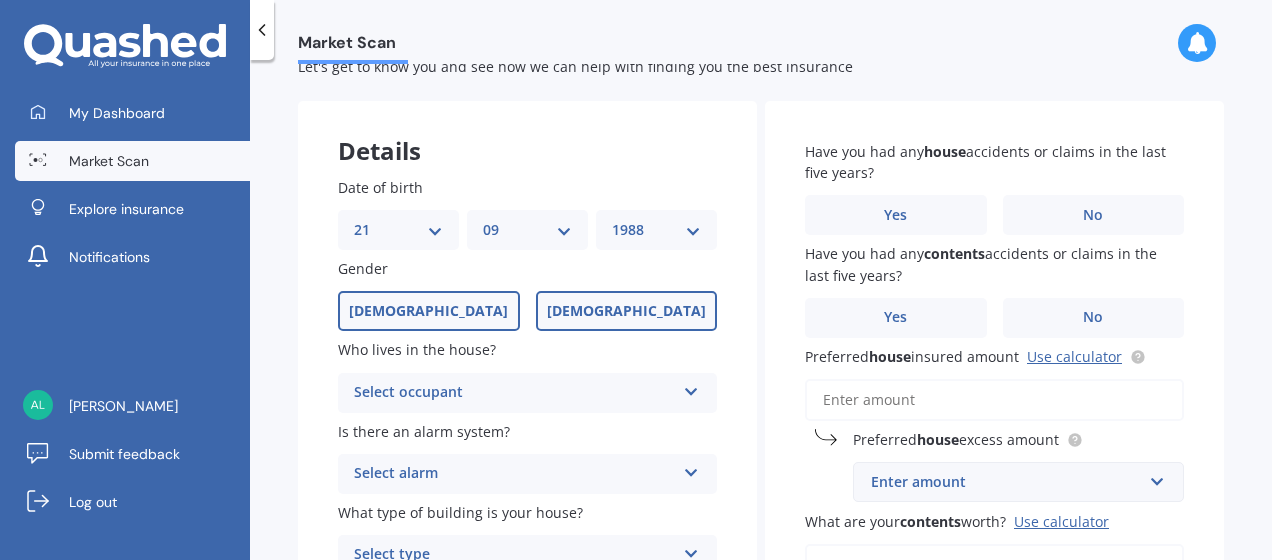 scroll, scrollTop: 100, scrollLeft: 0, axis: vertical 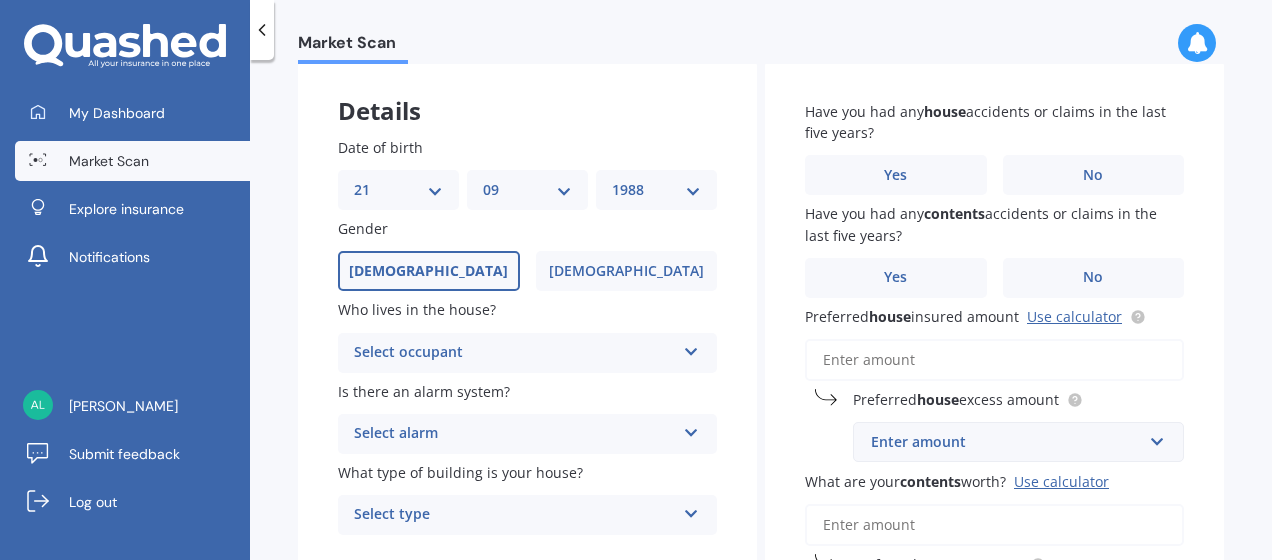 click on "Select occupant Owner Owner + Boarder" at bounding box center [527, 353] 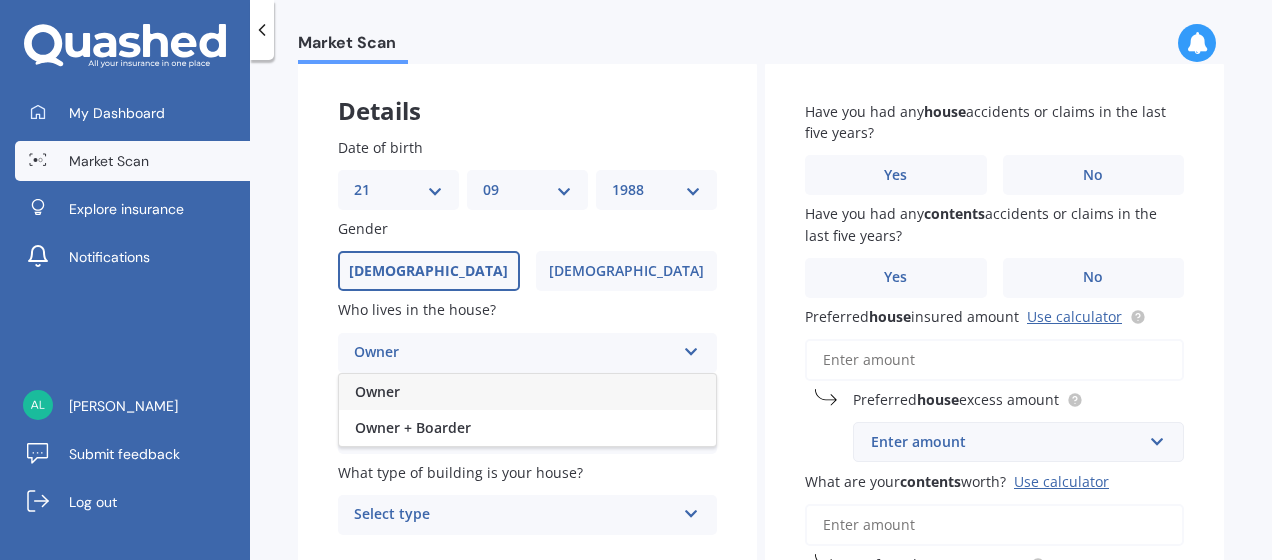 click on "Date of birth DD 01 02 03 04 05 06 07 08 09 10 11 12 13 14 15 16 17 18 19 20 21 22 23 24 25 26 27 28 29 30 31 MM 01 02 03 04 05 06 07 08 09 10 11 12 YYYY 2009 2008 2007 2006 2005 2004 2003 2002 2001 2000 1999 1998 1997 1996 1995 1994 1993 1992 1991 1990 1989 1988 1987 1986 1985 1984 1983 1982 1981 1980 1979 1978 1977 1976 1975 1974 1973 1972 1971 1970 1969 1968 1967 1966 1965 1964 1963 1962 1961 1960 1959 1958 1957 1956 1955 1954 1953 1952 1951 1950 1949 1948 1947 1946 1945 1944 1943 1942 1941 1940 1939 1938 1937 1936 1935 1934 1933 1932 1931 1930 1929 1928 1927 1926 1925 1924 1923 1922 1921 1920 1919 1918 1917 1916 1915 1914 1913 1912 1911 1910 Gender [DEMOGRAPHIC_DATA] [DEMOGRAPHIC_DATA] Who lives in the house? Owner Owner Owner + Boarder Is there an alarm system? Select alarm Yes, monitored Yes, not monitored No What type of building is your house? Select type Freestanding Multi-unit (in a block of 6 or less) Multi-unit (in a block of 7-10)" at bounding box center (527, 336) 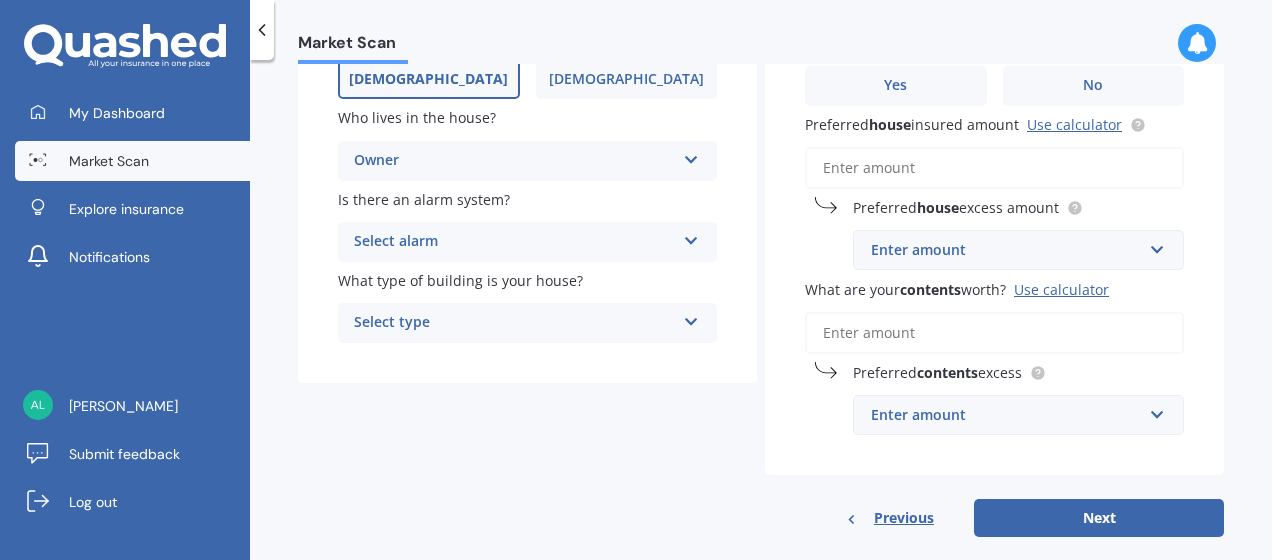 scroll, scrollTop: 300, scrollLeft: 0, axis: vertical 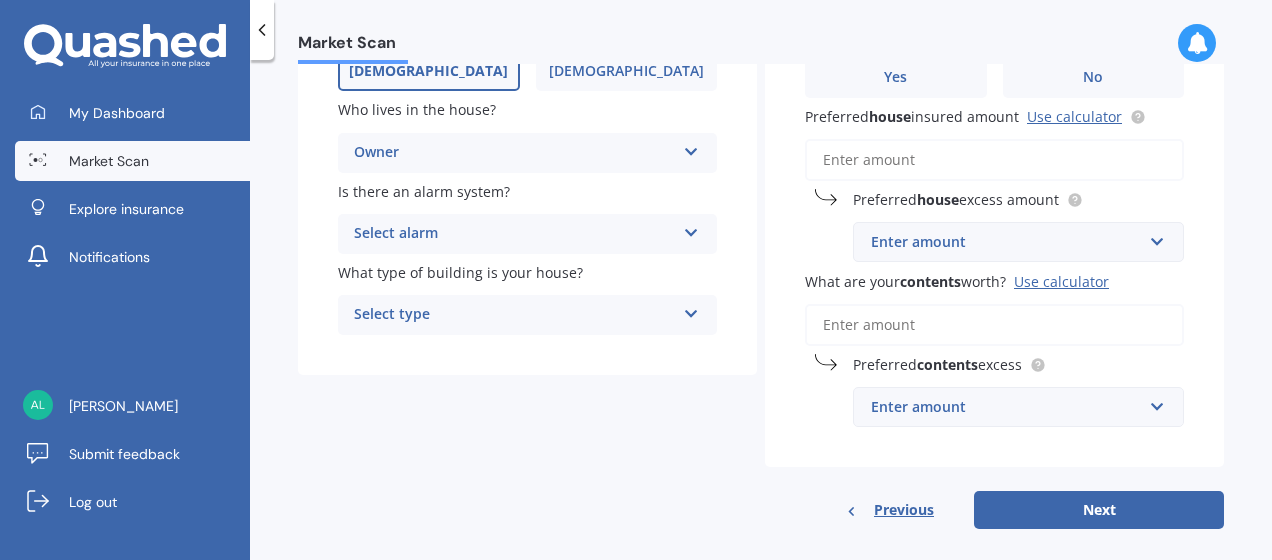 click on "Select alarm" at bounding box center [514, 234] 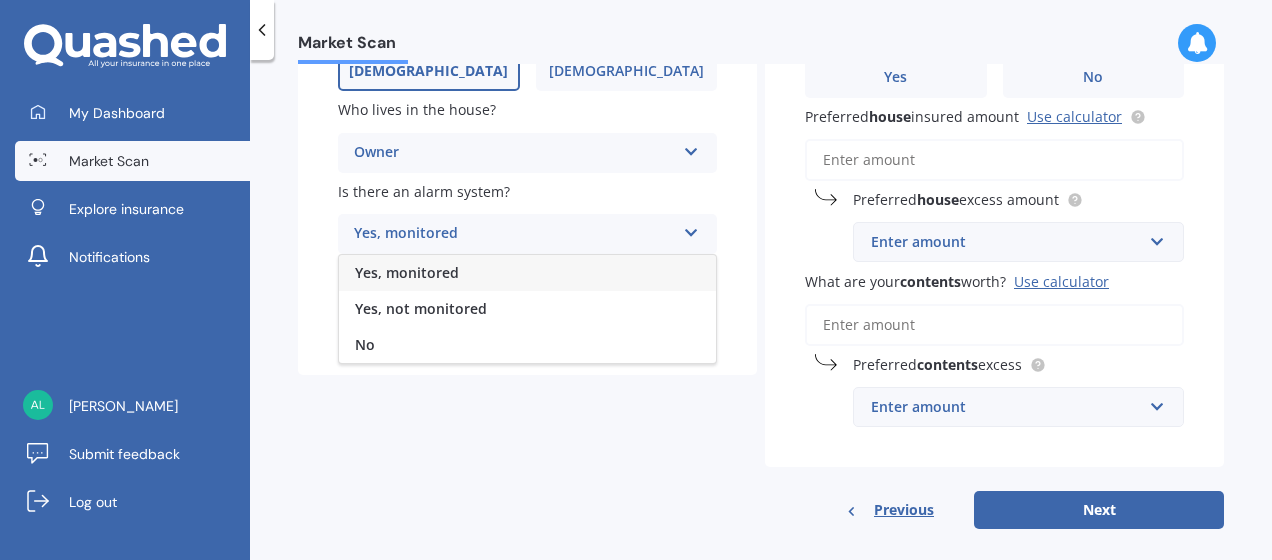 click on "Yes, monitored" at bounding box center [407, 272] 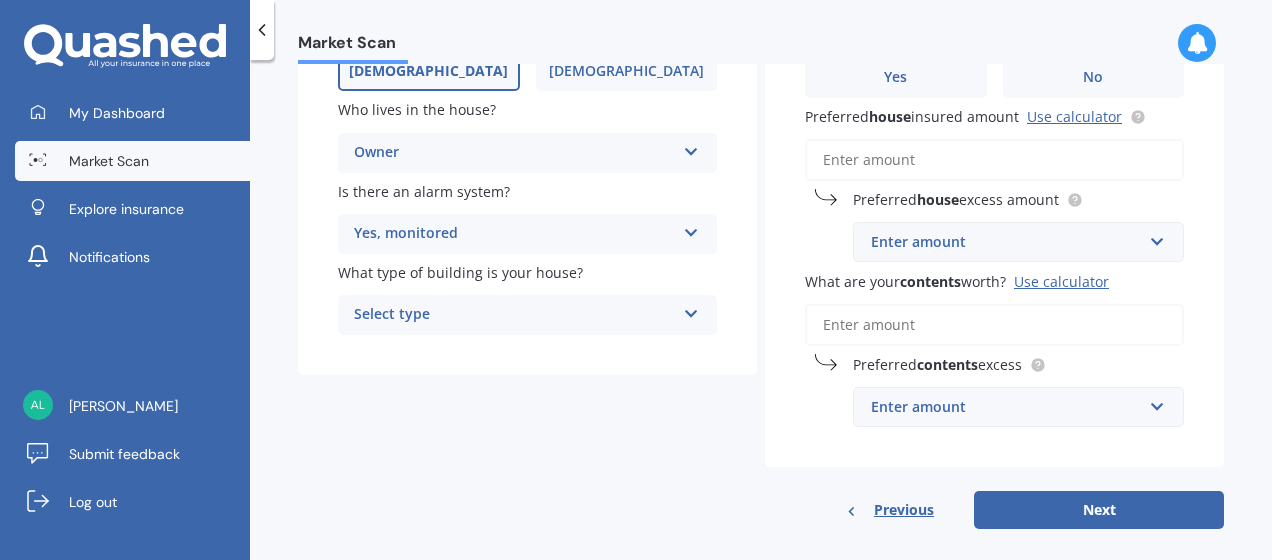 click on "Select type Freestanding Multi-unit (in a block of 6 or less) Multi-unit (in a block of 7-10)" at bounding box center [527, 315] 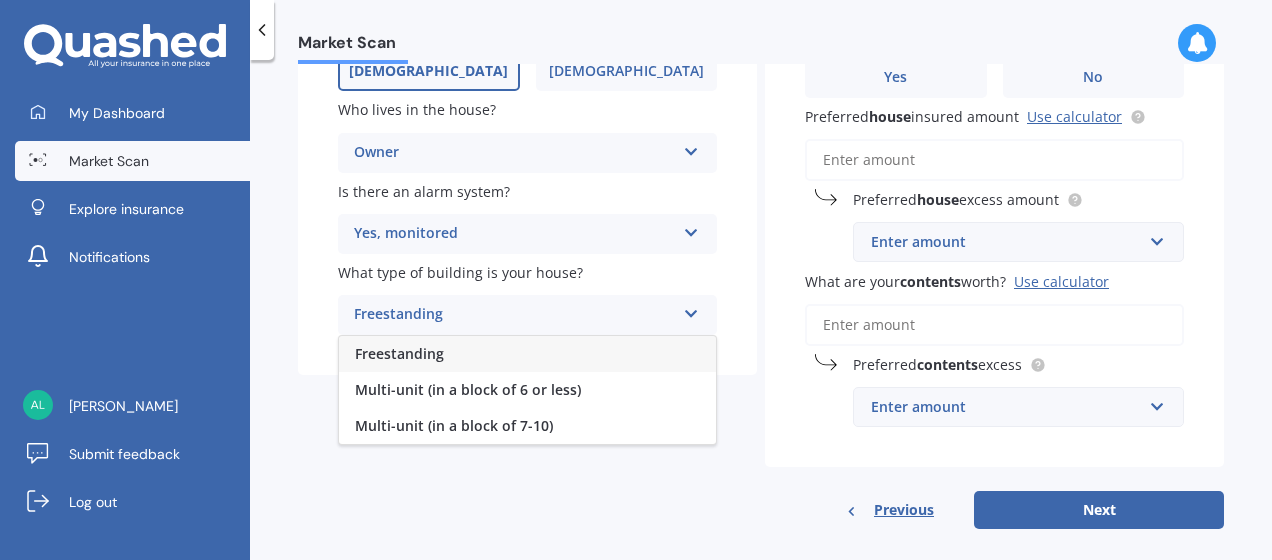 click on "Freestanding" at bounding box center [527, 354] 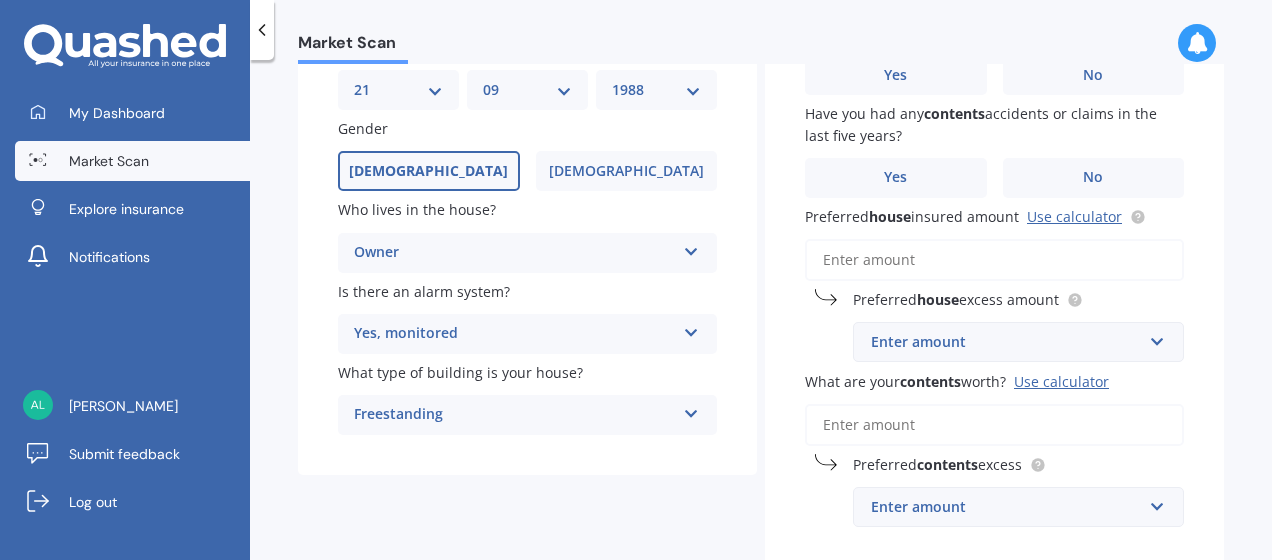 scroll, scrollTop: 0, scrollLeft: 0, axis: both 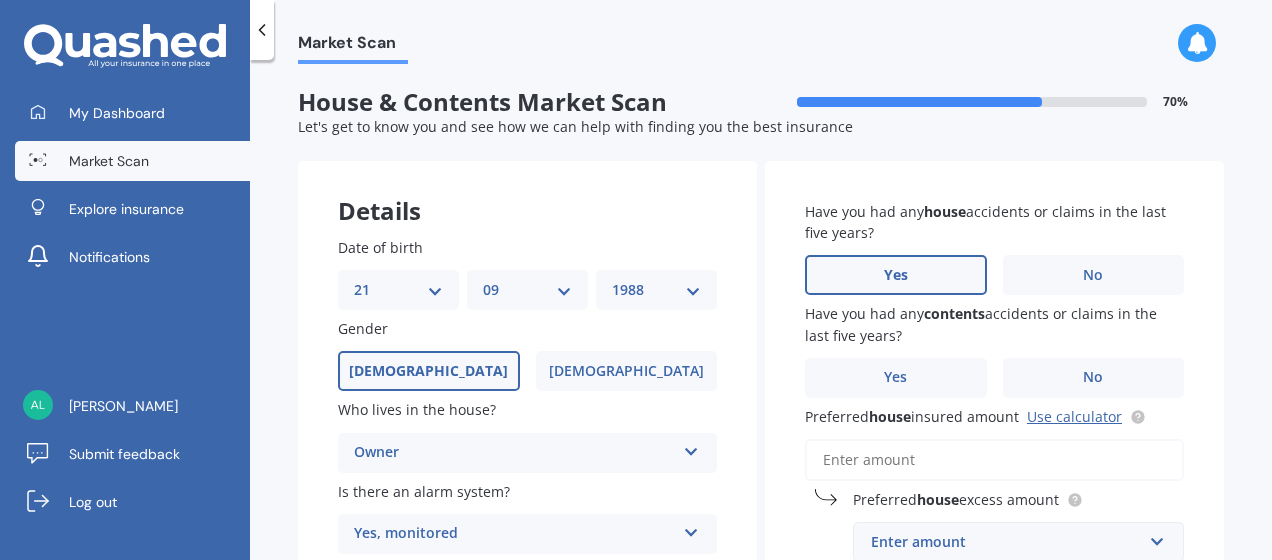 click on "Yes" at bounding box center [896, 275] 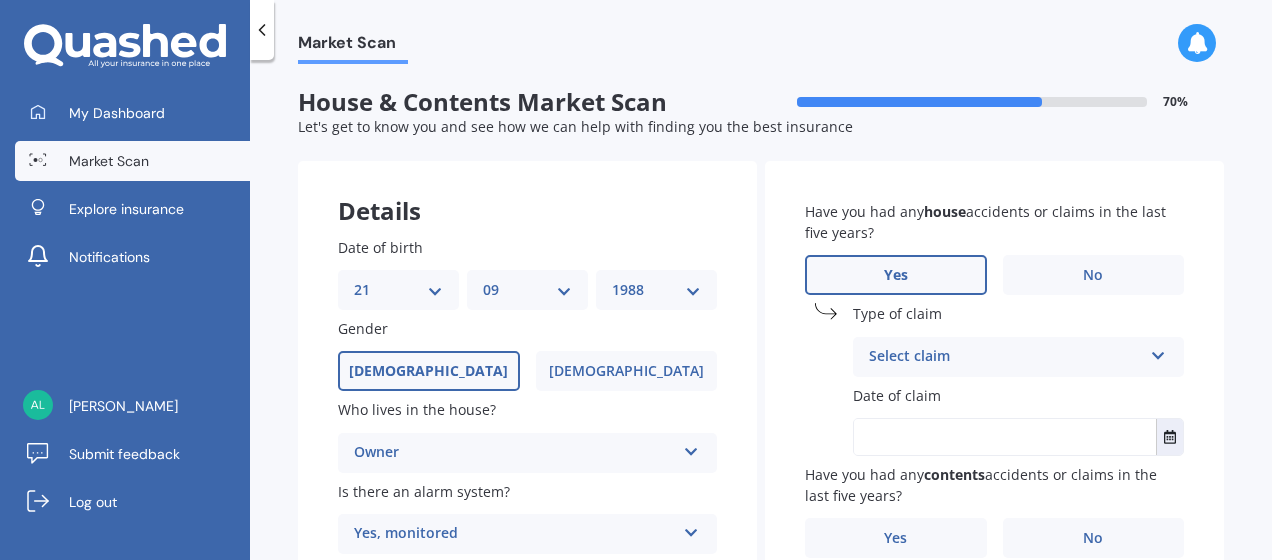 click on "Select claim" at bounding box center (1005, 357) 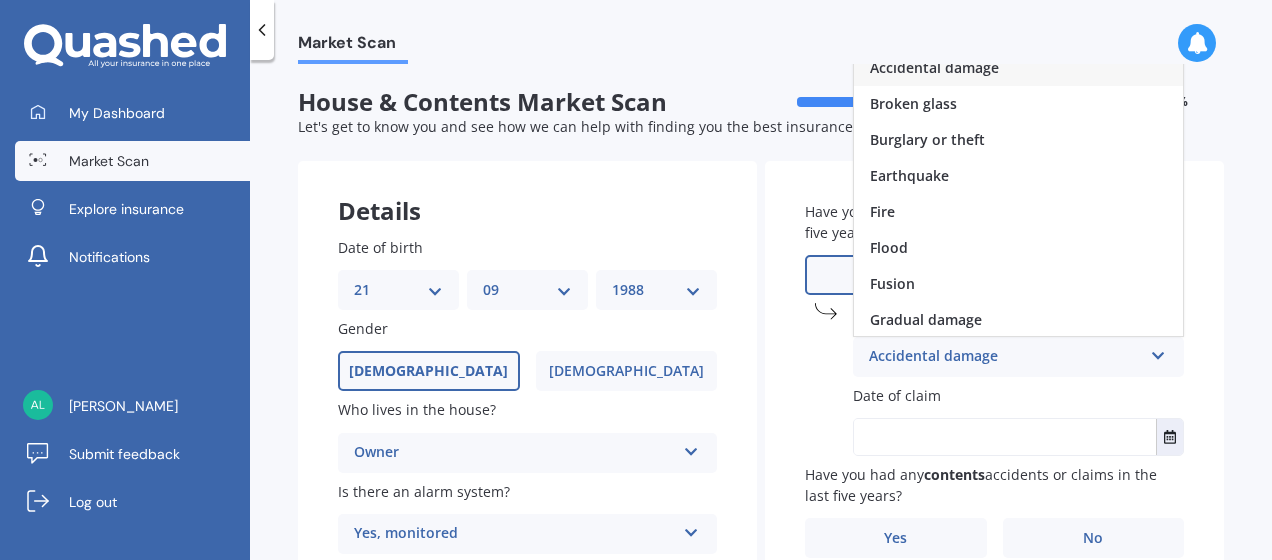 click on "Accidental damage" at bounding box center [934, 67] 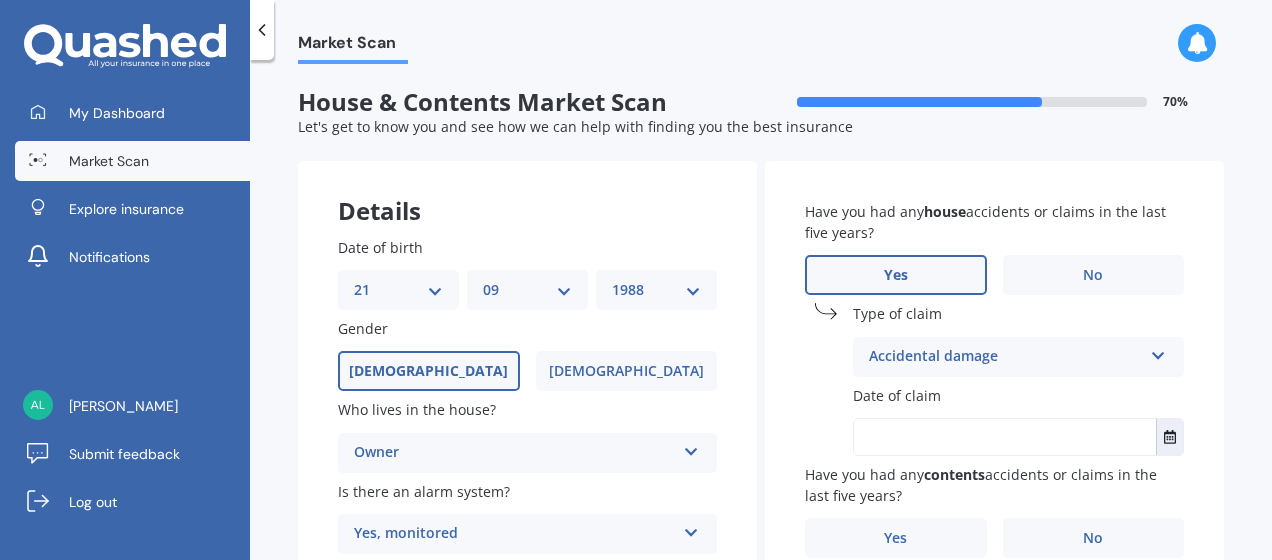 click at bounding box center (1005, 437) 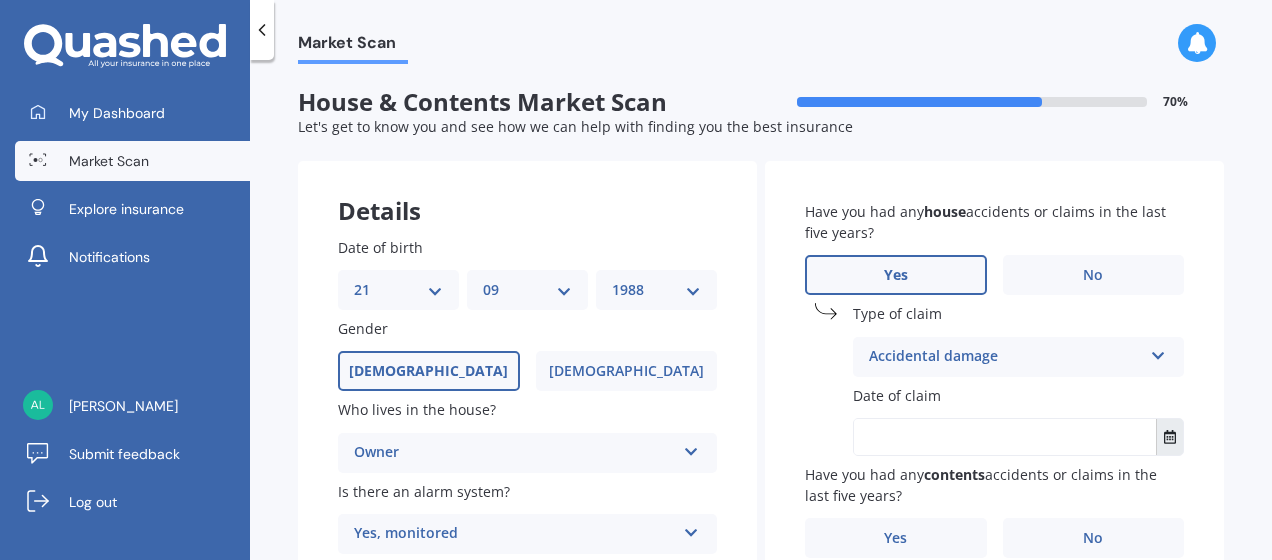 click 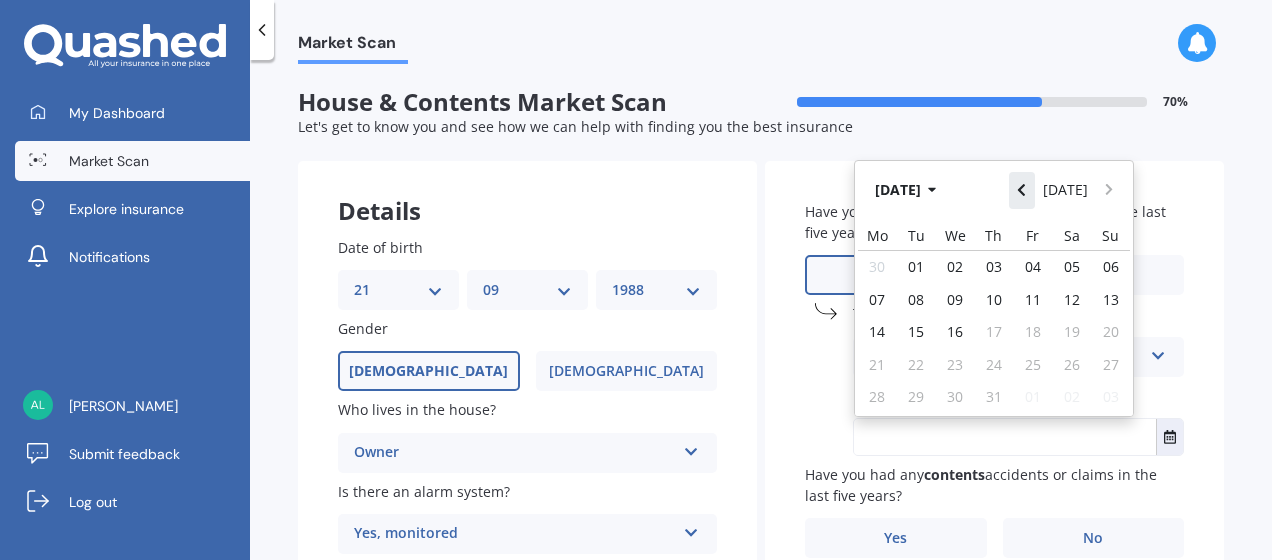 click at bounding box center (1022, 190) 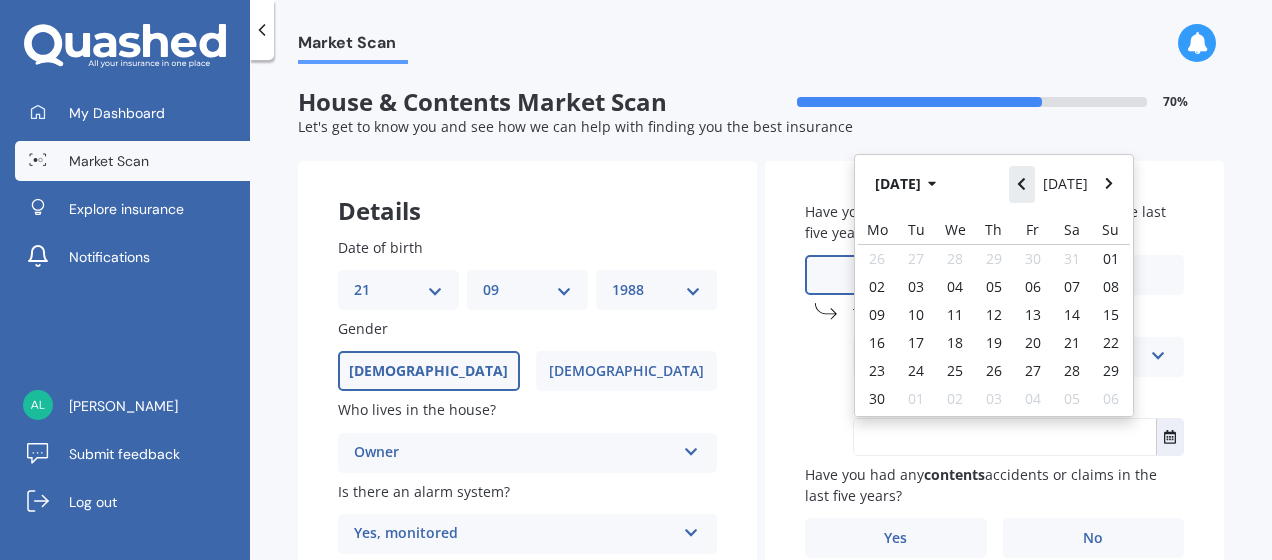 click at bounding box center [1022, 184] 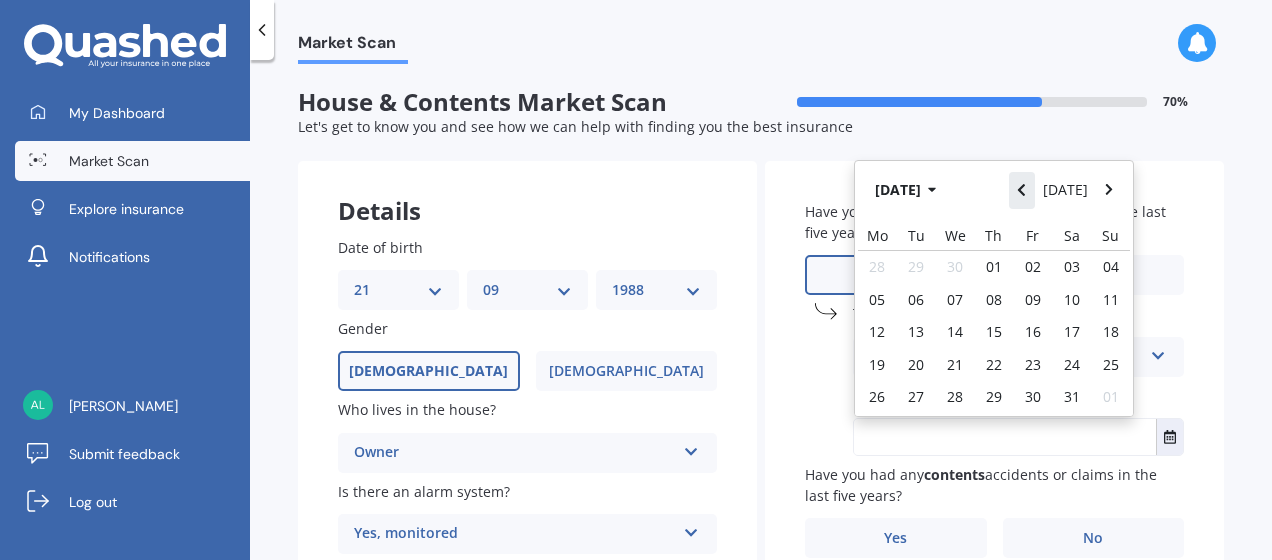 click at bounding box center (1022, 190) 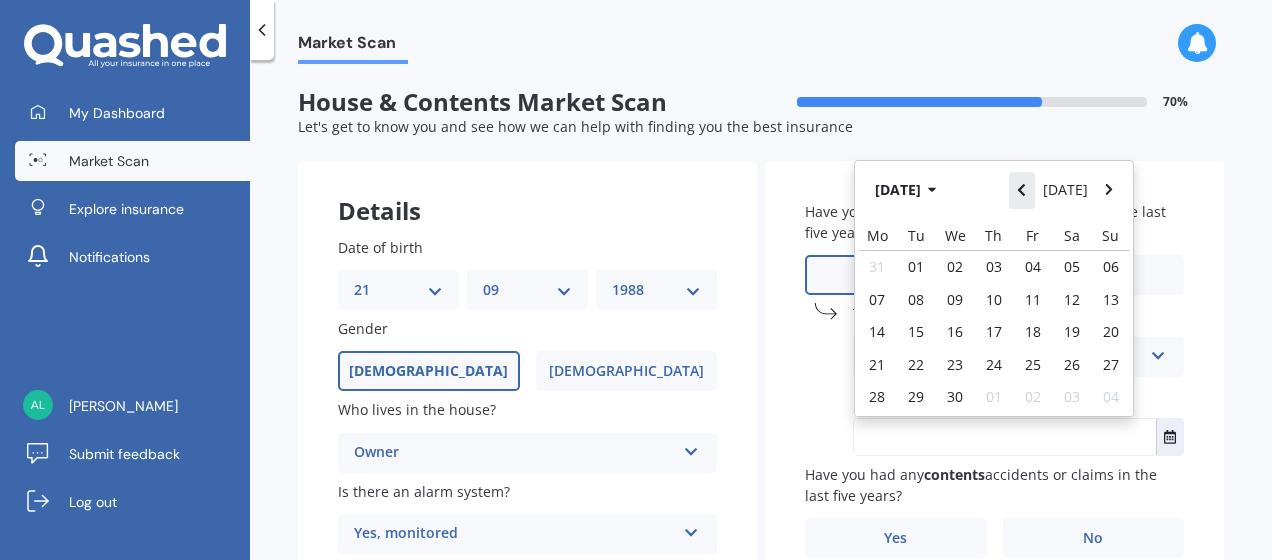 click at bounding box center [1022, 190] 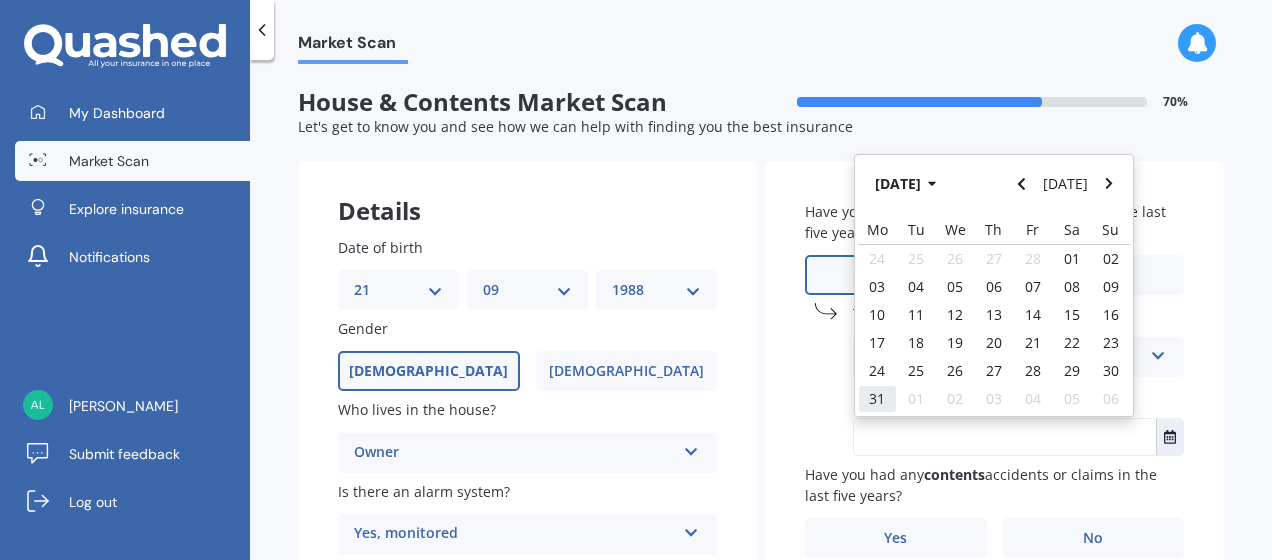 click on "31" at bounding box center (877, 398) 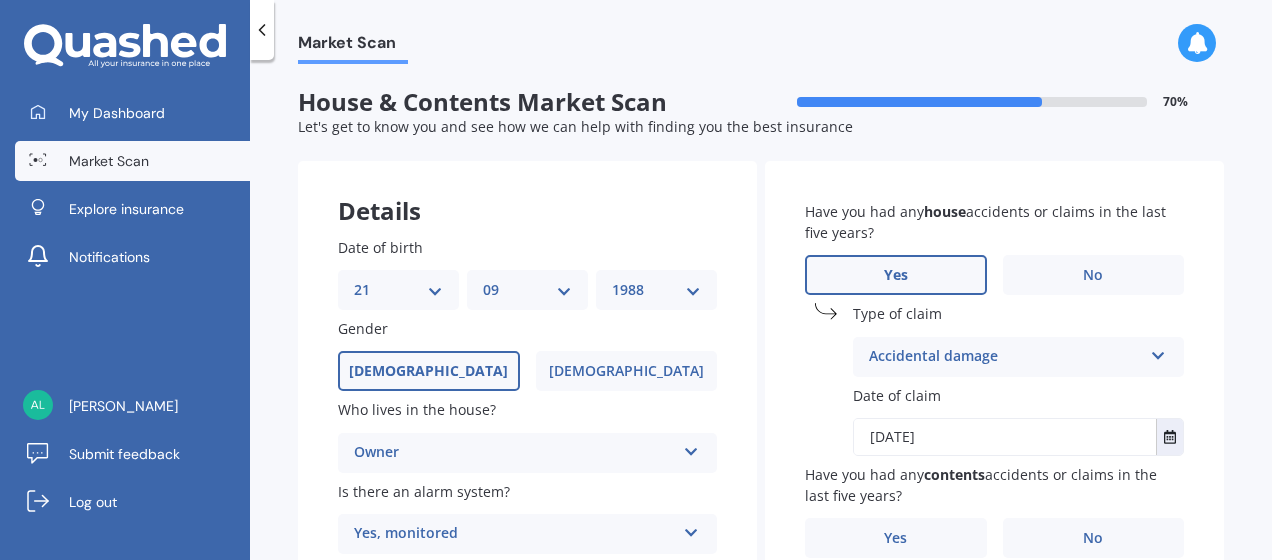 click on "Have you had any  house  accidents or claims in the last five years? Yes No Type of claim Accidental damage Accidental damage Broken glass Burglary or theft Earthquake Fire Flood Fusion Gradual damage Malicious damage Storm damage Water damage Other Date of claim [DATE] [DATE]   [DATE] Mo Tu We Th Fr Sa Su 24 25 26 27 28 01 02 03 04 05 06 07 08 09 10 11 12 13 14 15 16 17 18 19 20 21 22 23 24 25 26 27 28 29 30 31 01 02 03 04 05 06 Have you had any  contents  accidents or claims in the last five years? Yes No Preferred  house  insured amount Use calculator Preferred  house  excess amount Enter amount $300 $400 $500 $750 $1,000 $2,000 $2,500 What are your  contents  worth? Use calculator Preferred  contents  excess Enter amount $250 $300 $400 $500 $750 $1,000 $2,000" at bounding box center [994, 544] 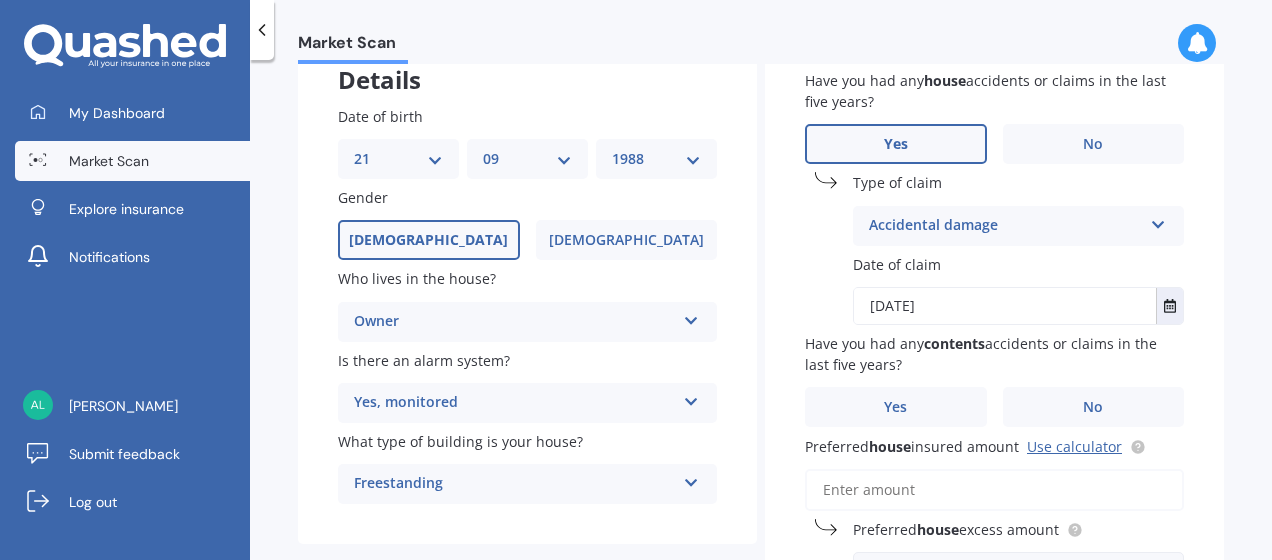 scroll, scrollTop: 100, scrollLeft: 0, axis: vertical 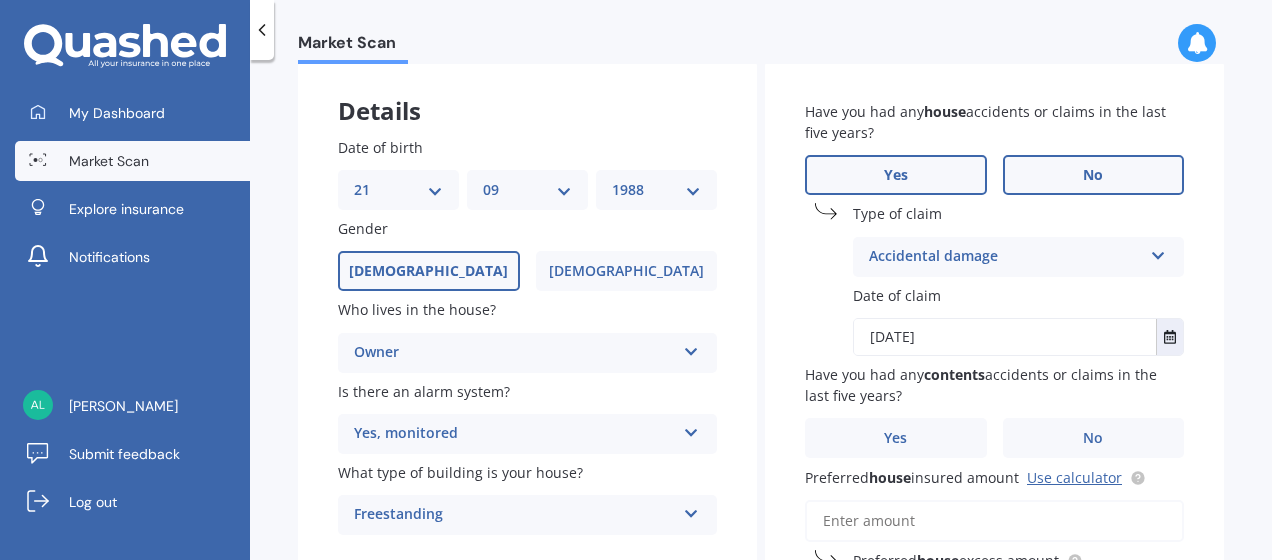 click on "No" at bounding box center (1094, 175) 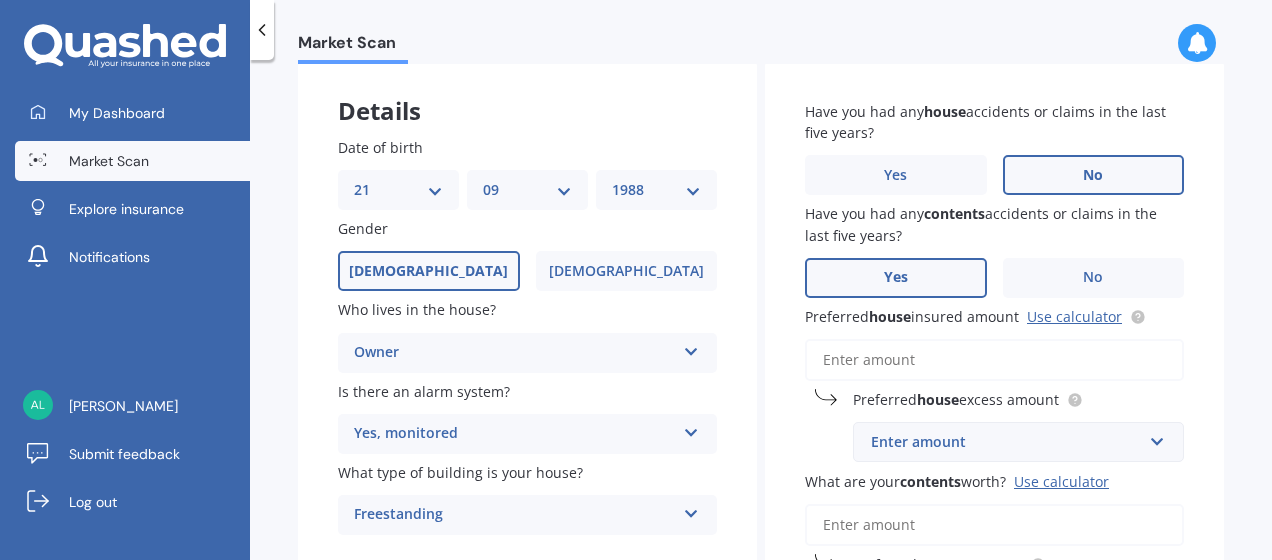 click on "Yes" at bounding box center [896, 278] 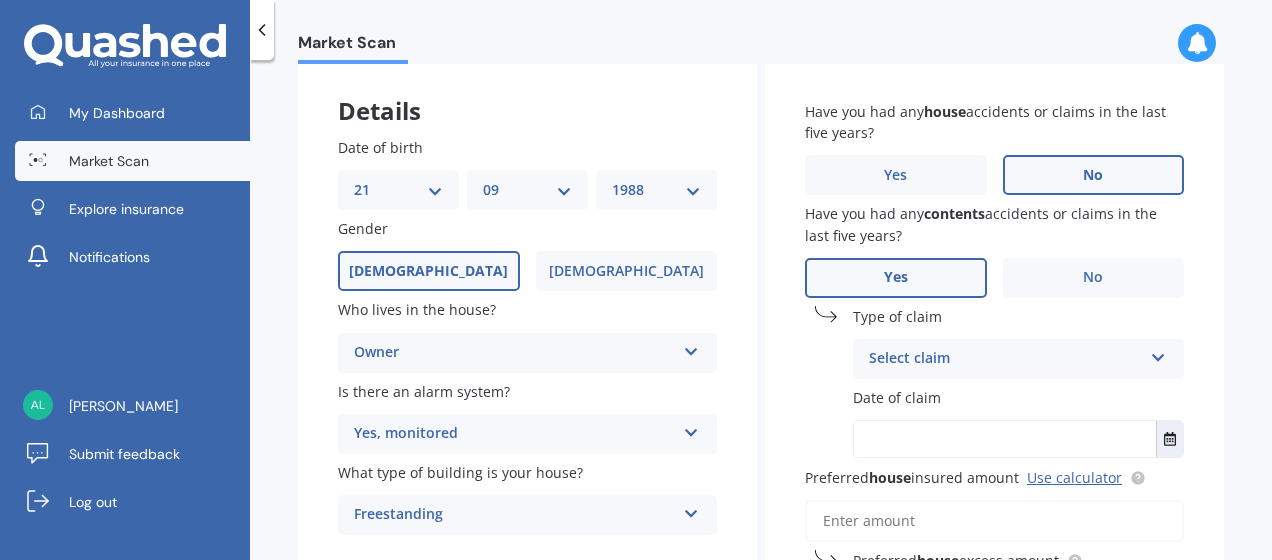 click on "Select claim" at bounding box center (1005, 359) 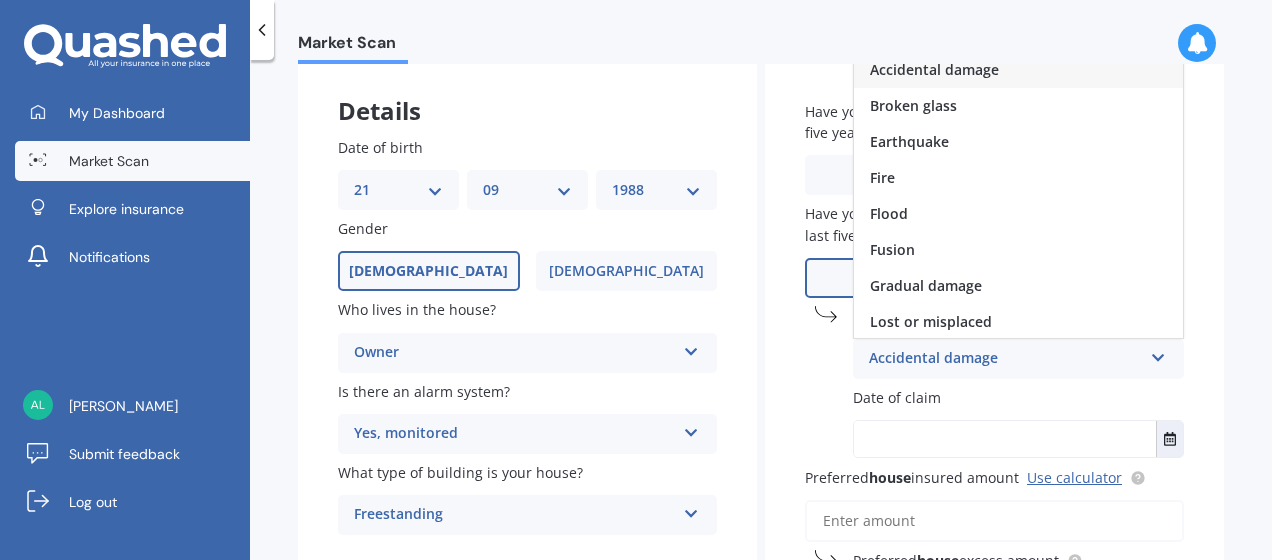 click on "Accidental damage" at bounding box center (934, 69) 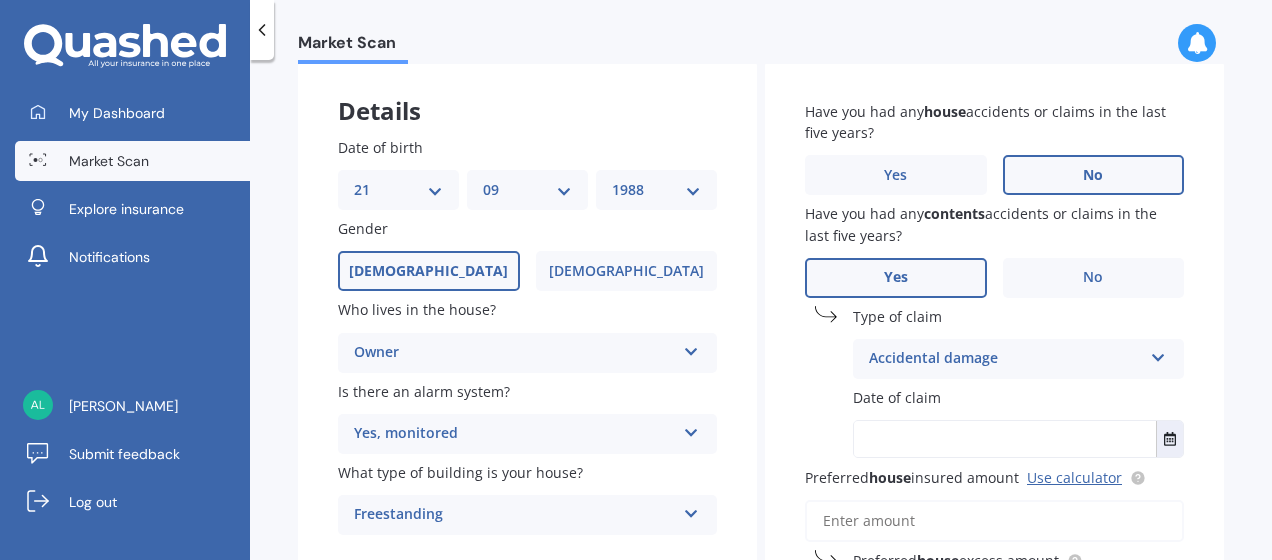 click at bounding box center (1005, 439) 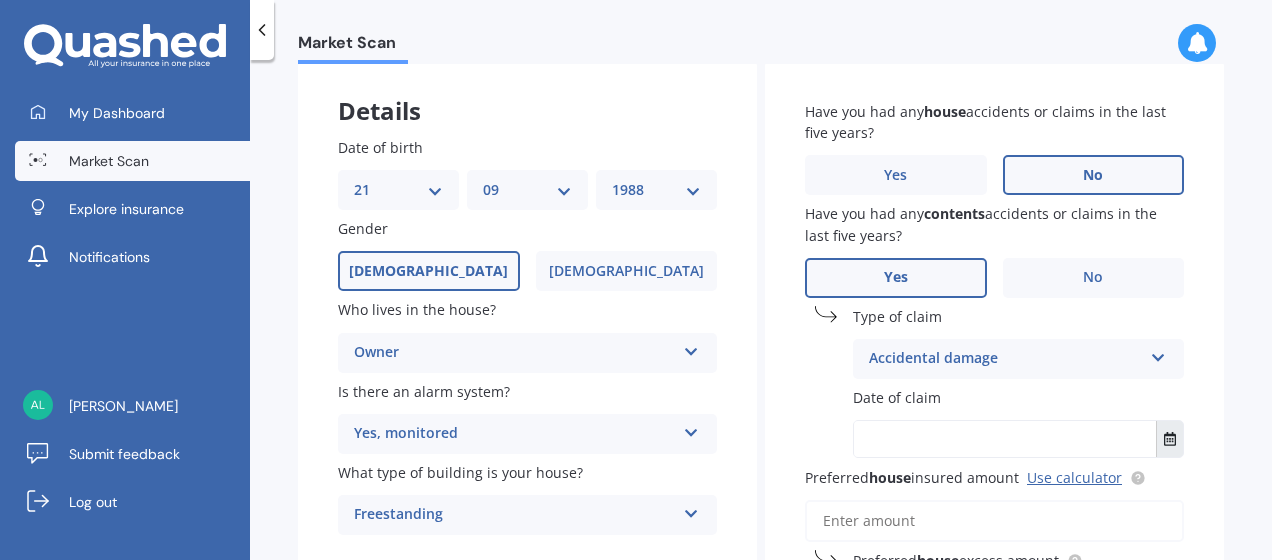 click 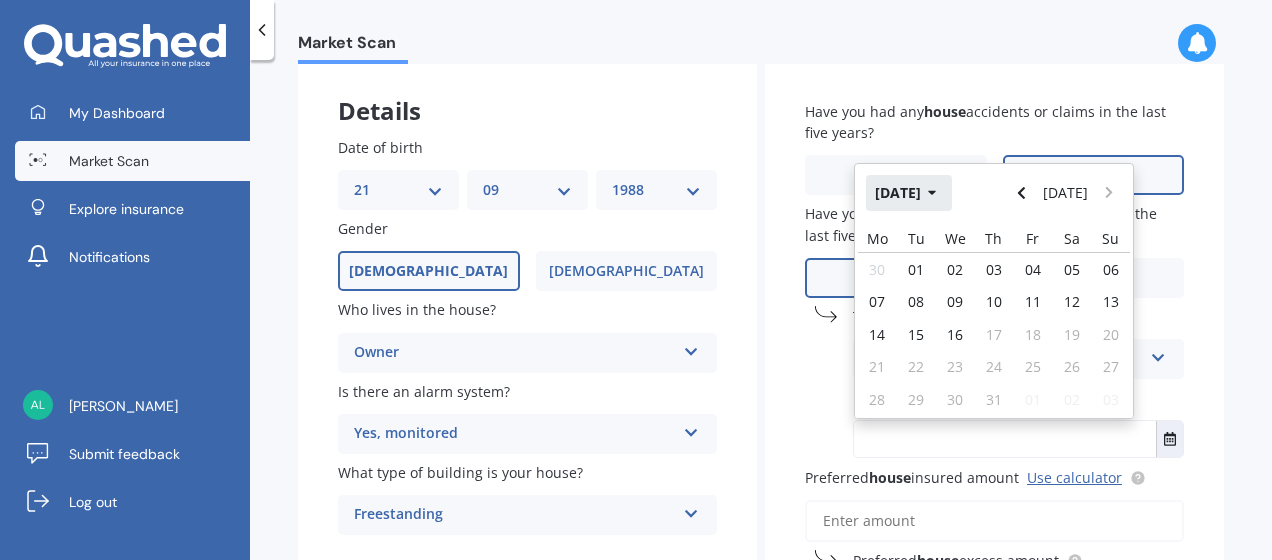 click on "[DATE]" at bounding box center (909, 193) 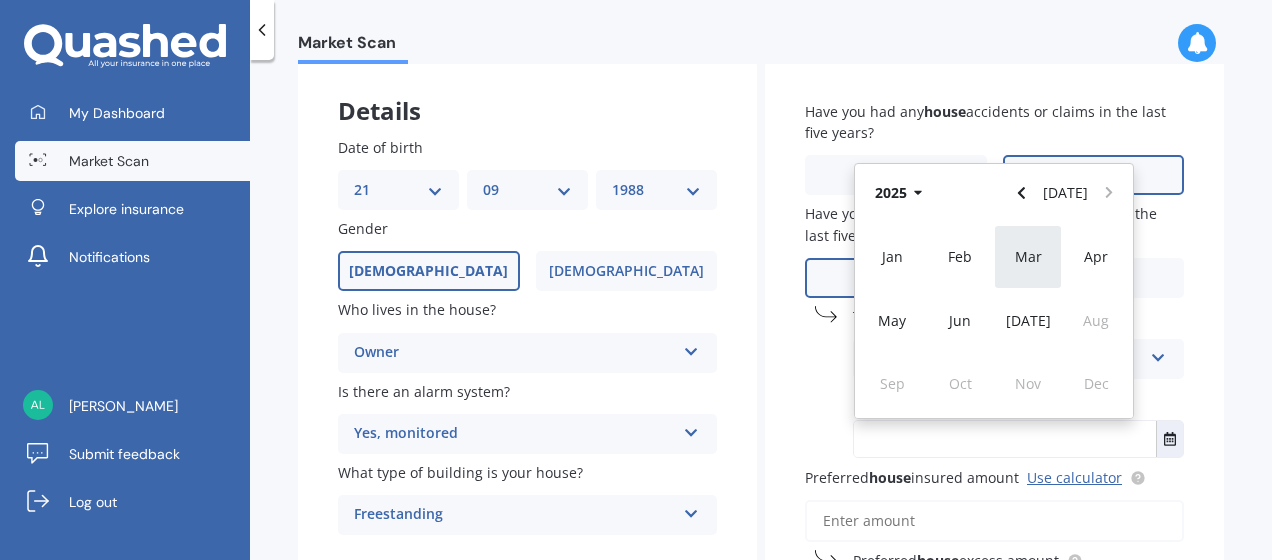 click on "Mar" at bounding box center (1028, 256) 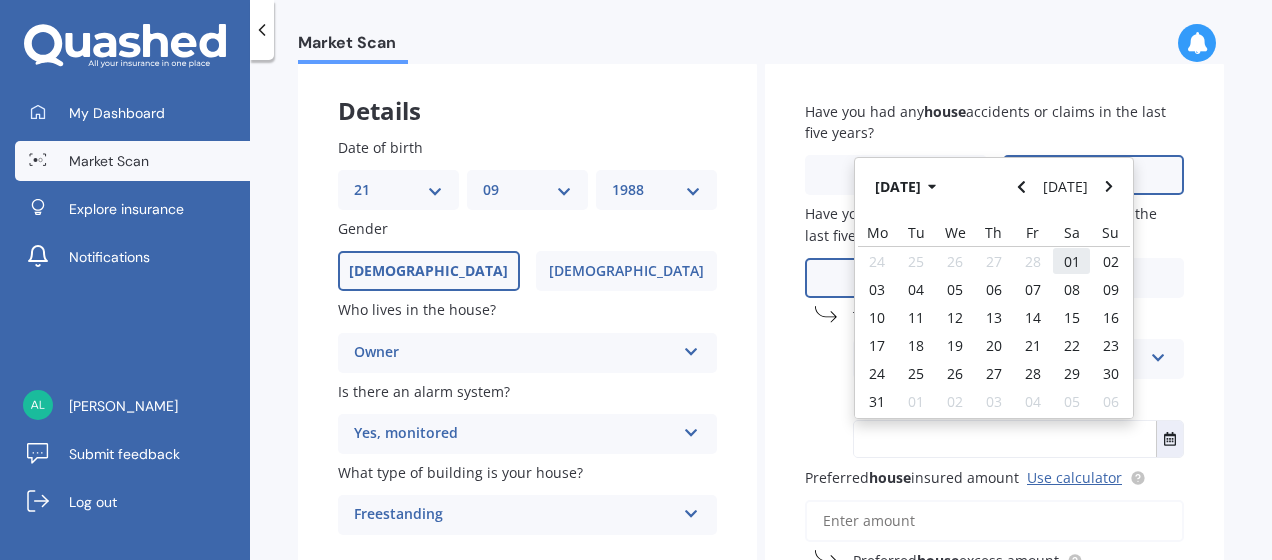 click on "01" at bounding box center [1072, 261] 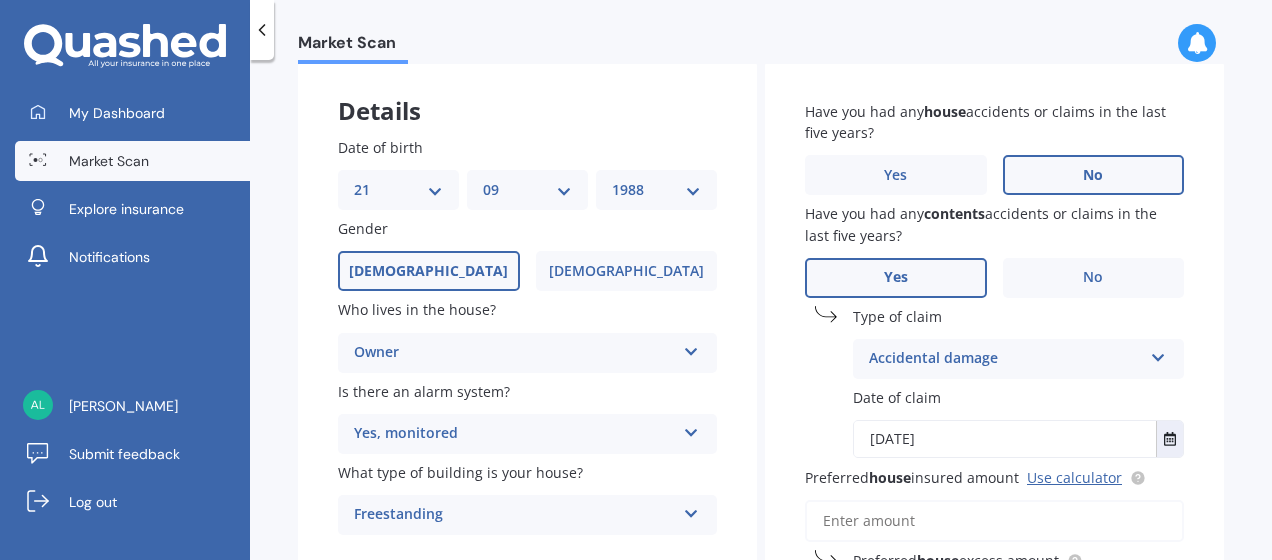click on "Accidental damage Accidental damage Broken glass Earthquake Fire Flood Fusion Gradual damage Lost or misplaced Malicious damage Storm damage Water damage Other" at bounding box center [1018, 359] 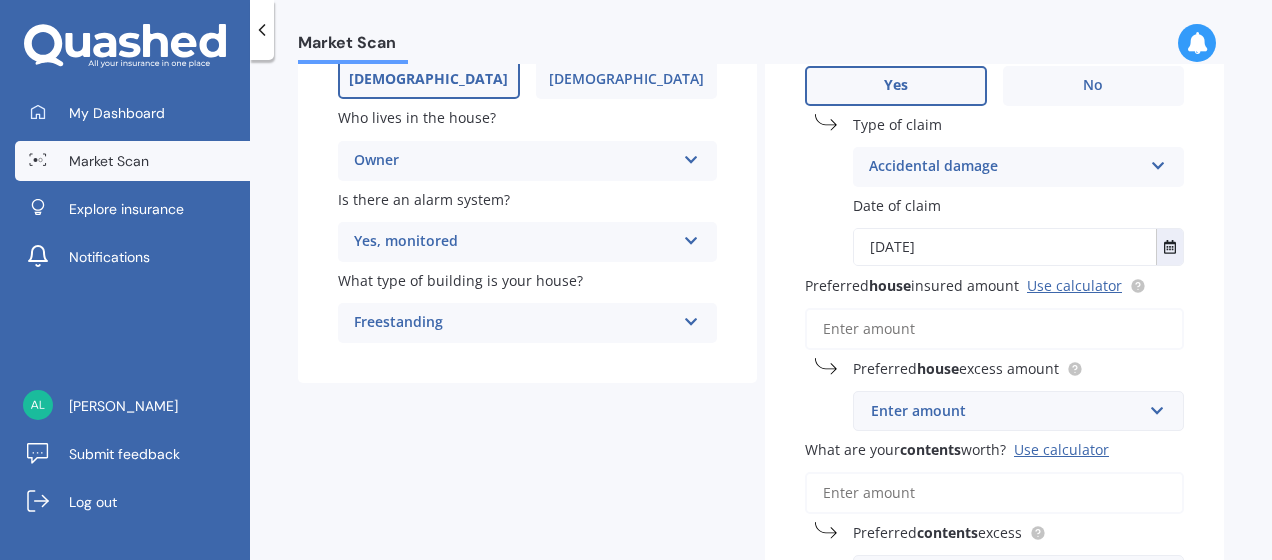 scroll, scrollTop: 300, scrollLeft: 0, axis: vertical 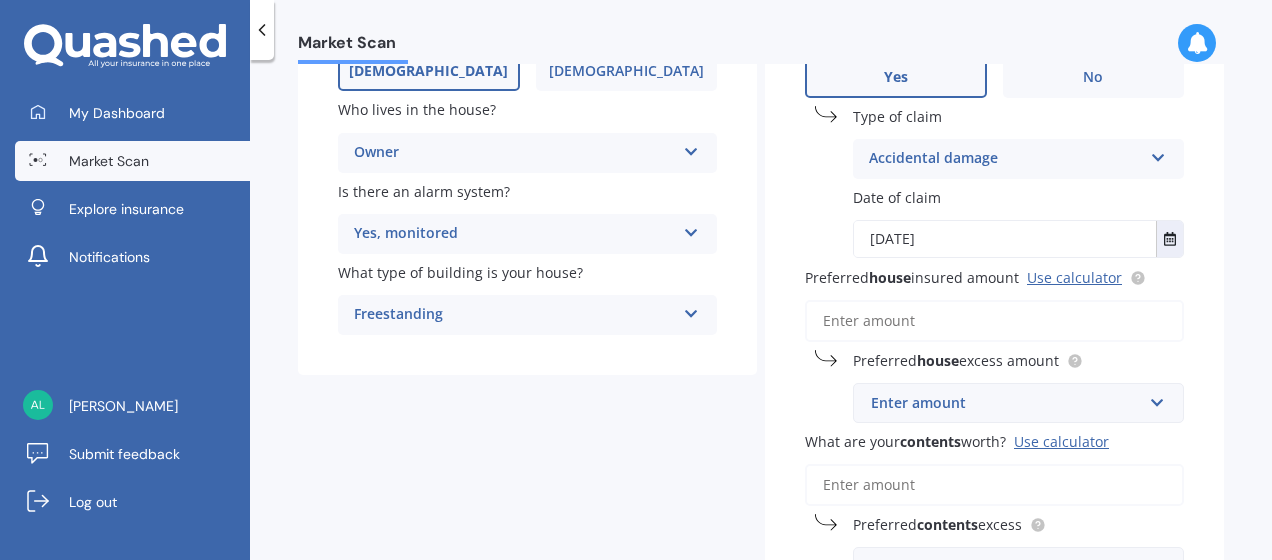 click on "Preferred  house  insured amount Use calculator" at bounding box center [994, 321] 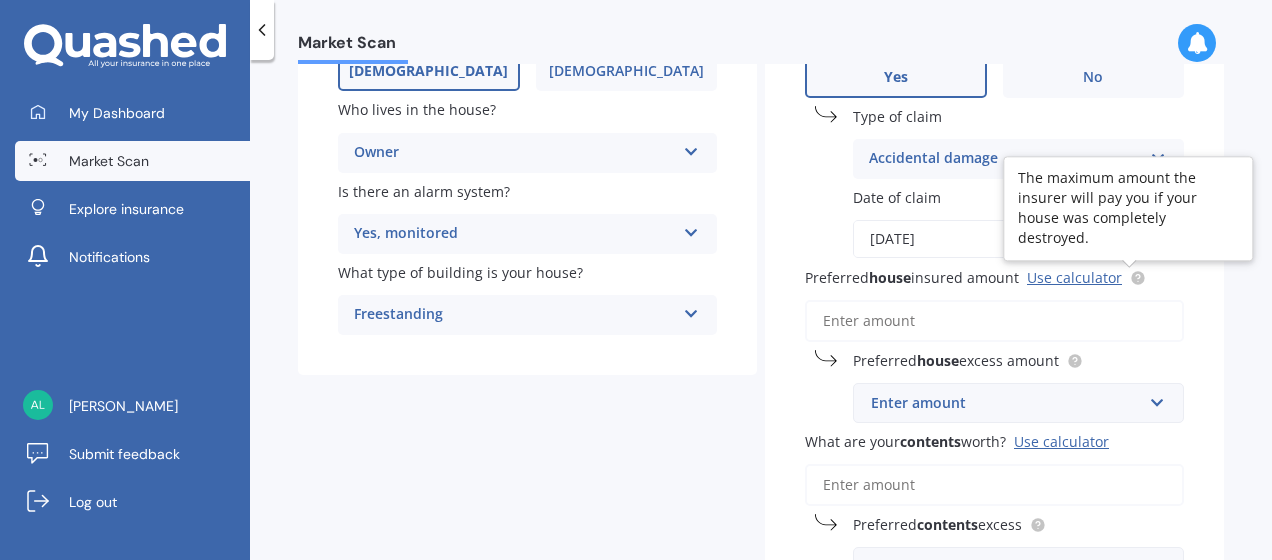 click 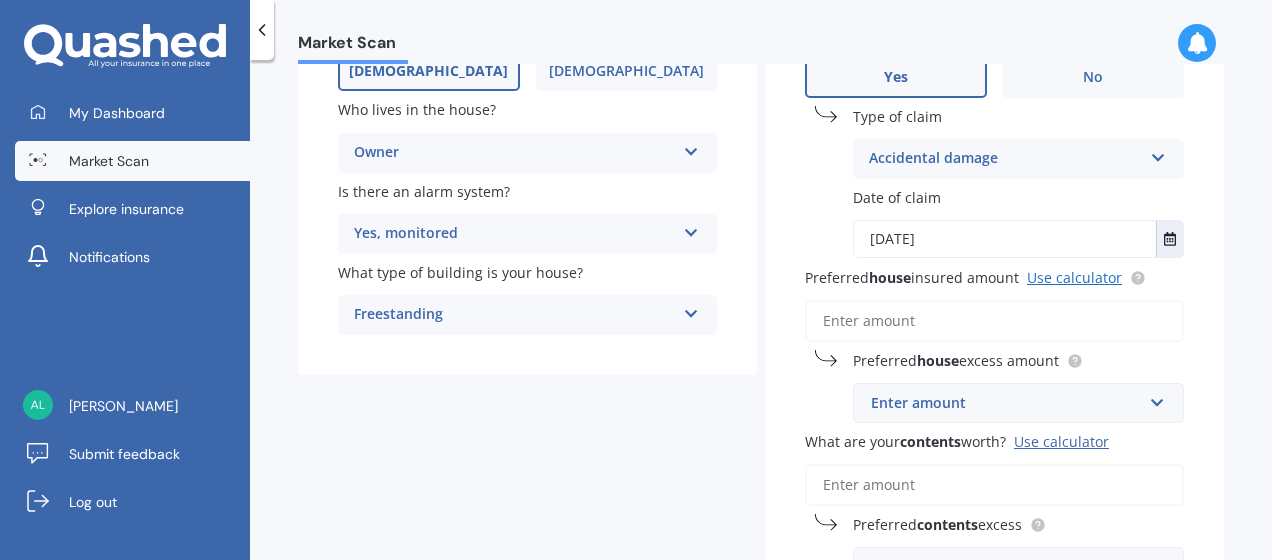 click on "Use calculator" at bounding box center (1074, 277) 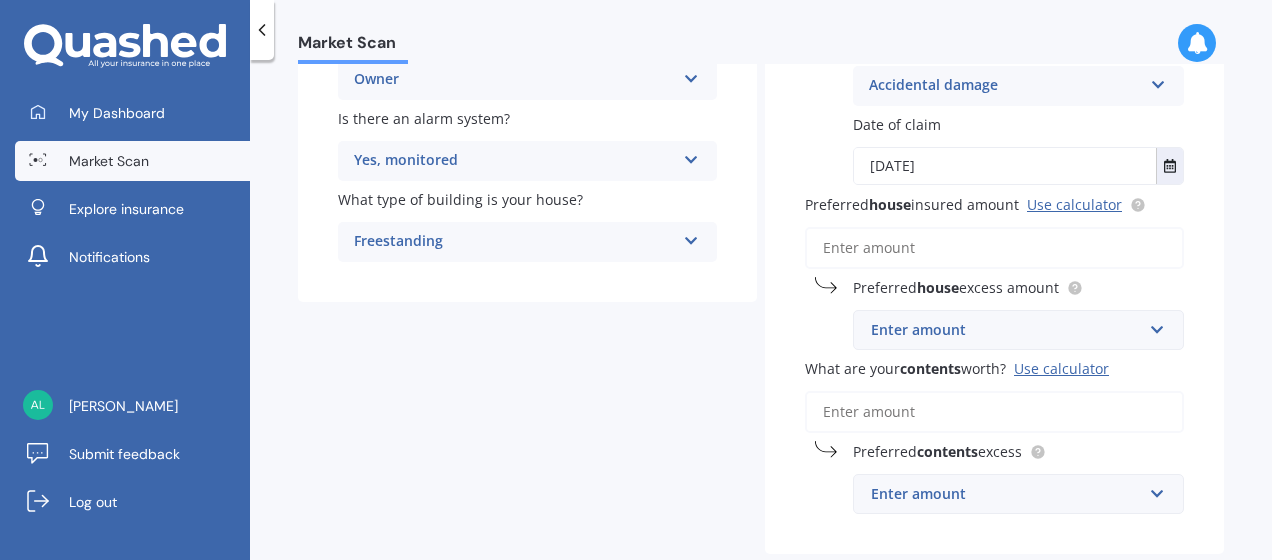 scroll, scrollTop: 400, scrollLeft: 0, axis: vertical 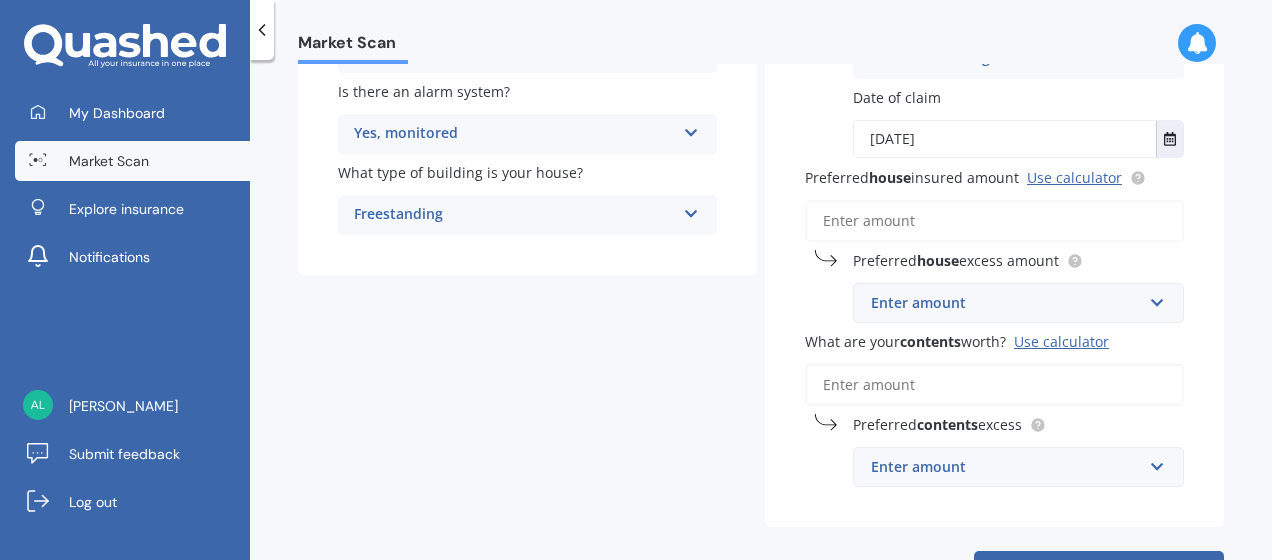 click on "Preferred  house  insured amount Use calculator" at bounding box center (994, 221) 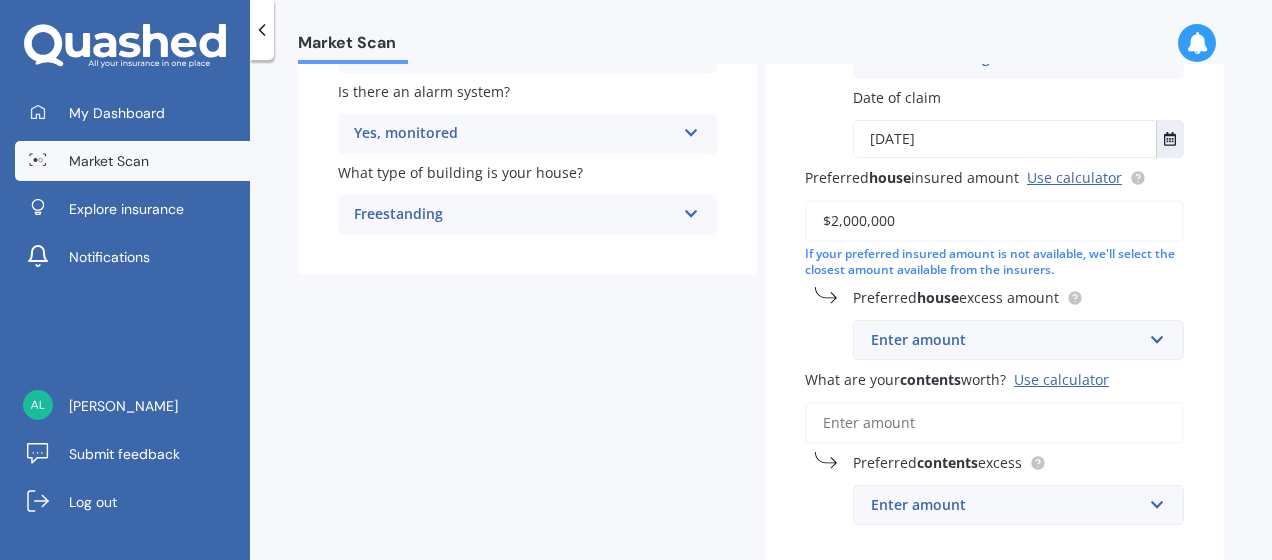 type on "$2,000,000" 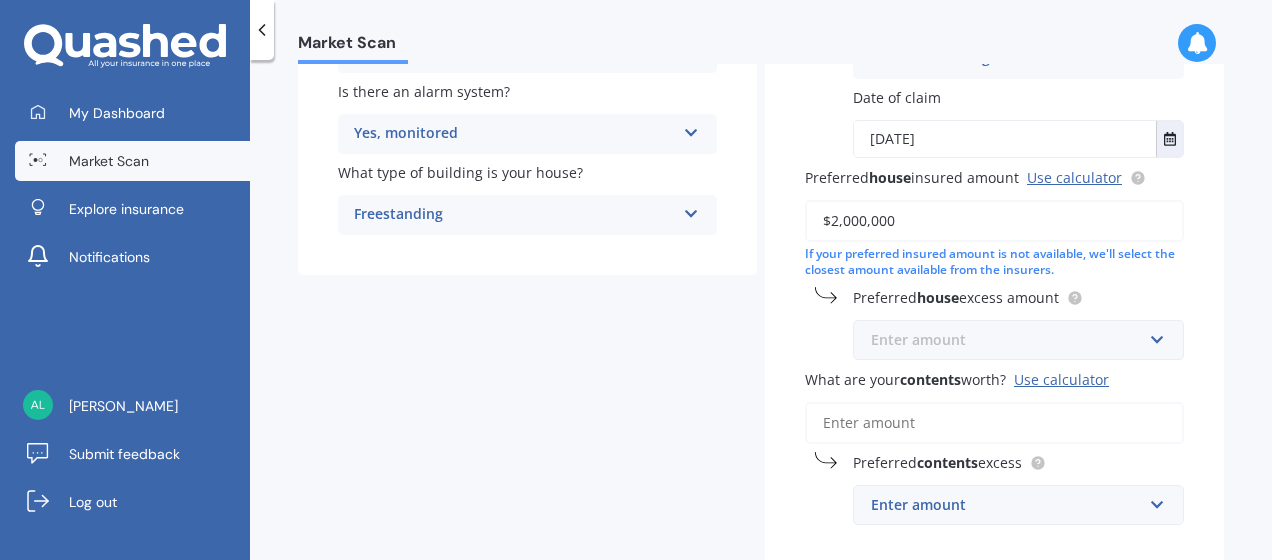 click at bounding box center [1011, 340] 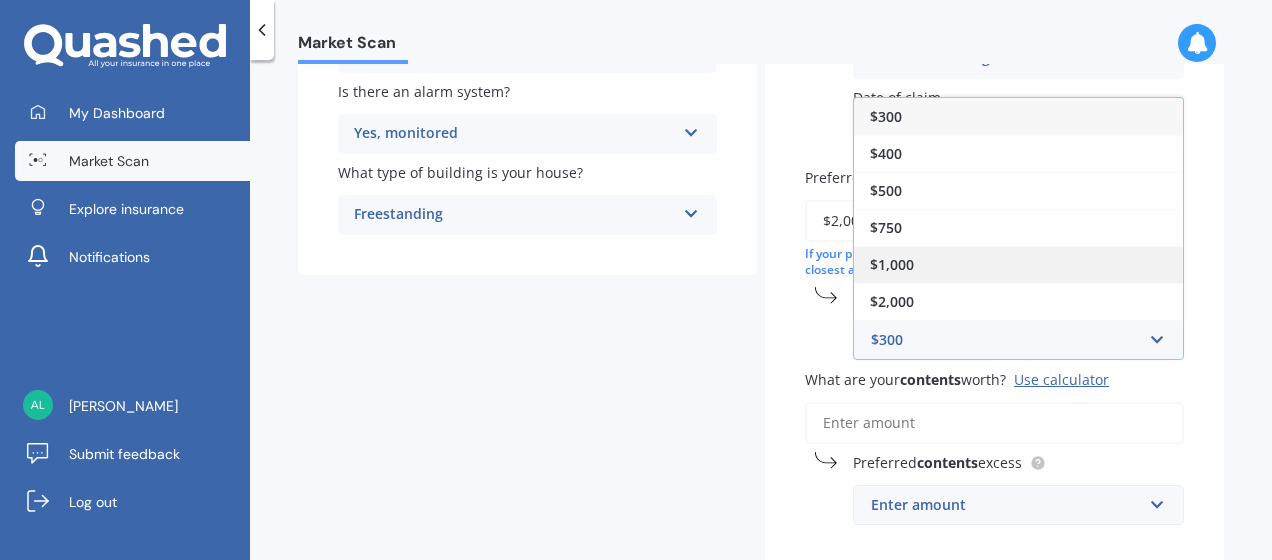 click on "$1,000" at bounding box center [1018, 264] 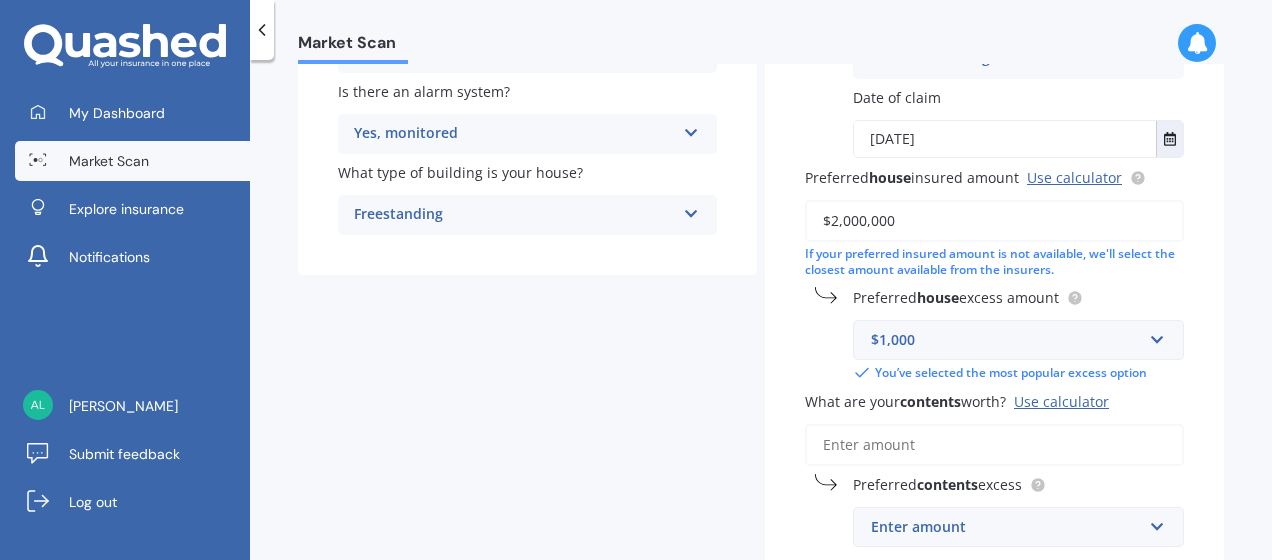 click on "Have you had any  house  accidents or claims in the last five years? Yes No Have you had any  contents  accidents or claims in the last five years? Yes No Type of claim Accidental damage Accidental damage Broken glass Earthquake Fire Flood Fusion Gradual damage Lost or misplaced Malicious damage Storm damage Water damage Other Date of claim [DATE] [DATE]   [DATE] Mo Tu We Th Fr Sa Su 24 25 26 27 28 01 02 03 04 05 06 07 08 09 10 11 12 13 14 15 16 17 18 19 20 21 22 23 24 25 26 27 28 29 30 31 01 02 03 04 05 06 Preferred  house  insured amount Use calculator $2,000,000 If your preferred insured amount is not available, we'll select the closest amount available from the insurers. Preferred  house  excess amount $1,000 $300 $400 $500 $750 $1,000 $2,000 $2,500 You’ve selected the most popular excess option What are your  contents  worth? Use calculator Preferred  contents  excess Enter amount $250 $300 $400 $500 $750 $1,000 $2,000" at bounding box center [994, 174] 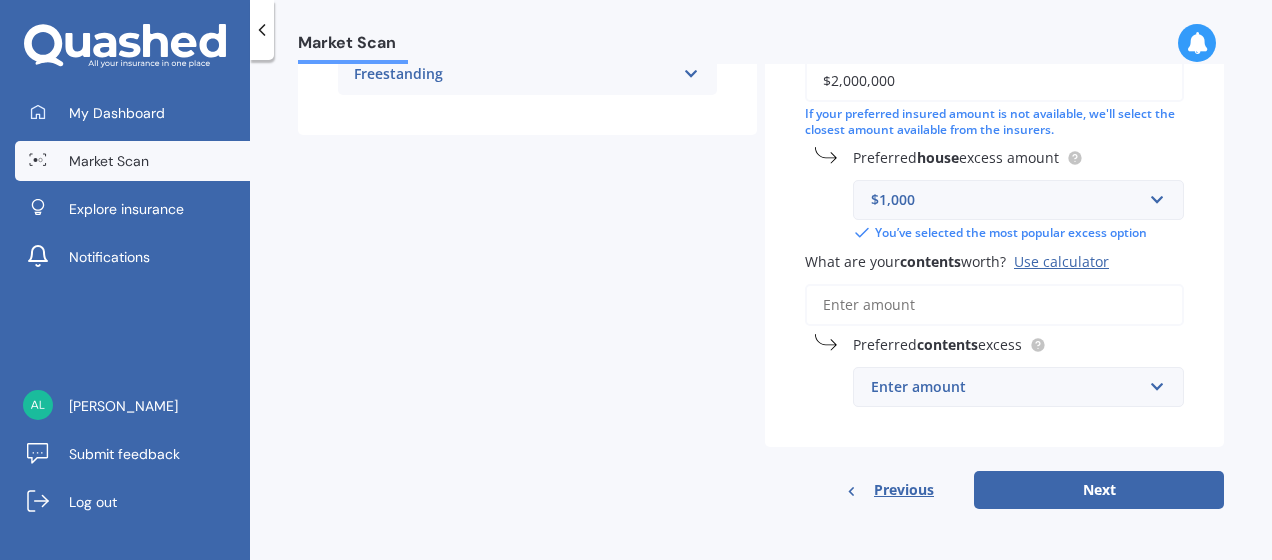 scroll, scrollTop: 543, scrollLeft: 0, axis: vertical 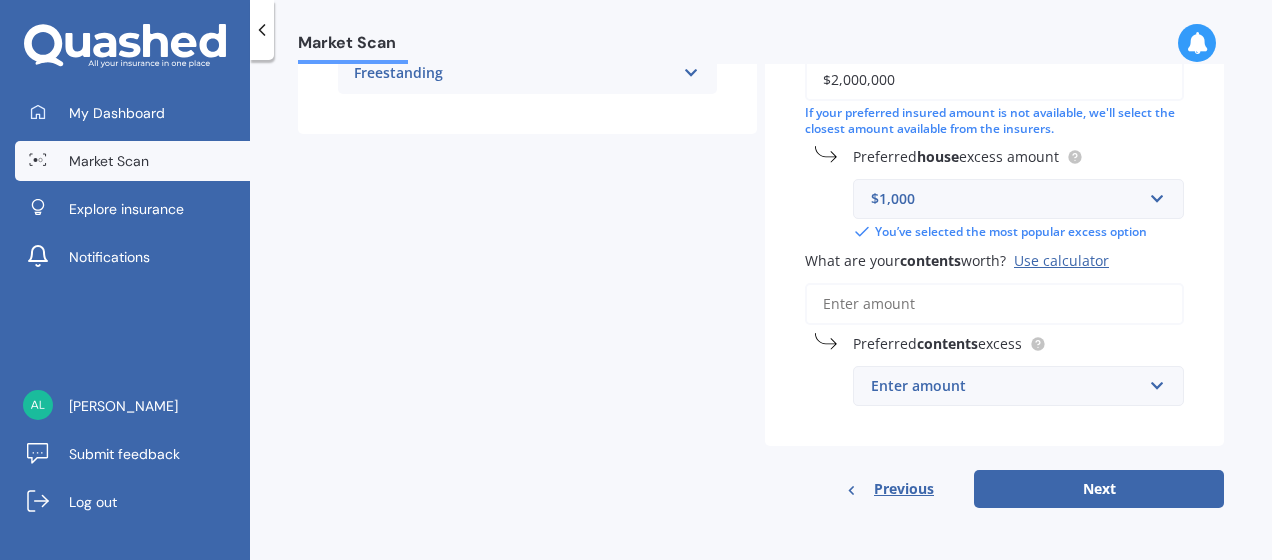click on "What are your  contents  worth? Use calculator" at bounding box center (994, 304) 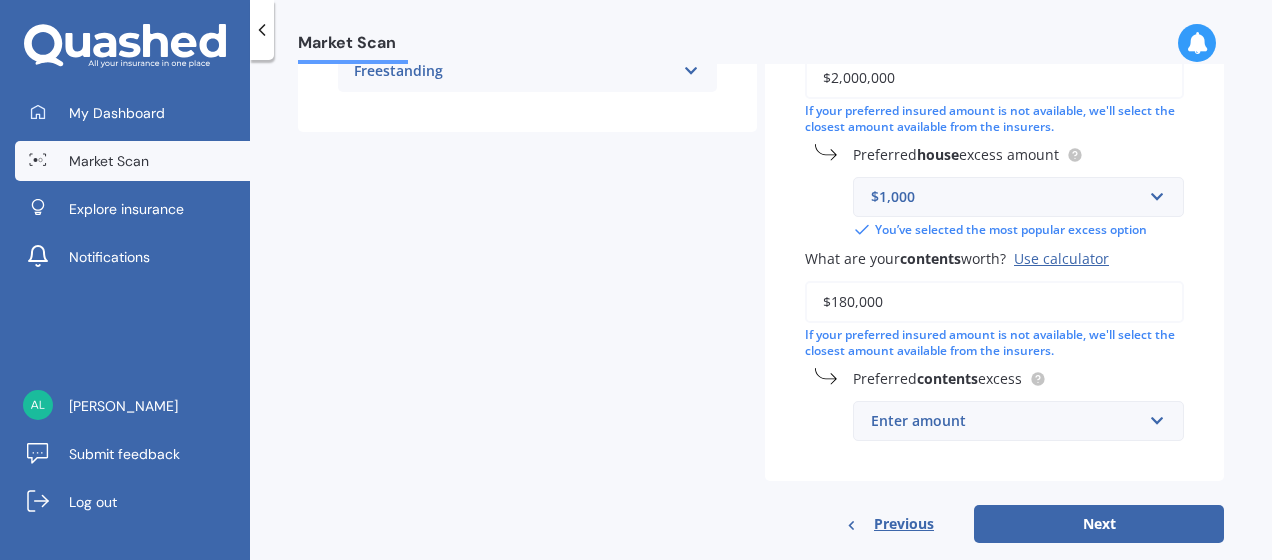 type on "$180,000" 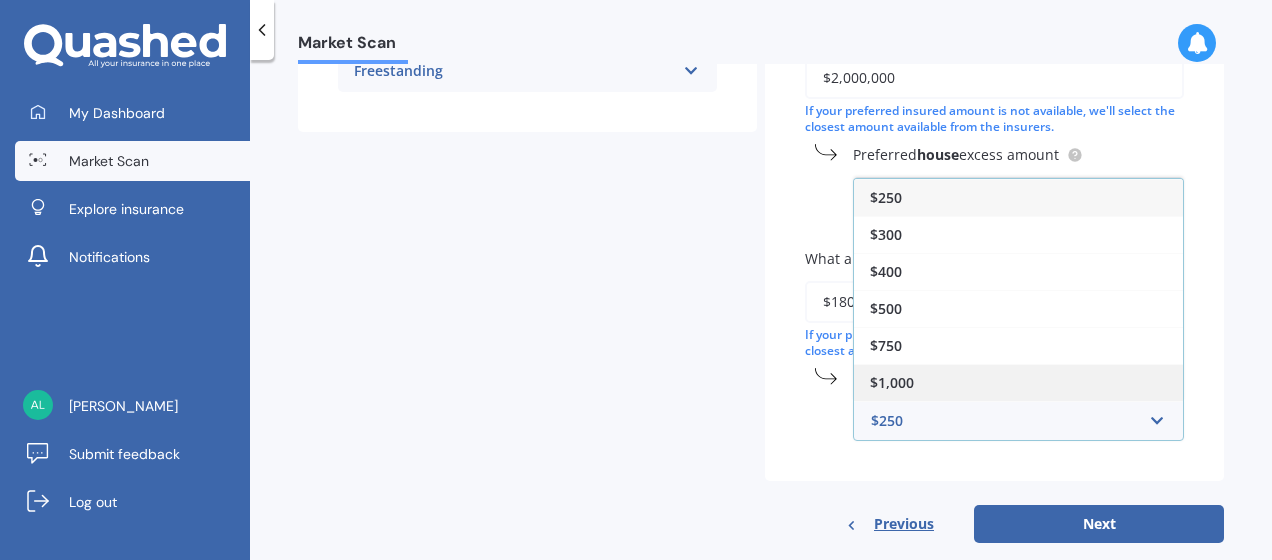 click on "$1,000" at bounding box center [1018, 382] 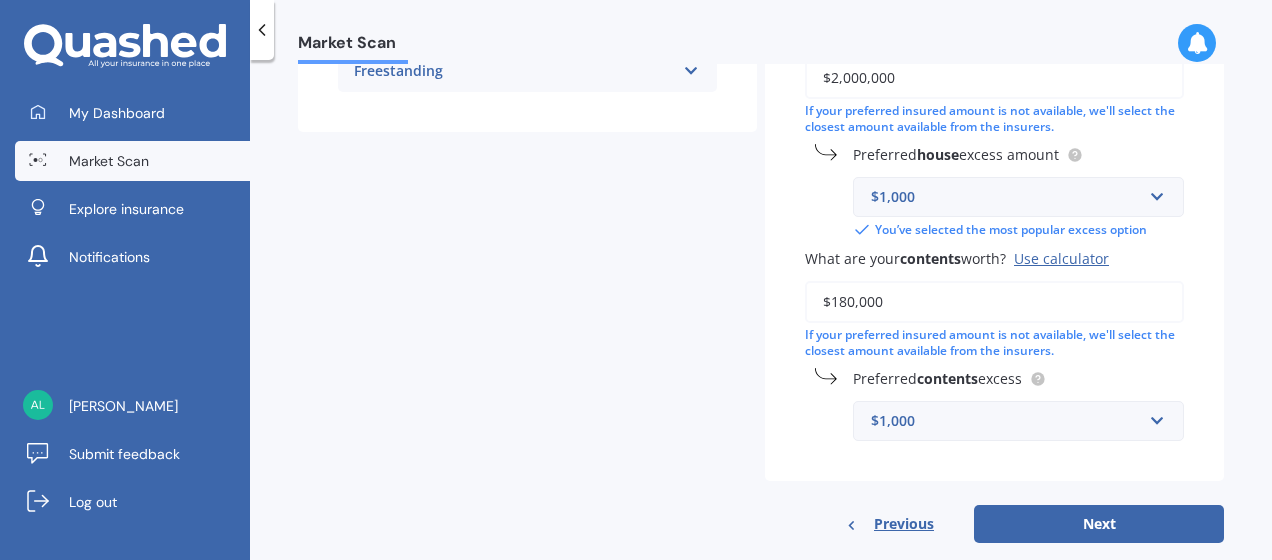 click on "Market Scan House & Contents Market Scan 70 % Let's get to know you and see how we can help with finding you the best insurance Details Date of birth DD 01 02 03 04 05 06 07 08 09 10 11 12 13 14 15 16 17 18 19 20 21 22 23 24 25 26 27 28 29 30 31 MM 01 02 03 04 05 06 07 08 09 10 11 12 YYYY 2009 2008 2007 2006 2005 2004 2003 2002 2001 2000 1999 1998 1997 1996 1995 1994 1993 1992 1991 1990 1989 1988 1987 1986 1985 1984 1983 1982 1981 1980 1979 1978 1977 1976 1975 1974 1973 1972 1971 1970 1969 1968 1967 1966 1965 1964 1963 1962 1961 1960 1959 1958 1957 1956 1955 1954 1953 1952 1951 1950 1949 1948 1947 1946 1945 1944 1943 1942 1941 1940 1939 1938 1937 1936 1935 1934 1933 1932 1931 1930 1929 1928 1927 1926 1925 1924 1923 1922 1921 1920 1919 1918 1917 1916 1915 1914 1913 1912 1911 1910 Gender [DEMOGRAPHIC_DATA] [DEMOGRAPHIC_DATA] Who lives in the house? Owner Owner Owner + Boarder Is there an alarm system? Yes, monitored Yes, monitored Yes, not monitored No What type of building is your house? Freestanding Freestanding Have you had any  Yes" at bounding box center (761, 314) 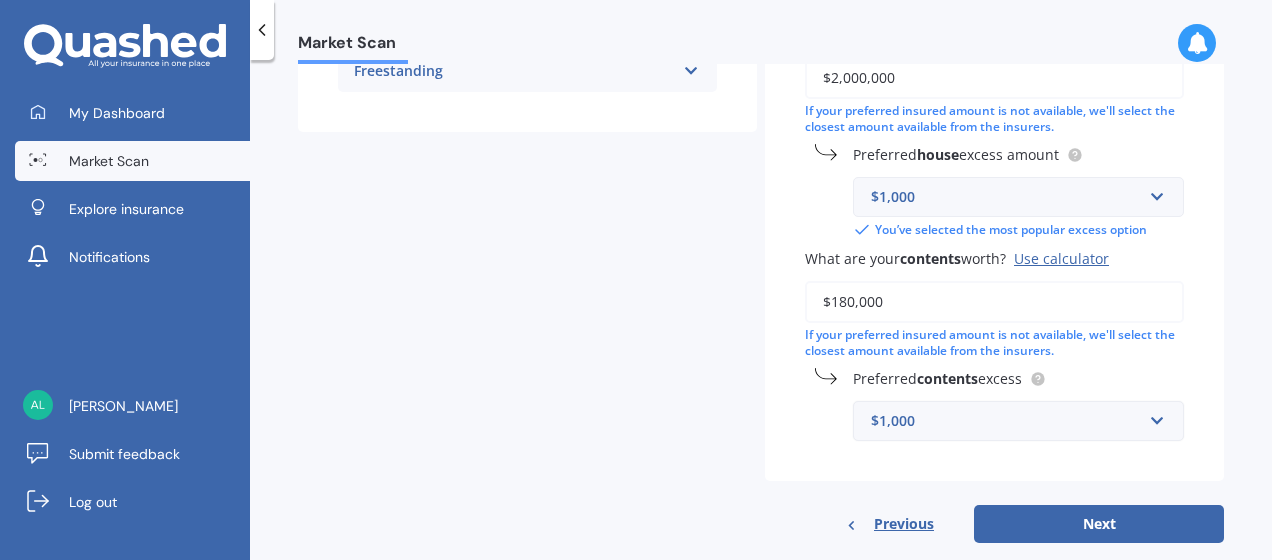 click on "$1,000" at bounding box center [1006, 421] 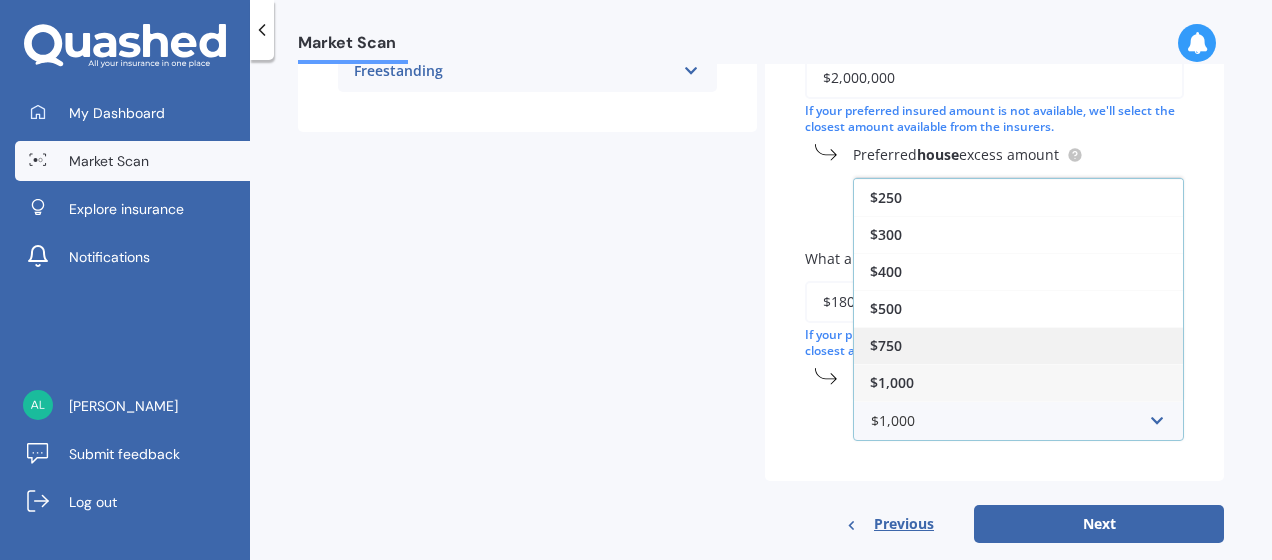 click on "$750" at bounding box center (1018, 345) 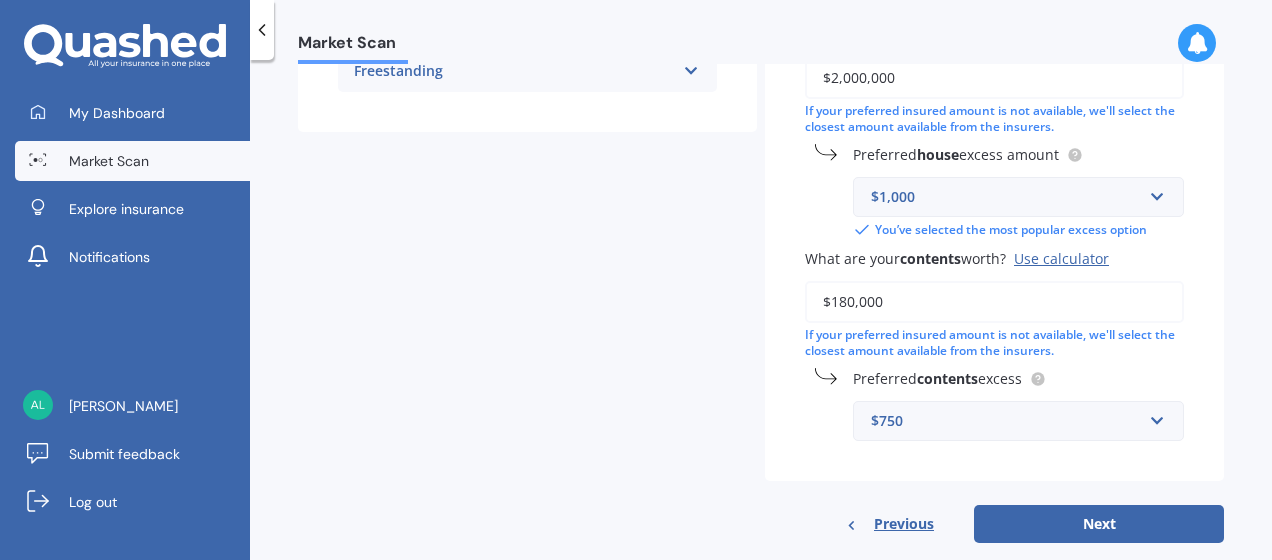 click on "Have you had any  house  accidents or claims in the last five years? Yes No Have you had any  contents  accidents or claims in the last five years? Yes No Type of claim Accidental damage Accidental damage Broken glass Earthquake Fire Flood Fusion Gradual damage Lost or misplaced Malicious damage Storm damage Water damage Other Date of claim [DATE] [DATE]   [DATE] Mo Tu We Th Fr Sa Su 24 25 26 27 28 01 02 03 04 05 06 07 08 09 10 11 12 13 14 15 16 17 18 19 20 21 22 23 24 25 26 27 28 29 30 31 01 02 03 04 05 06 Preferred  house  insured amount Use calculator $2,000,000 If your preferred insured amount is not available, we'll select the closest amount available from the insurers. Preferred  house  excess amount $1,000 $300 $400 $500 $750 $1,000 $2,000 $2,500 You’ve selected the most popular excess option What are your  contents  worth? Use calculator $180,000 If your preferred insured amount is not available, we'll select the closest amount available from the insurers. Preferred  contents  excess $750 $250" at bounding box center (994, 50) 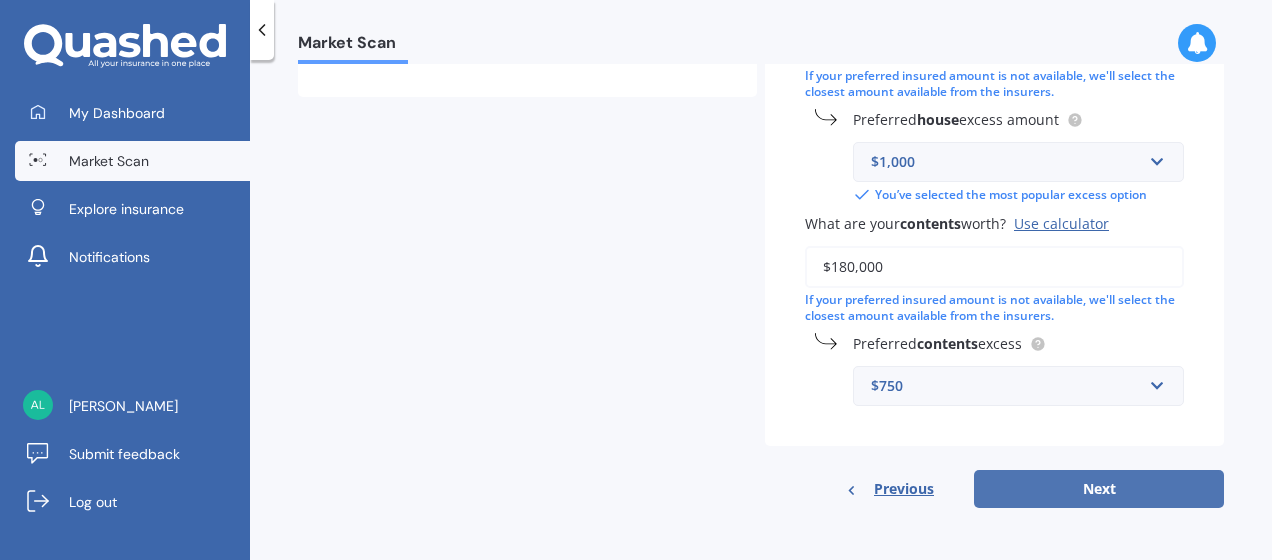 click on "Next" at bounding box center [1099, 489] 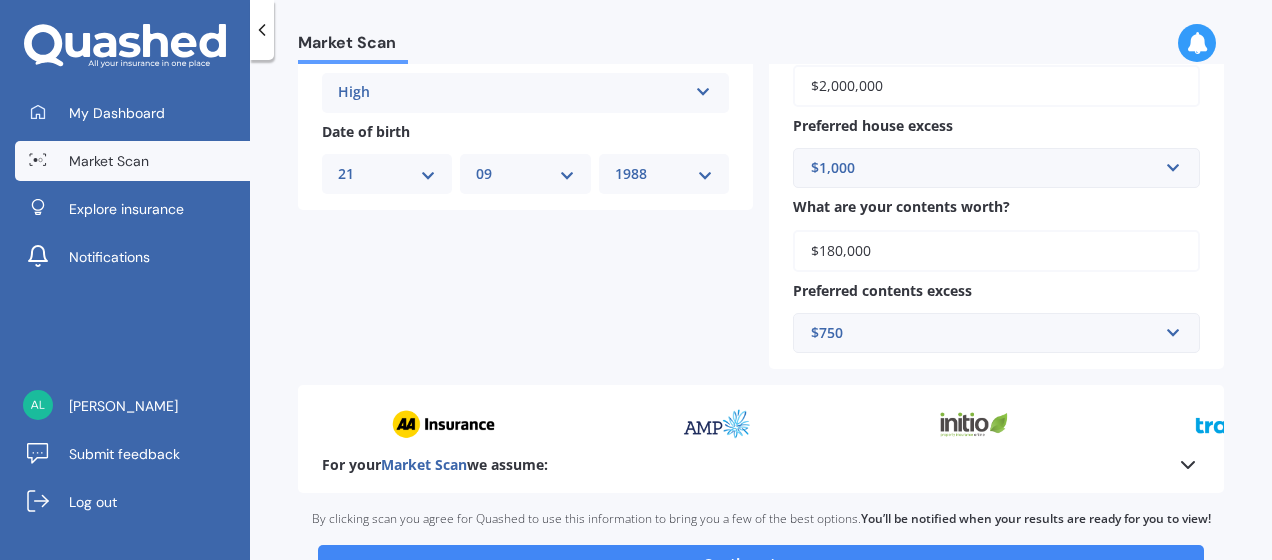 scroll, scrollTop: 900, scrollLeft: 0, axis: vertical 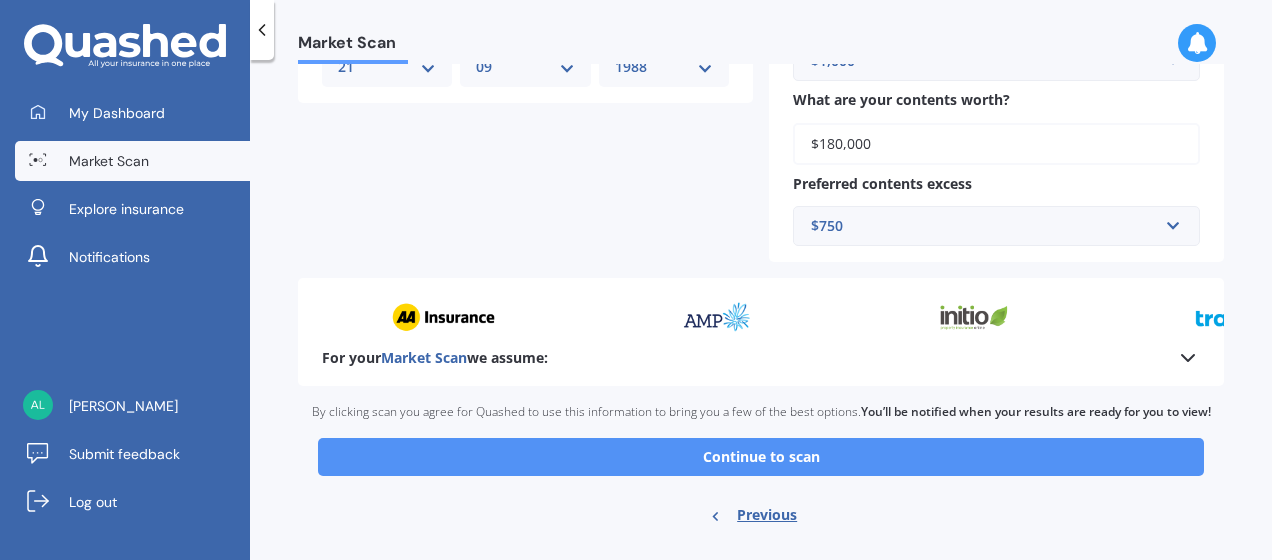 click on "Continue to scan" at bounding box center (761, 457) 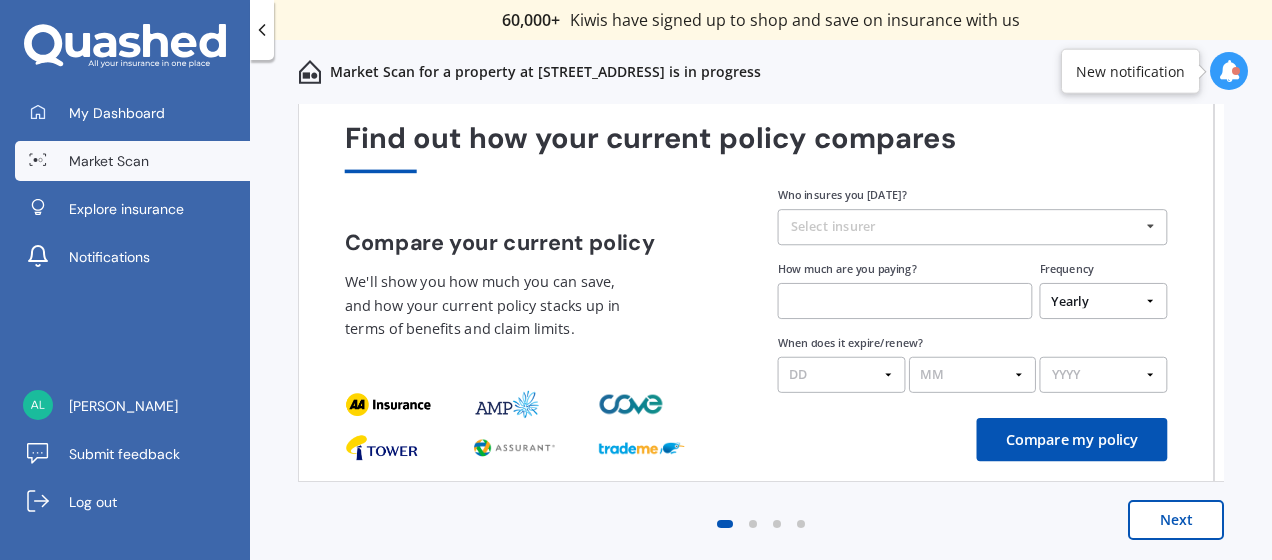 scroll, scrollTop: 0, scrollLeft: 0, axis: both 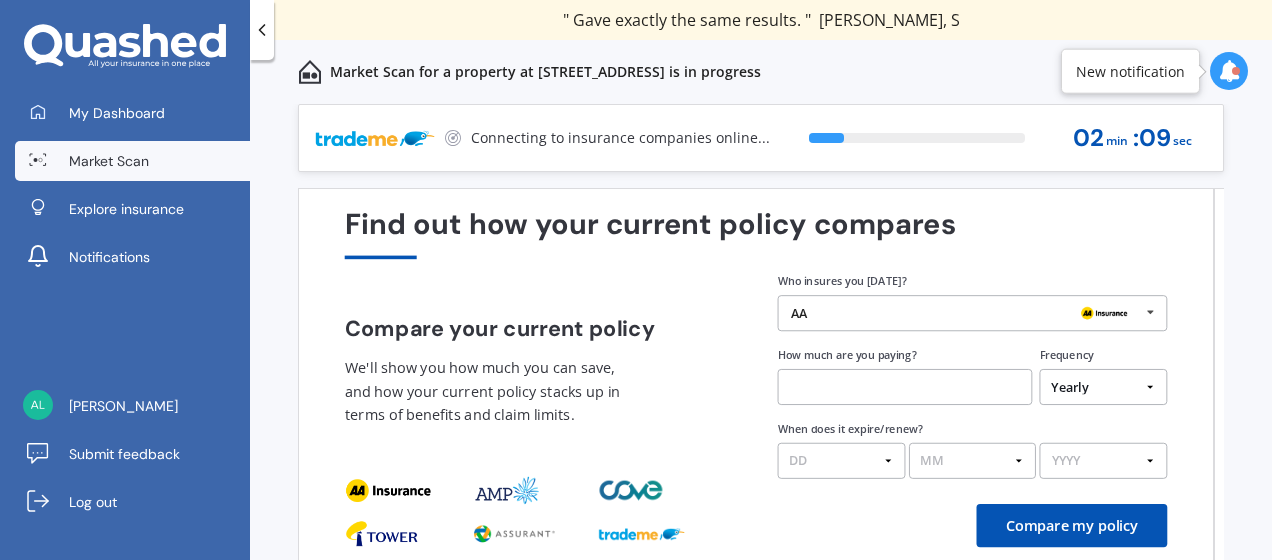 click on "AA" at bounding box center (965, 313) 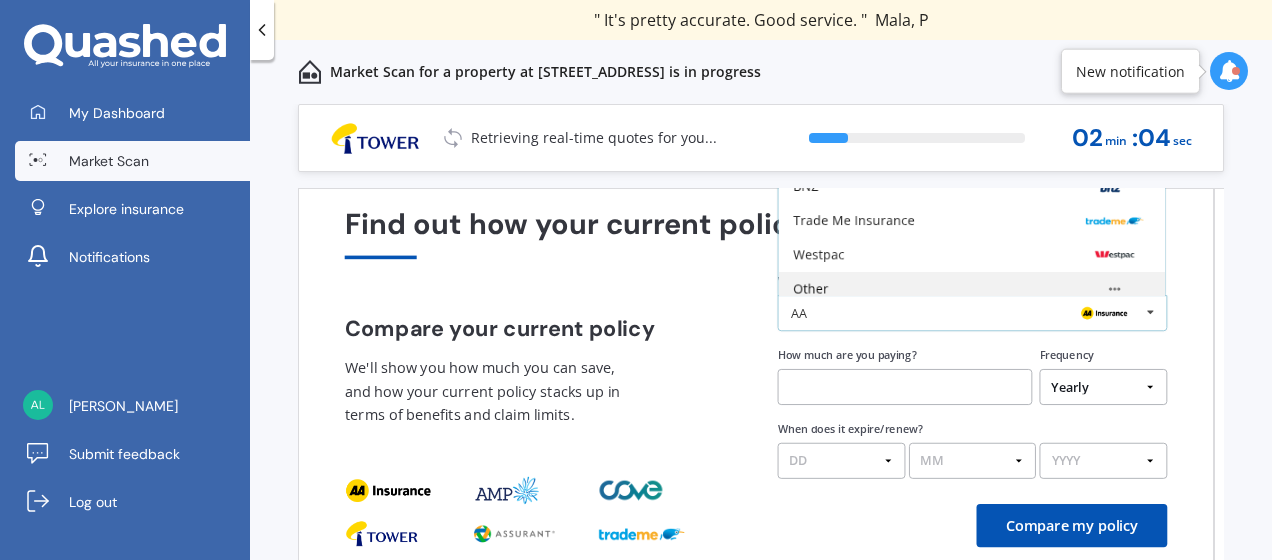 scroll, scrollTop: 130, scrollLeft: 0, axis: vertical 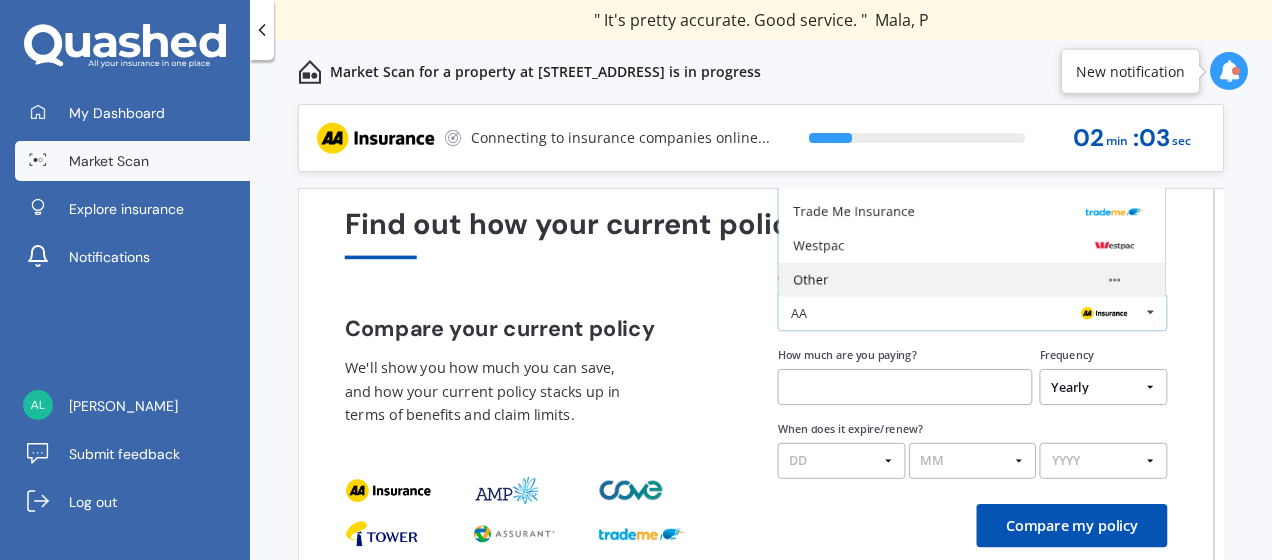 click on "Other" at bounding box center [971, 280] 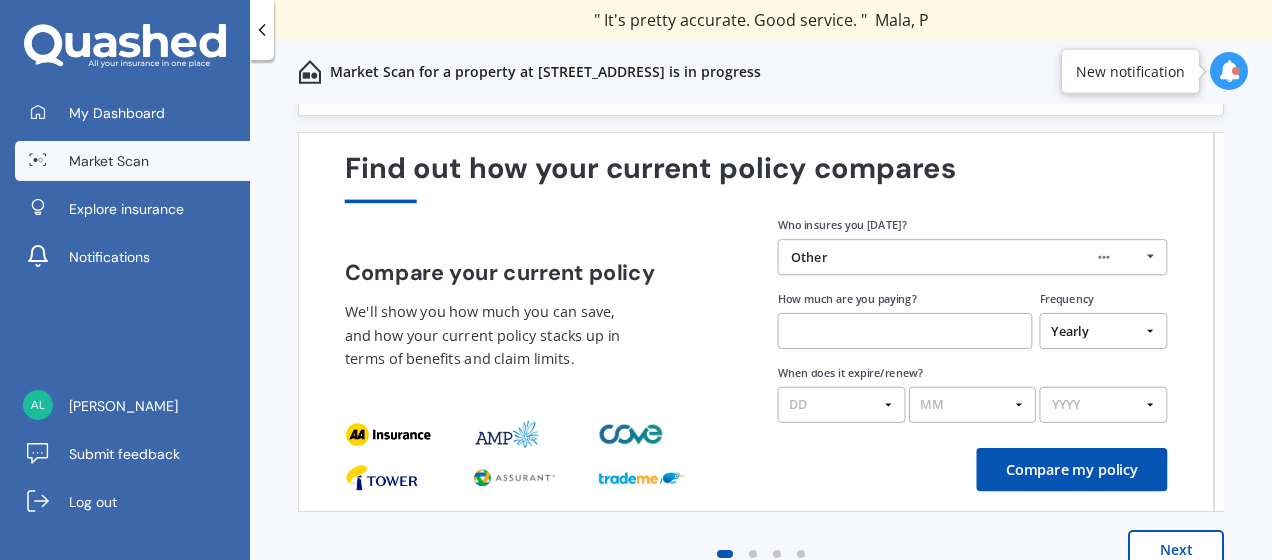 scroll, scrollTop: 86, scrollLeft: 0, axis: vertical 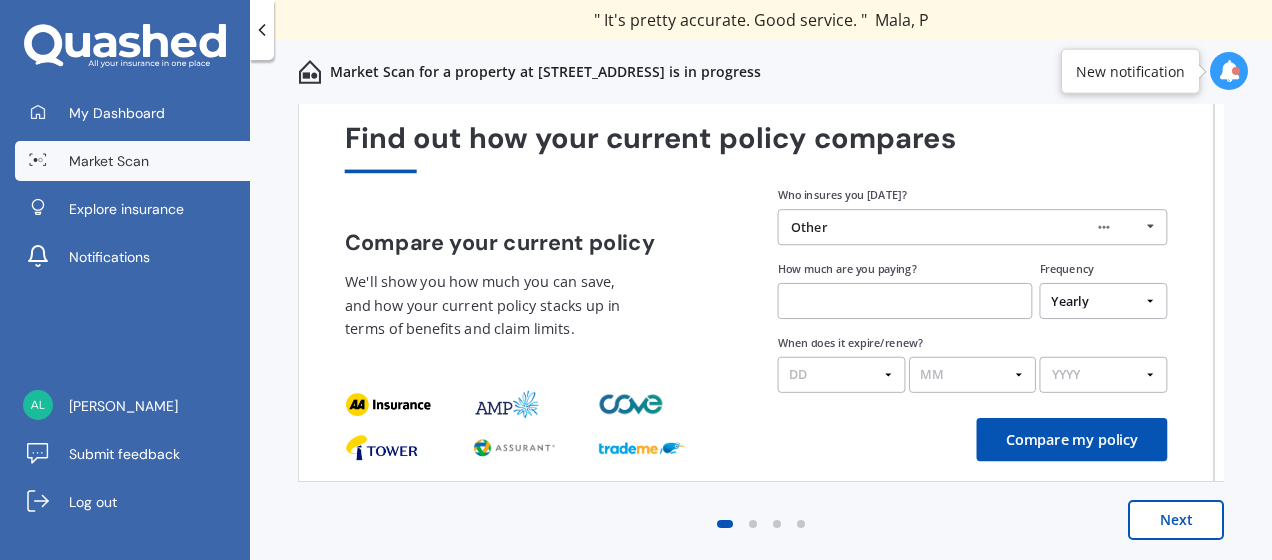 click at bounding box center [905, 301] 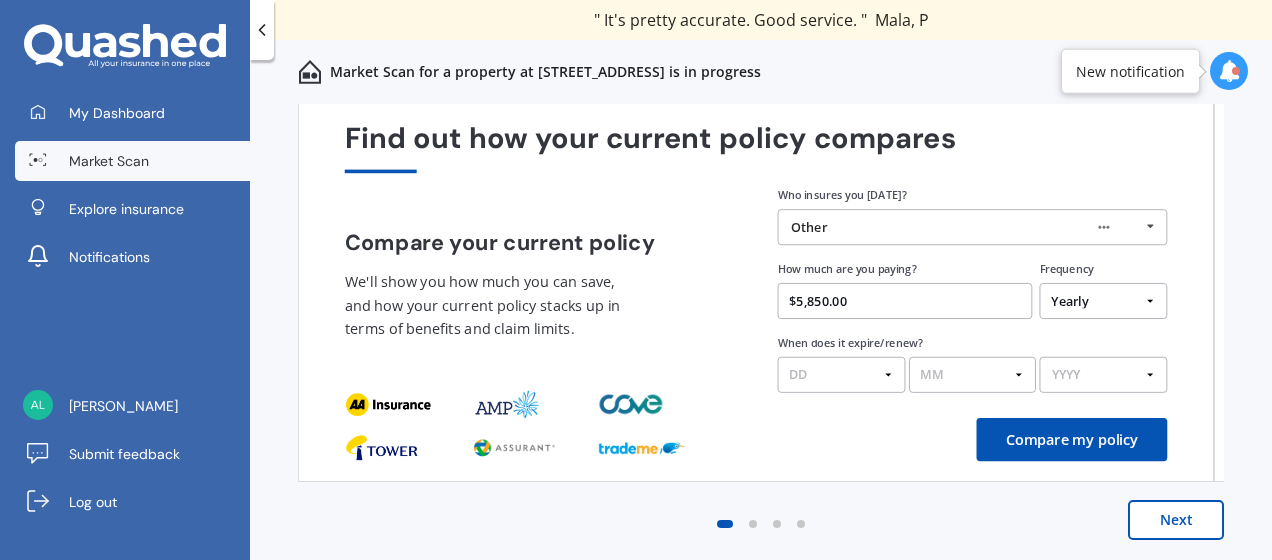 type on "$5,850.00" 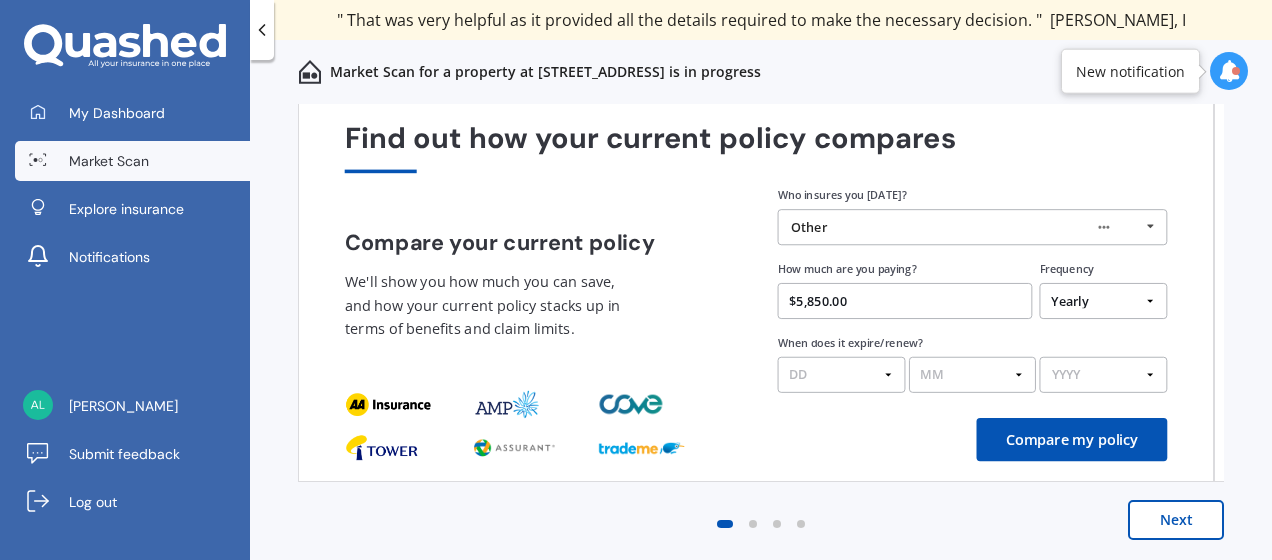 click on "Compare my policy" at bounding box center [1072, 439] 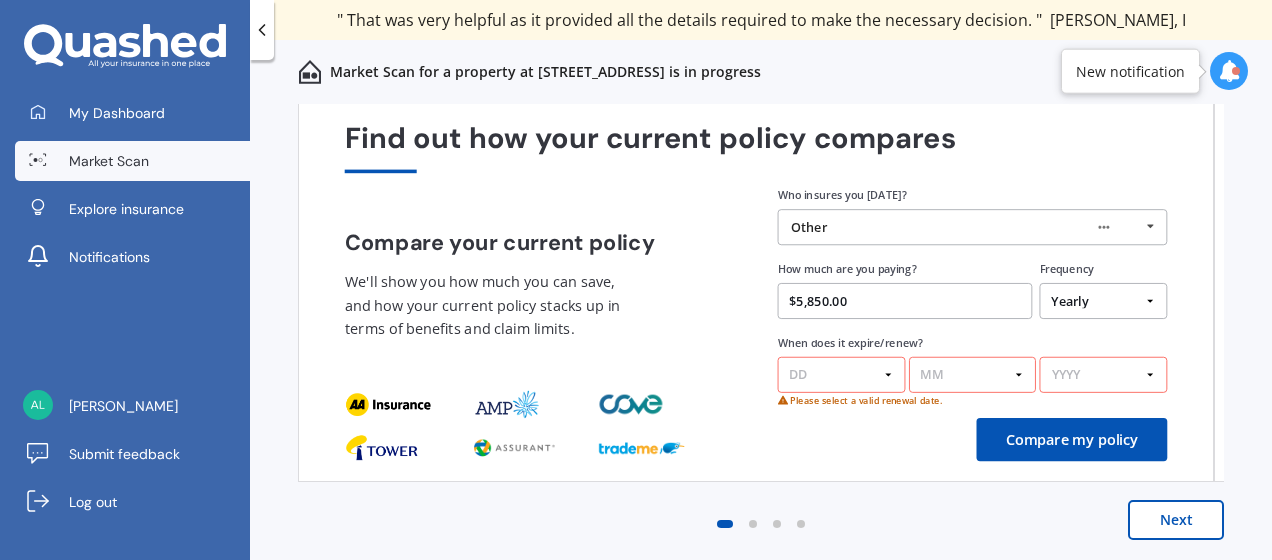 click on "DD 01 02 03 04 05 06 07 08 09 10 11 12 13 14 15 16 17 18 19 20 21 22 23 24 25 26 27 28 29 30 31" at bounding box center [842, 375] 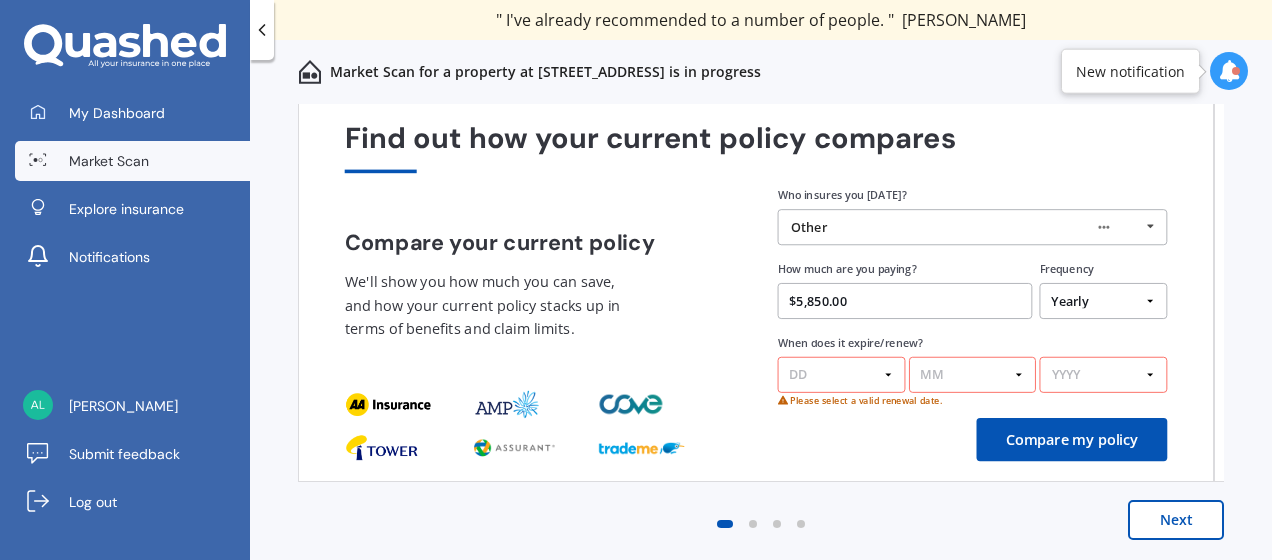 select on "20" 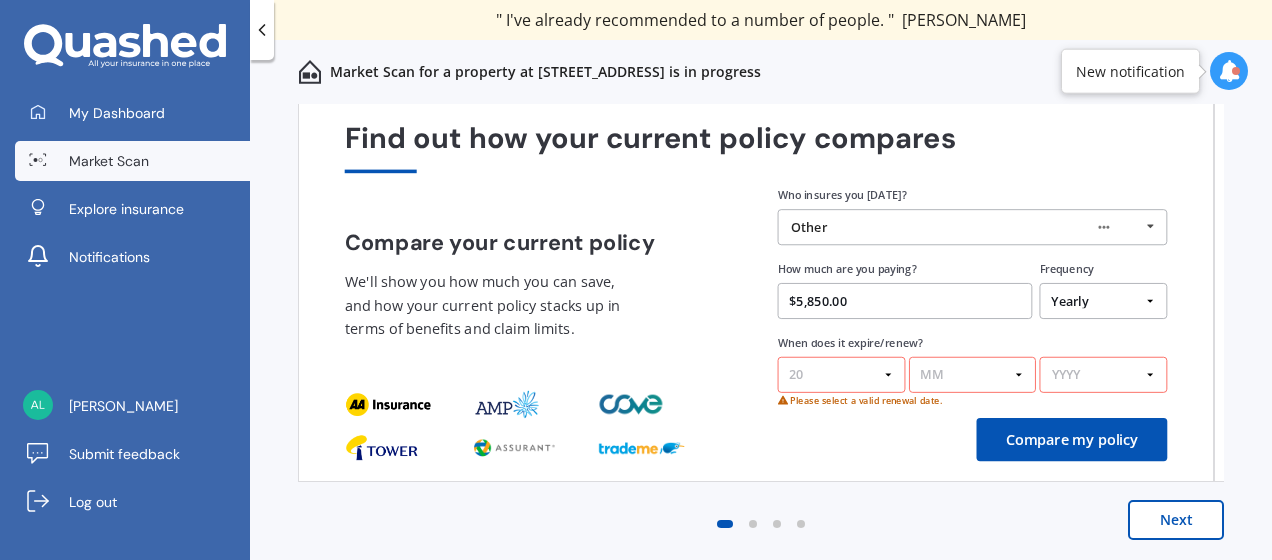 click on "DD 01 02 03 04 05 06 07 08 09 10 11 12 13 14 15 16 17 18 19 20 21 22 23 24 25 26 27 28 29 30 31" at bounding box center (842, 375) 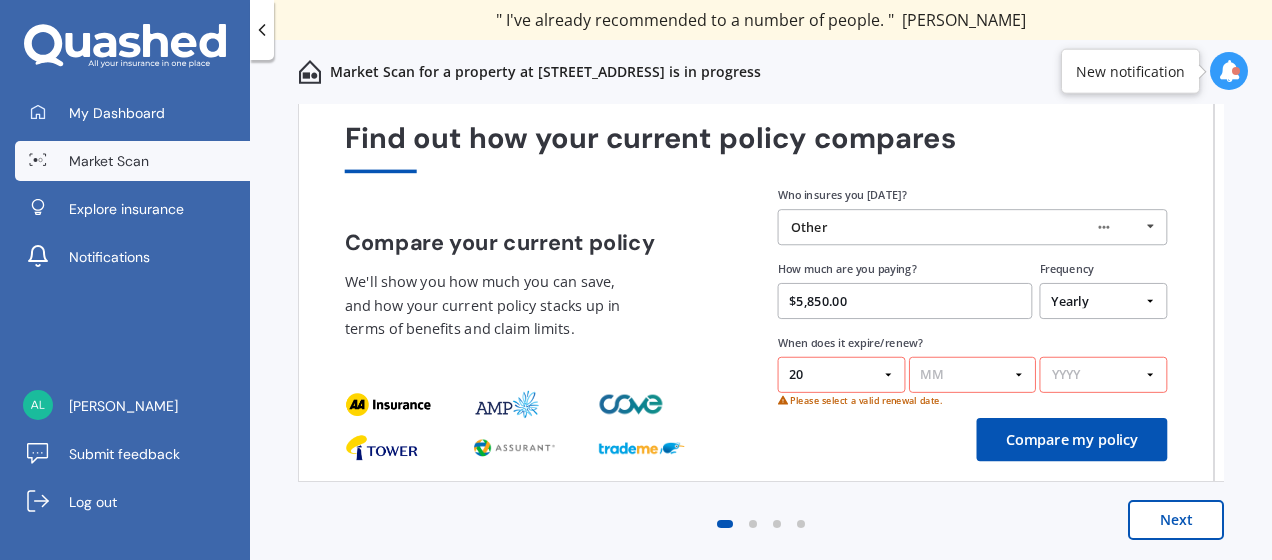 click on "MM 01 02 03 04 05 06 07 08 09 10 11 12" at bounding box center (973, 375) 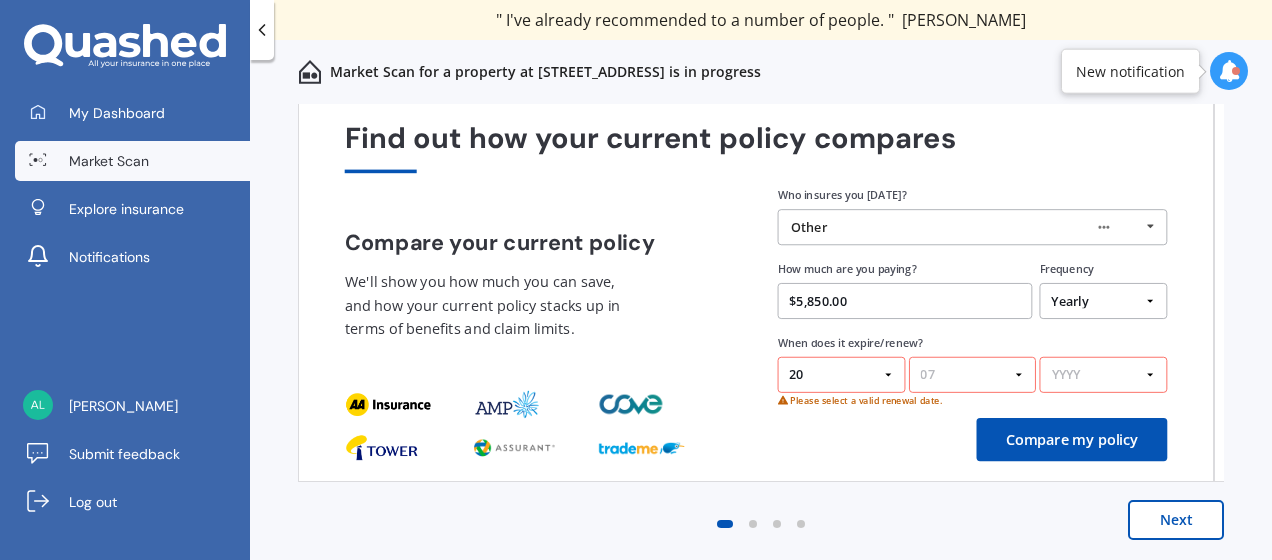 click on "MM 01 02 03 04 05 06 07 08 09 10 11 12" at bounding box center [973, 375] 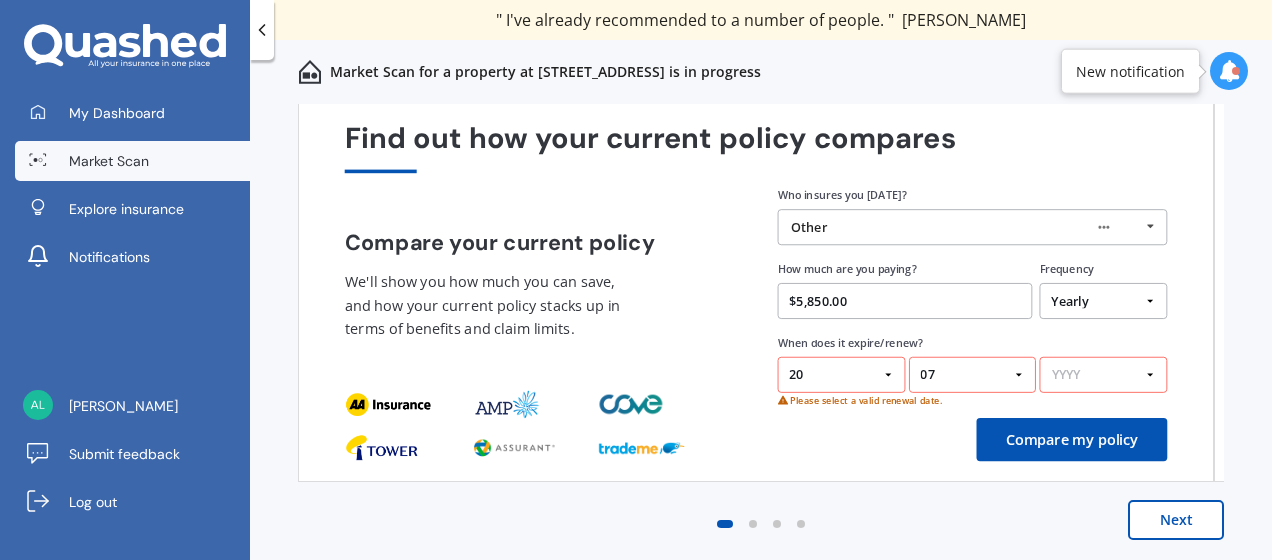 click on "YYYY 2026 2025 2024" at bounding box center [1104, 375] 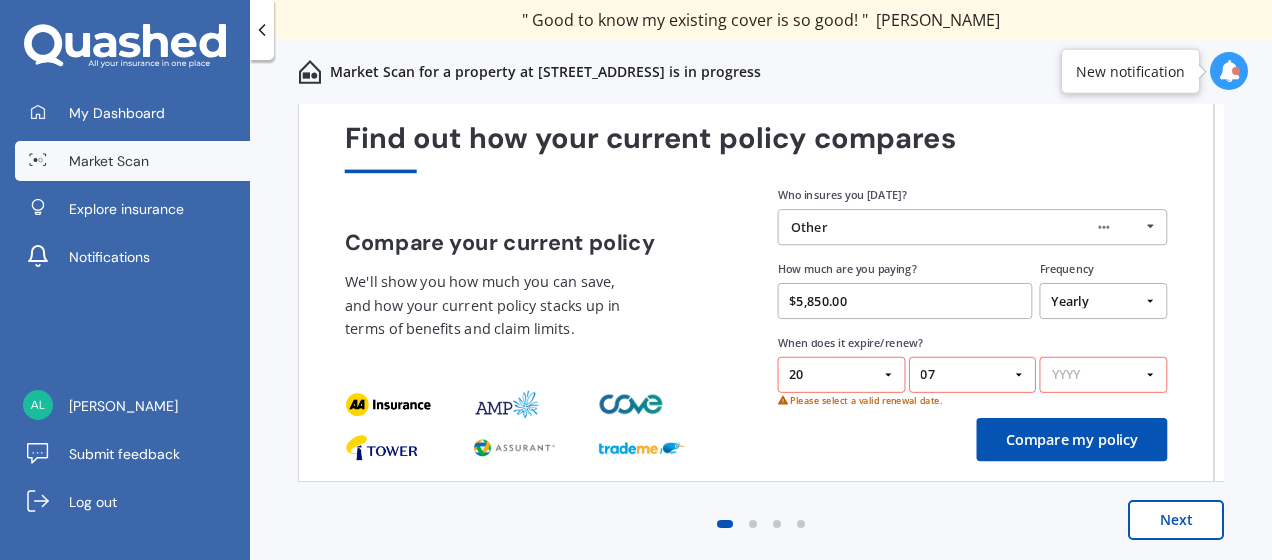 select on "2025" 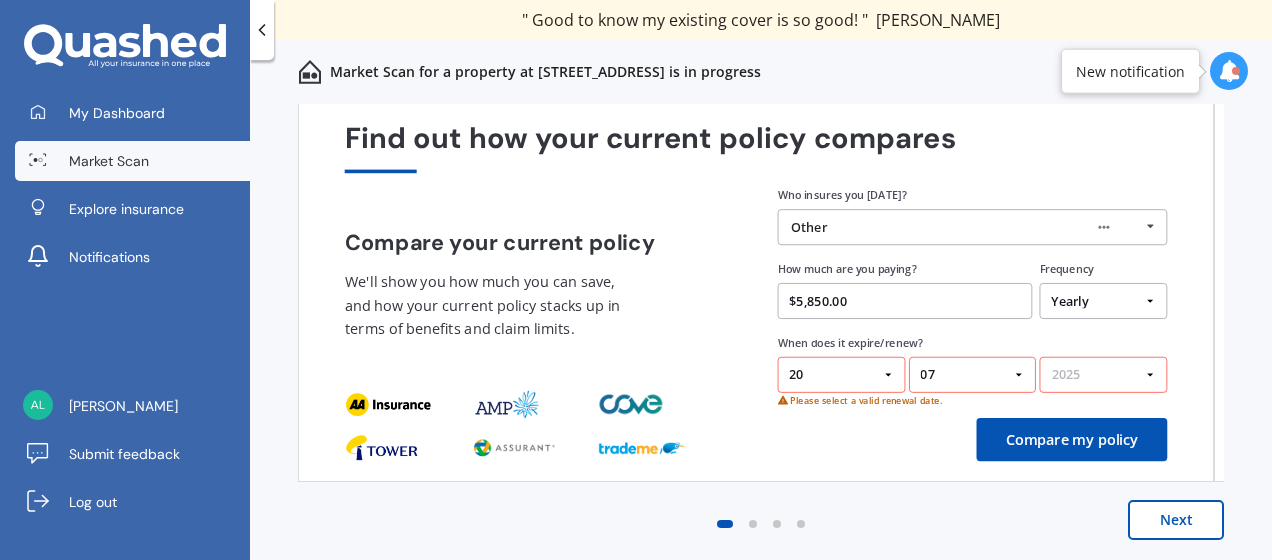 click on "YYYY 2026 2025 2024" at bounding box center (1104, 375) 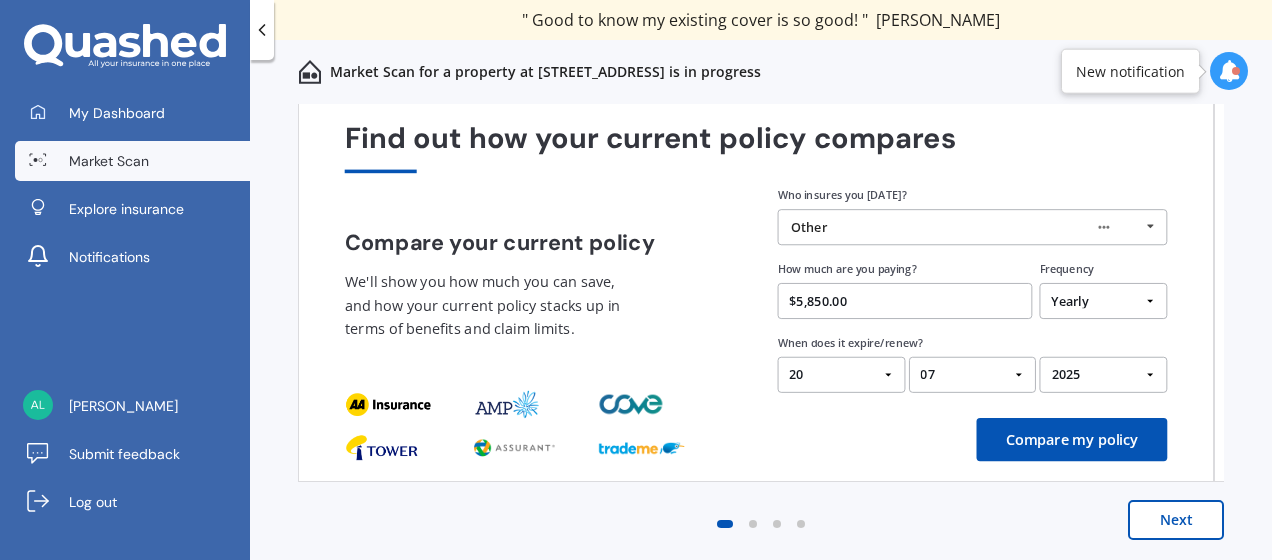 click on "Compare my policy" at bounding box center (1072, 439) 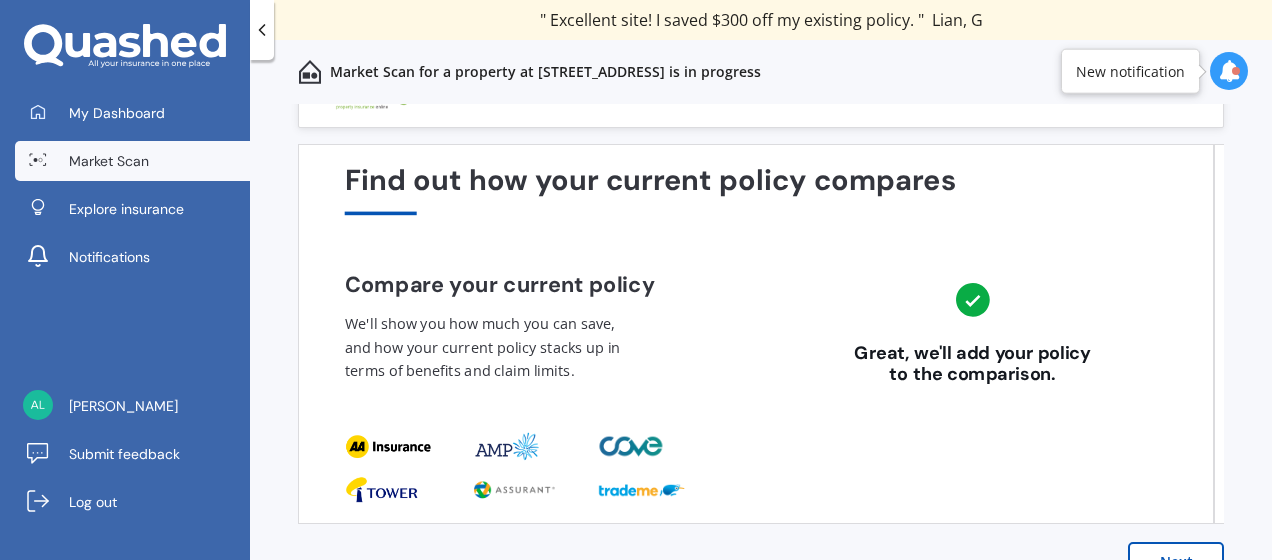 scroll, scrollTop: 86, scrollLeft: 0, axis: vertical 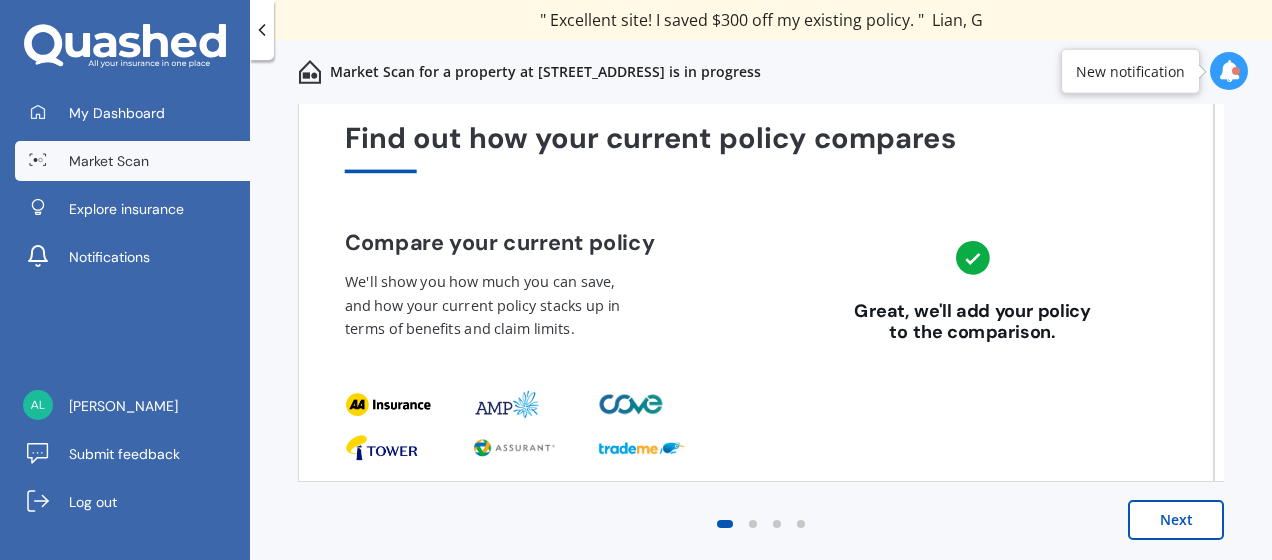 click on "Next" at bounding box center (1176, 520) 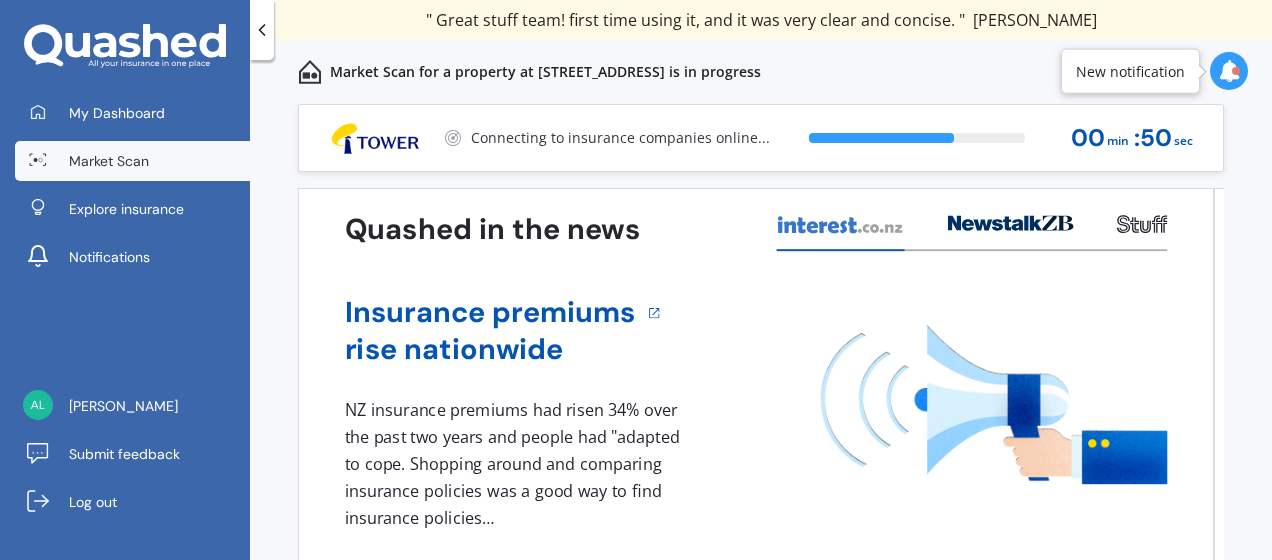 scroll, scrollTop: 86, scrollLeft: 0, axis: vertical 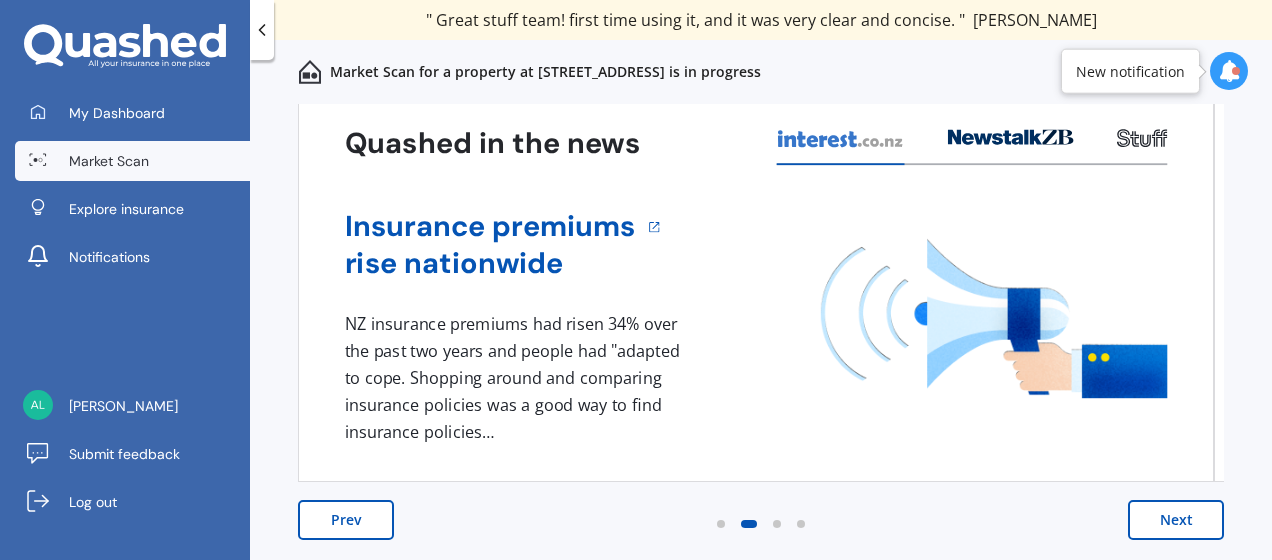 click on "Next" at bounding box center [1176, 520] 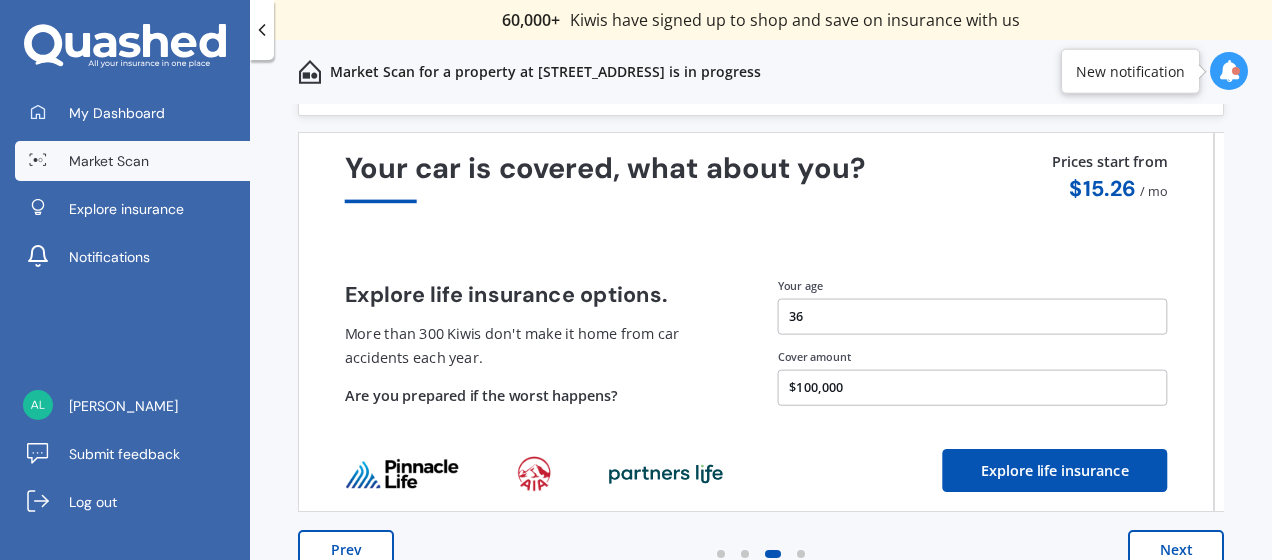 scroll, scrollTop: 86, scrollLeft: 0, axis: vertical 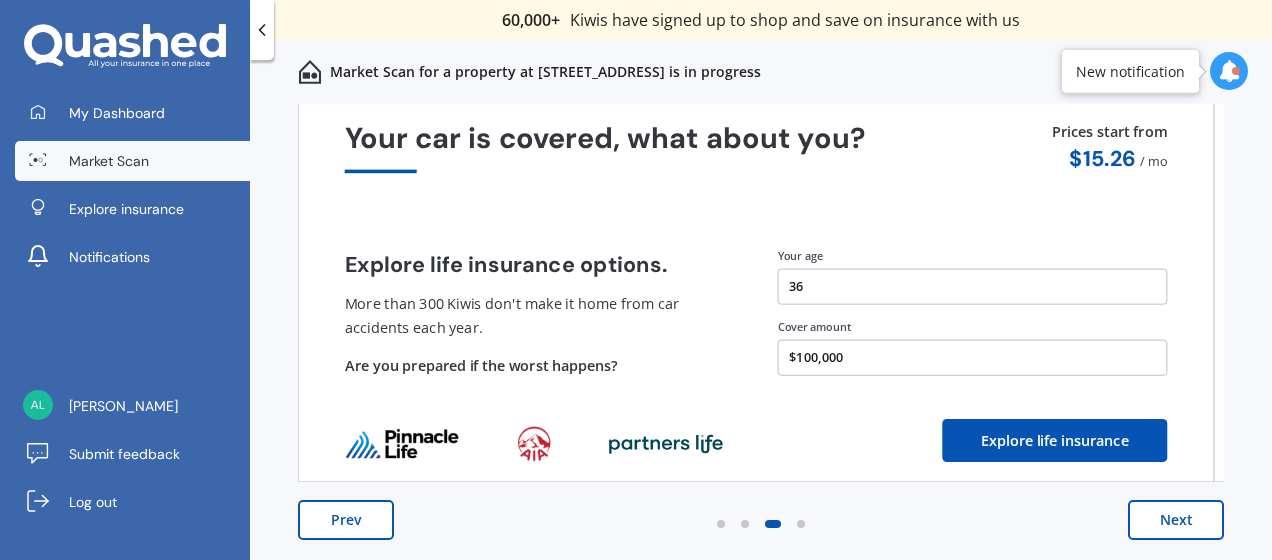 click on "Next" at bounding box center [1176, 520] 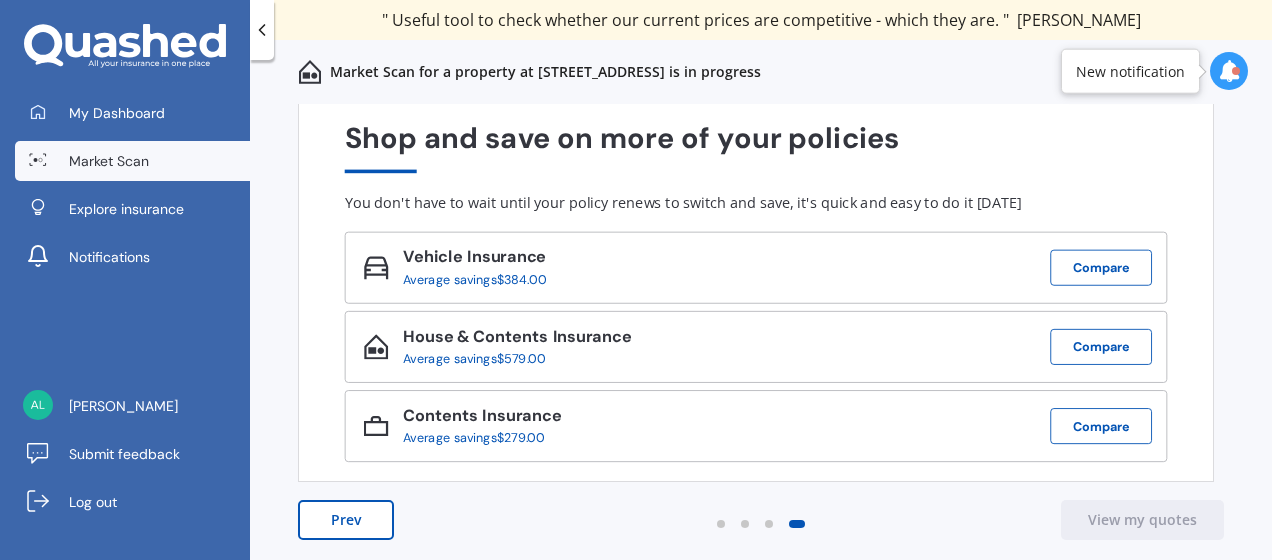 scroll, scrollTop: 0, scrollLeft: 0, axis: both 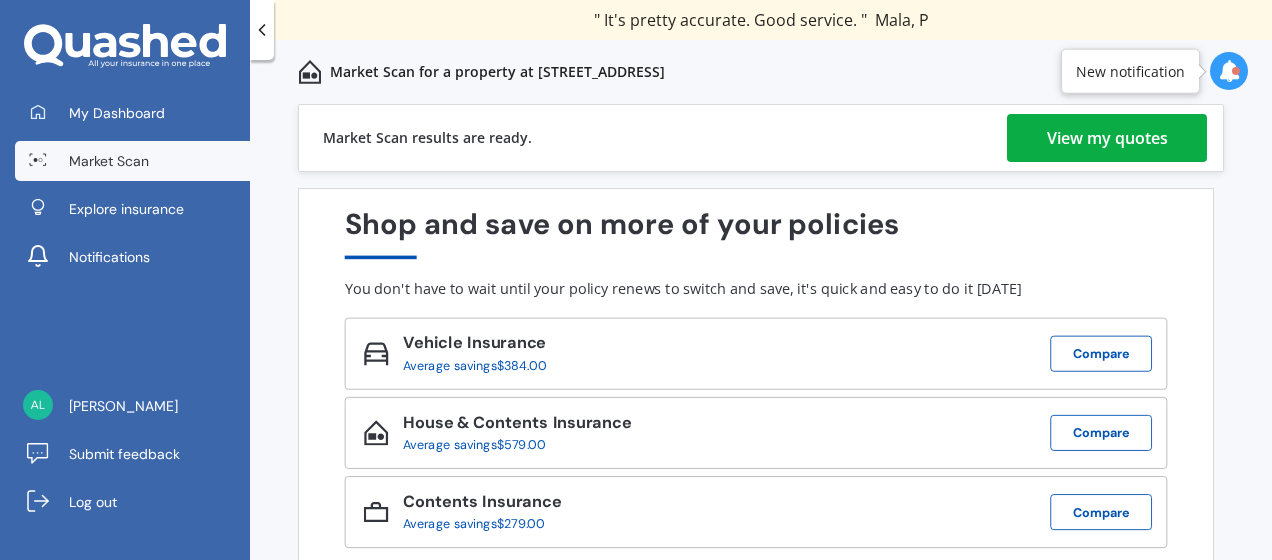 click on "View my quotes" at bounding box center [1107, 138] 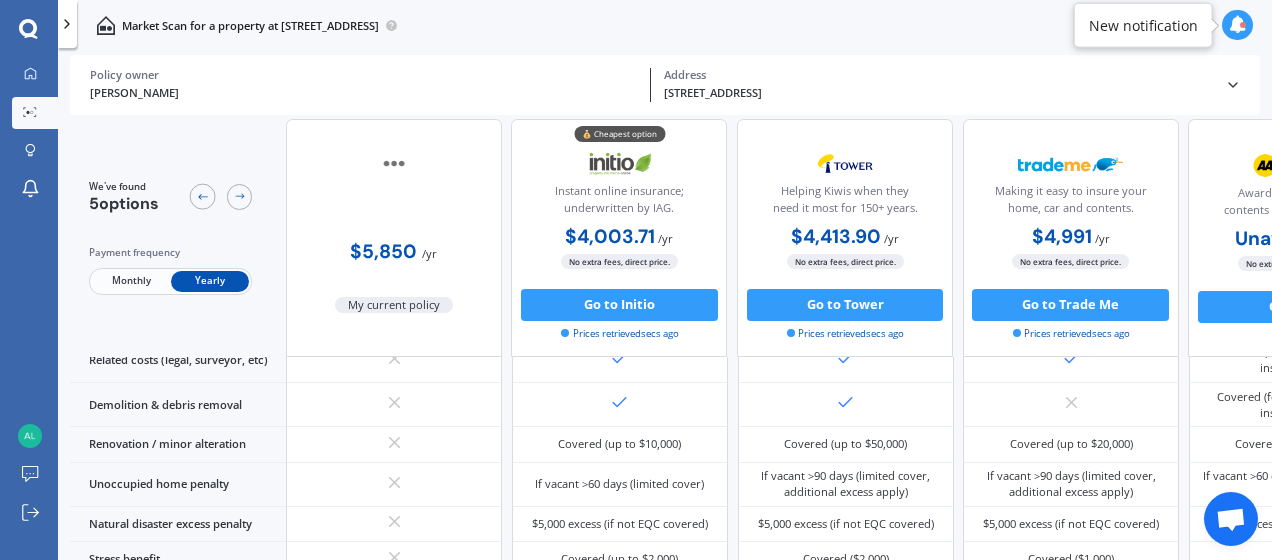 scroll, scrollTop: 879, scrollLeft: 0, axis: vertical 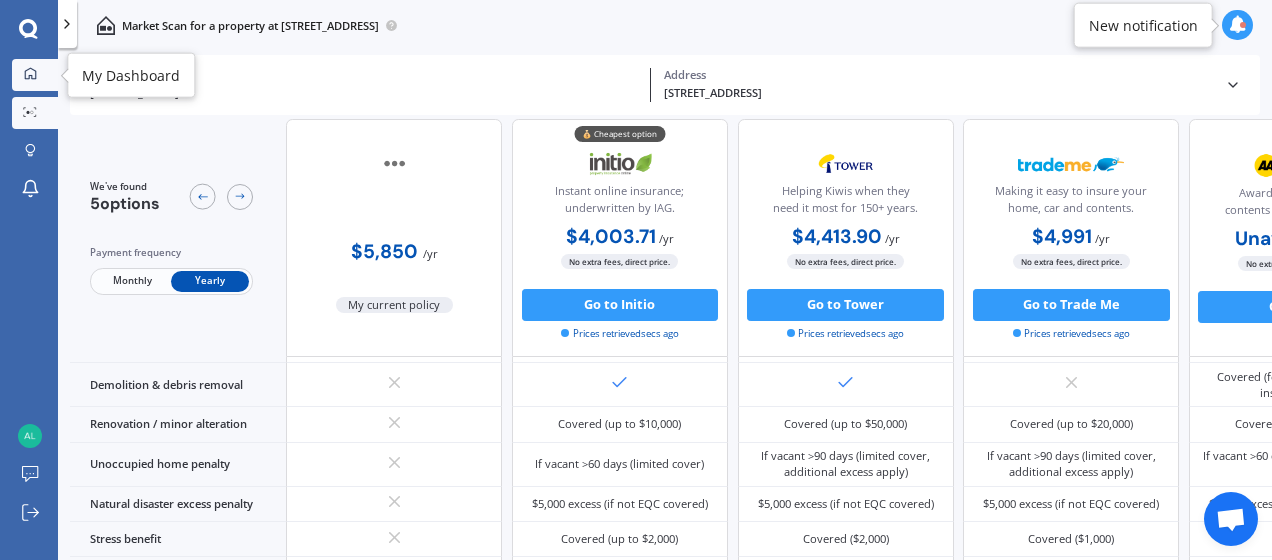 click at bounding box center [30, 74] 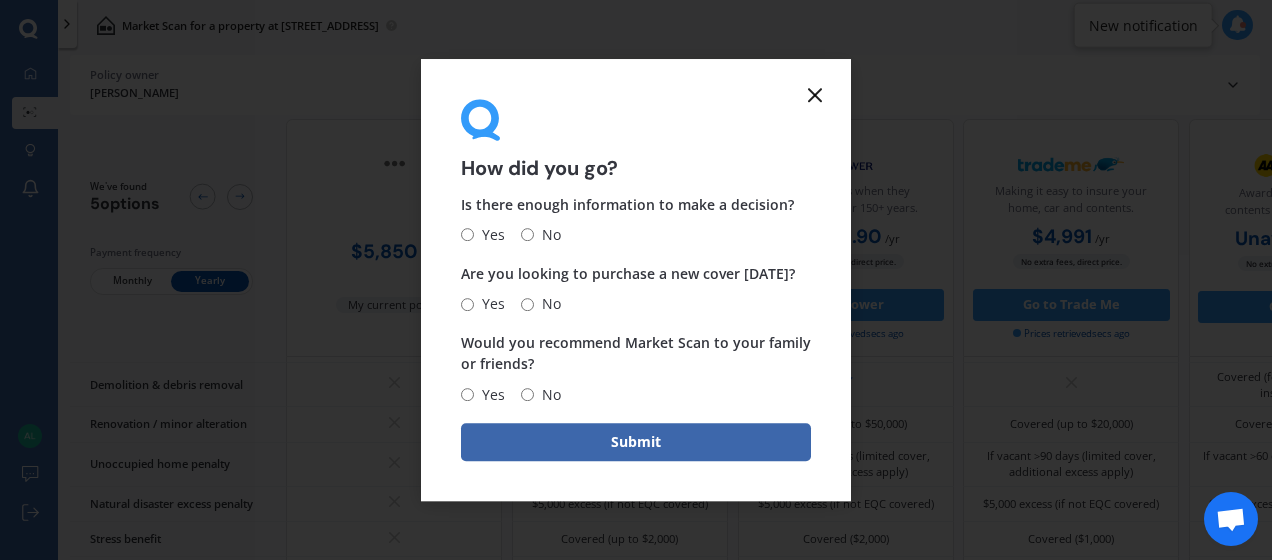 click 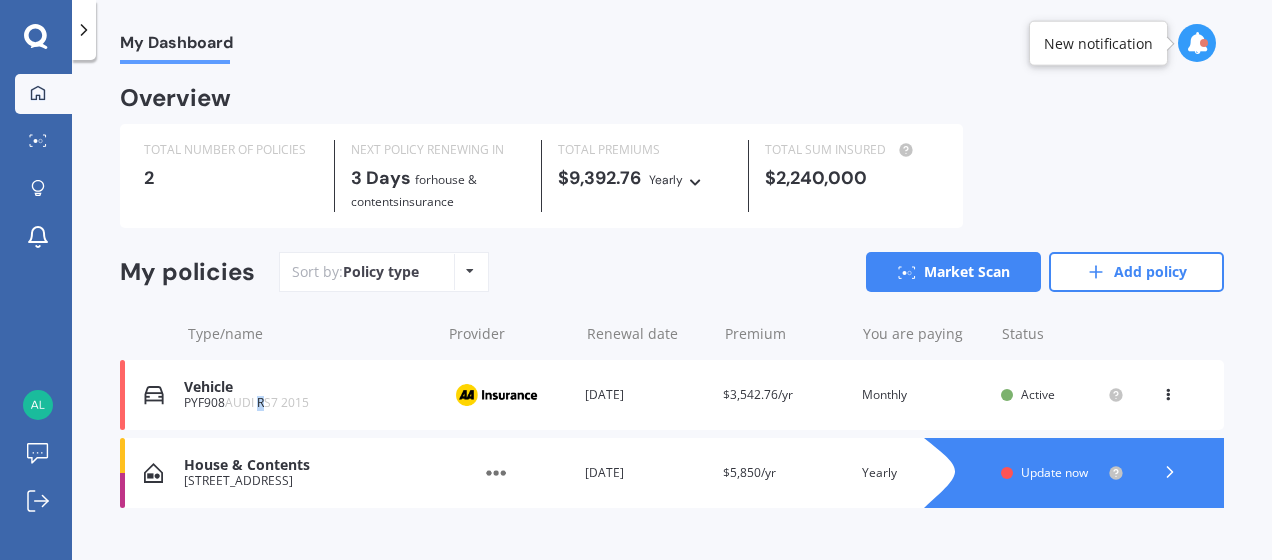 click on "AUDI RS7 2015" at bounding box center (267, 402) 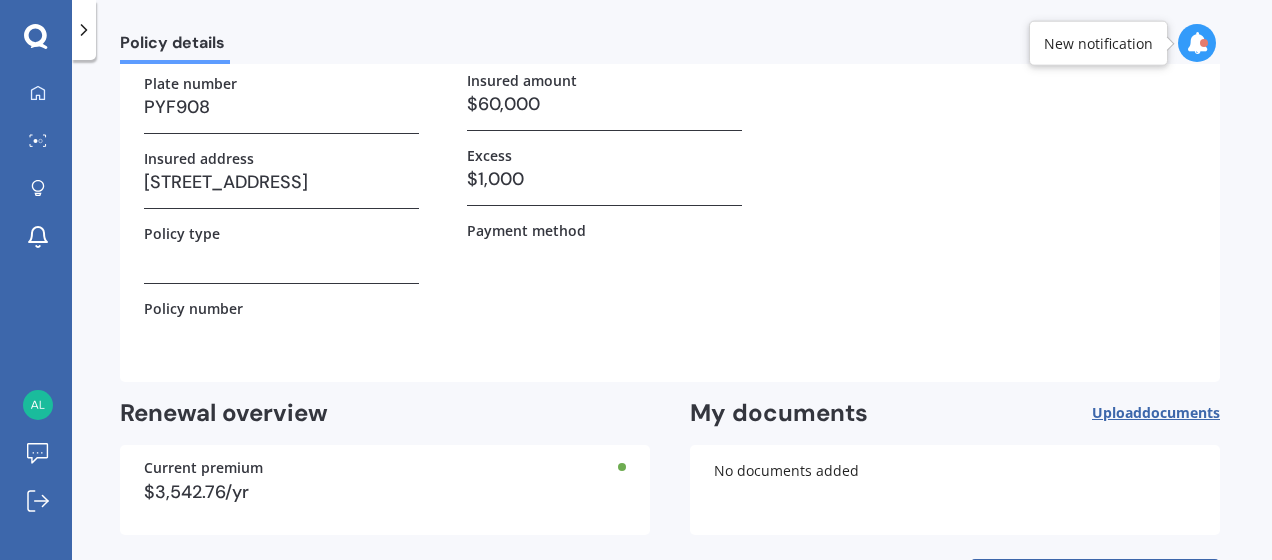 scroll, scrollTop: 281, scrollLeft: 0, axis: vertical 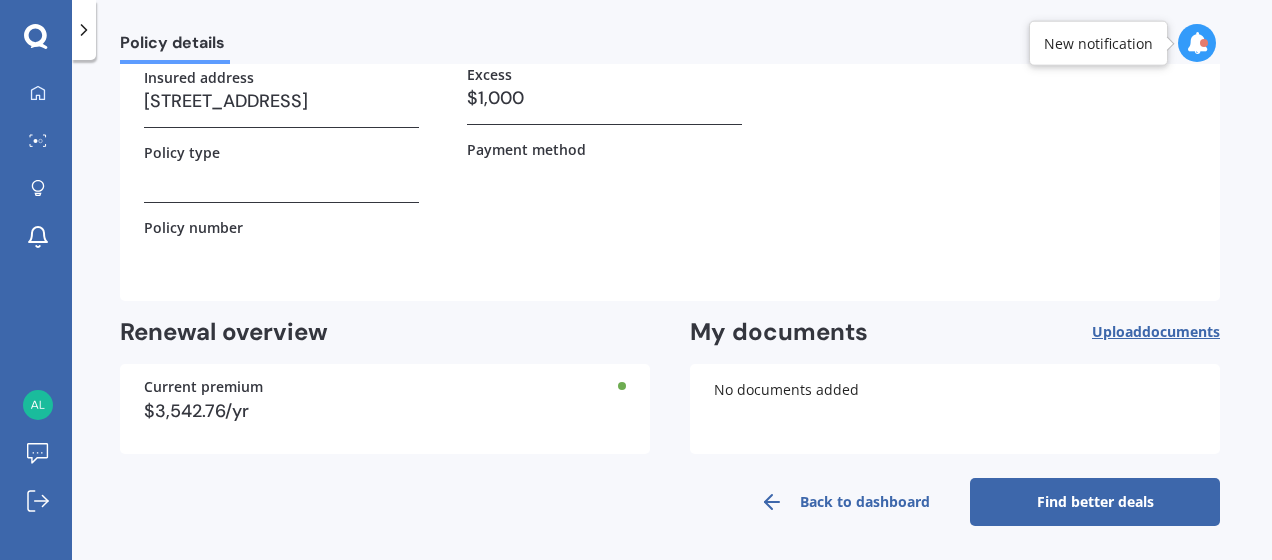 click on "Find better deals" at bounding box center (1095, 502) 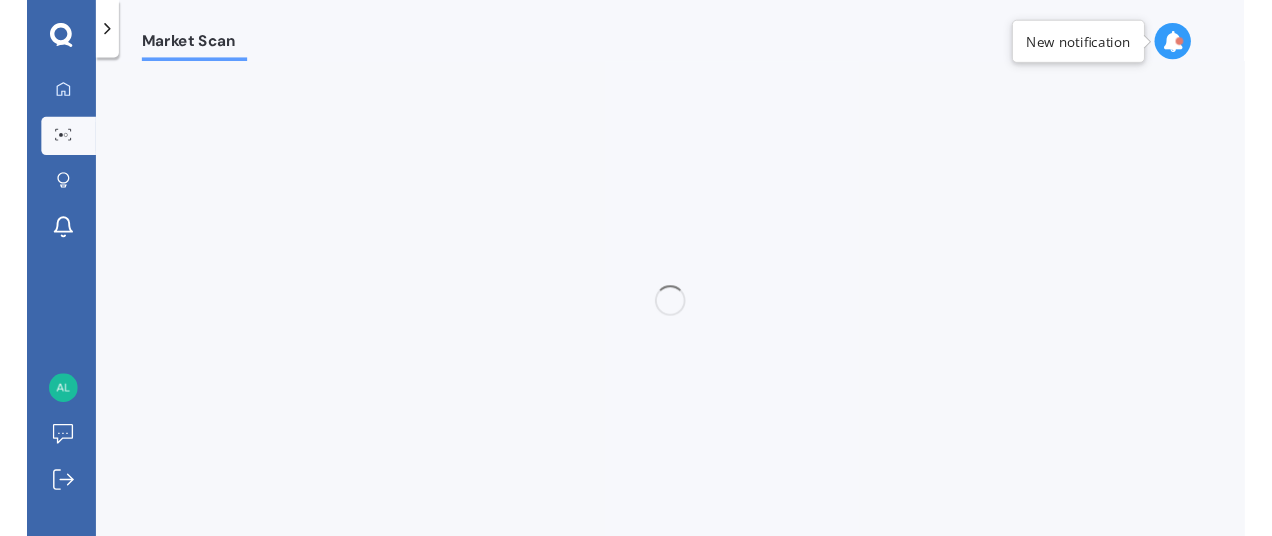 scroll, scrollTop: 0, scrollLeft: 0, axis: both 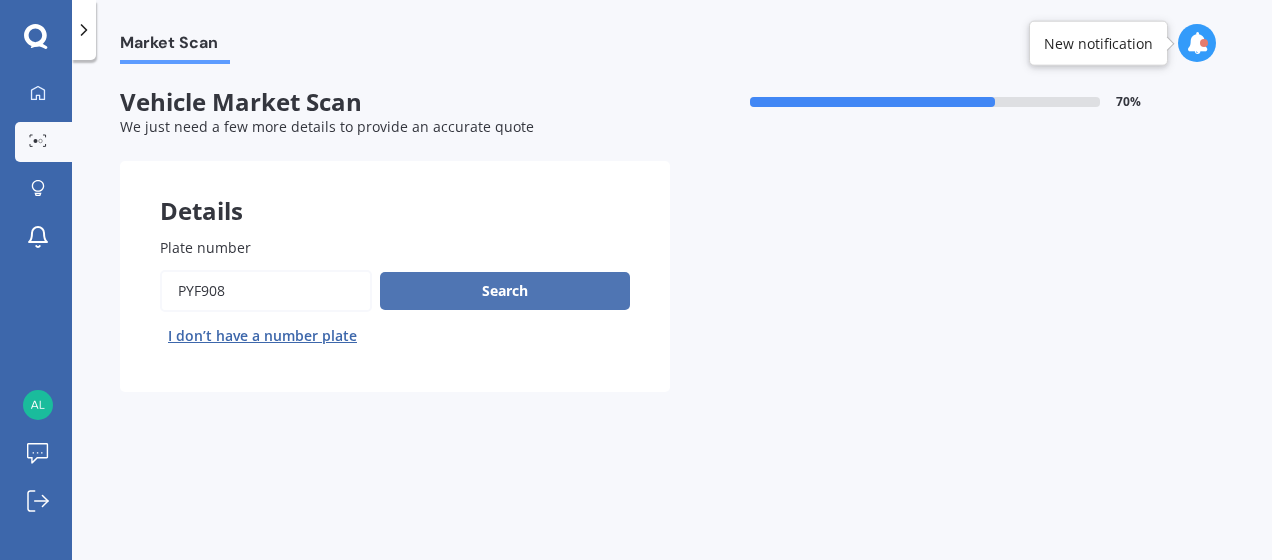 click on "Search" at bounding box center [505, 291] 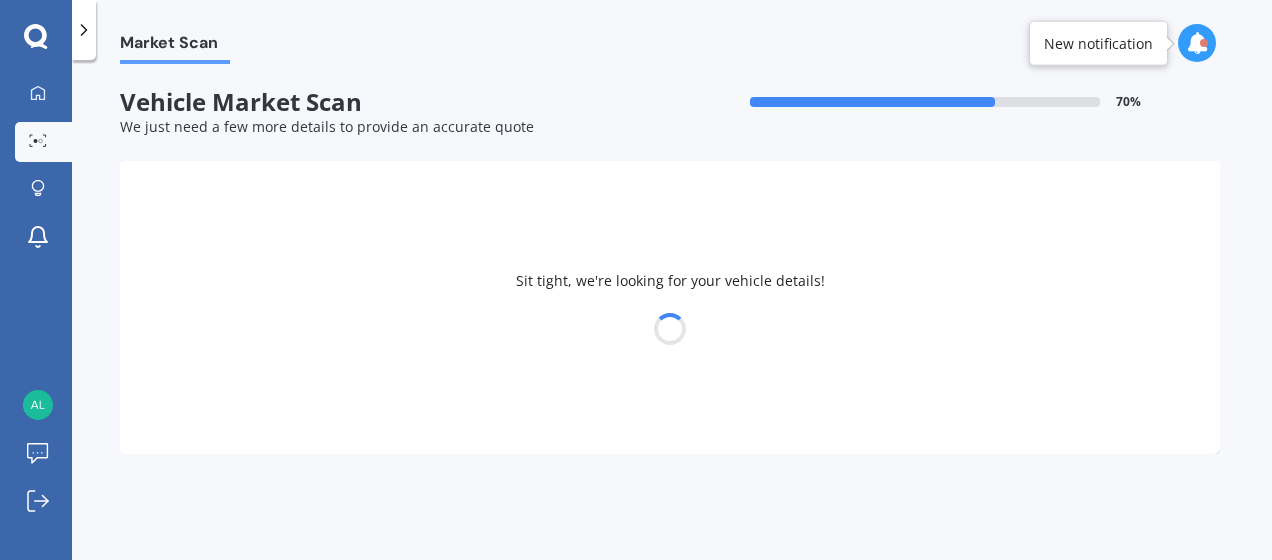 select on "AUDI" 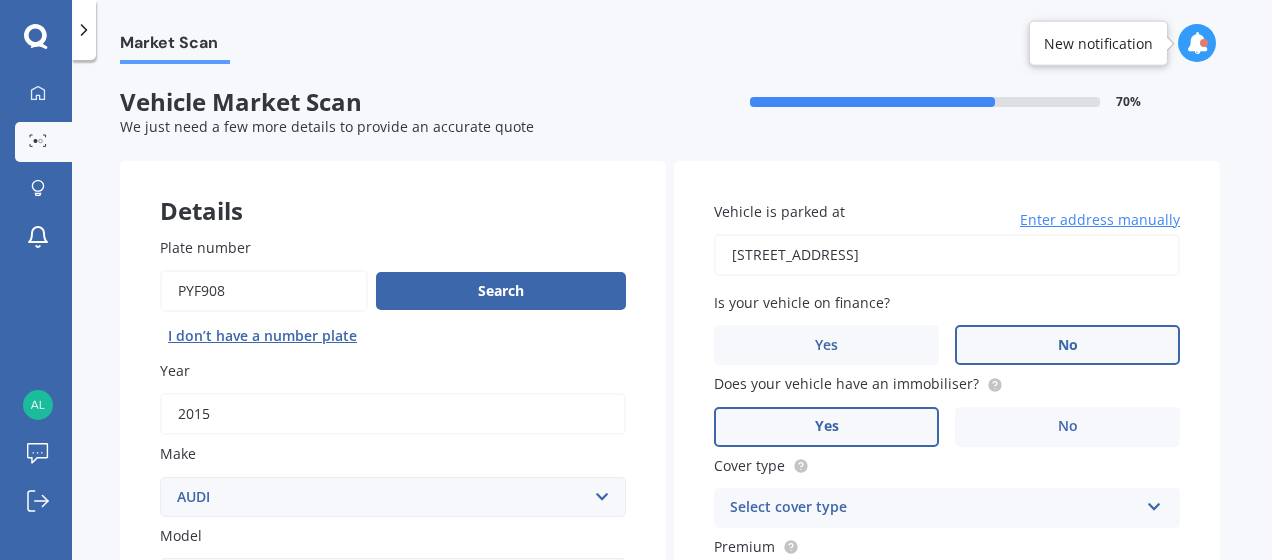 click on "No" at bounding box center (1068, 345) 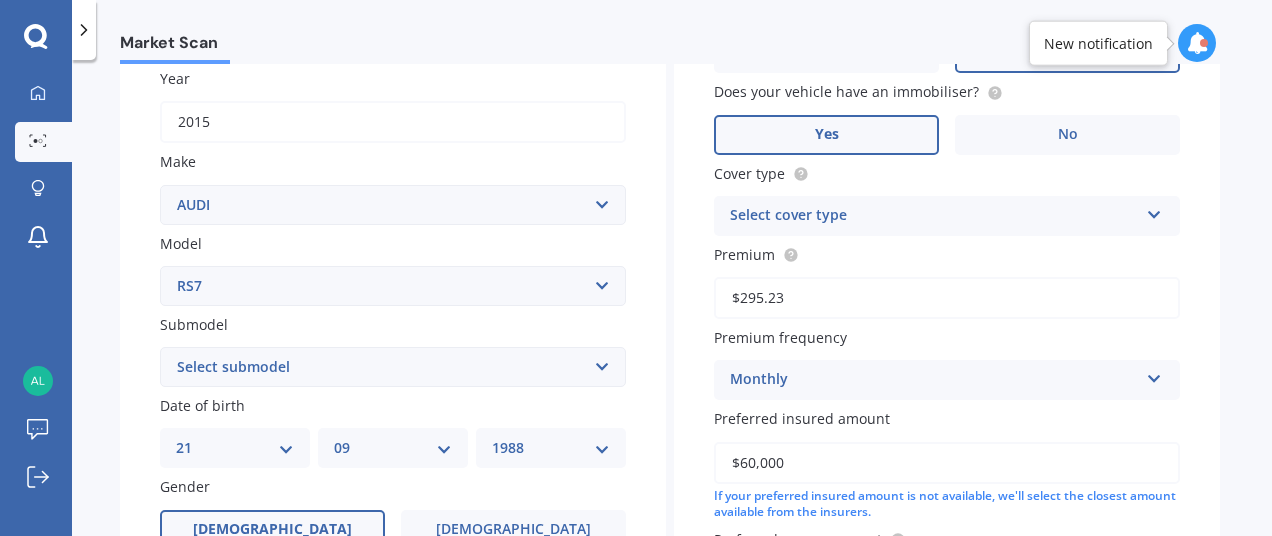 scroll, scrollTop: 400, scrollLeft: 0, axis: vertical 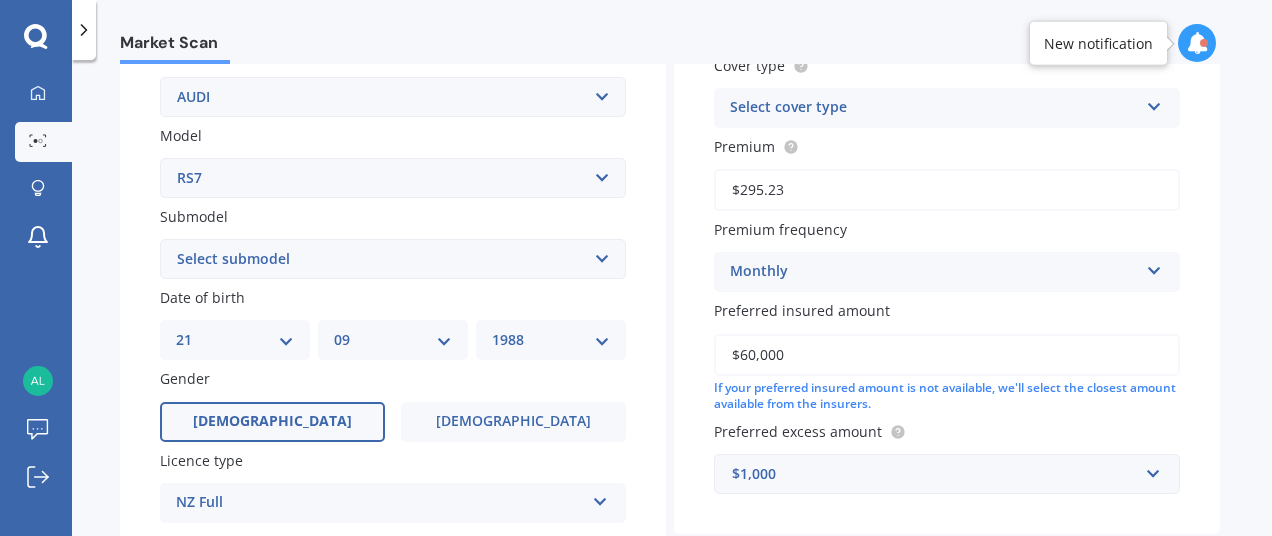 click on "Select submodel (All)" at bounding box center (393, 259) 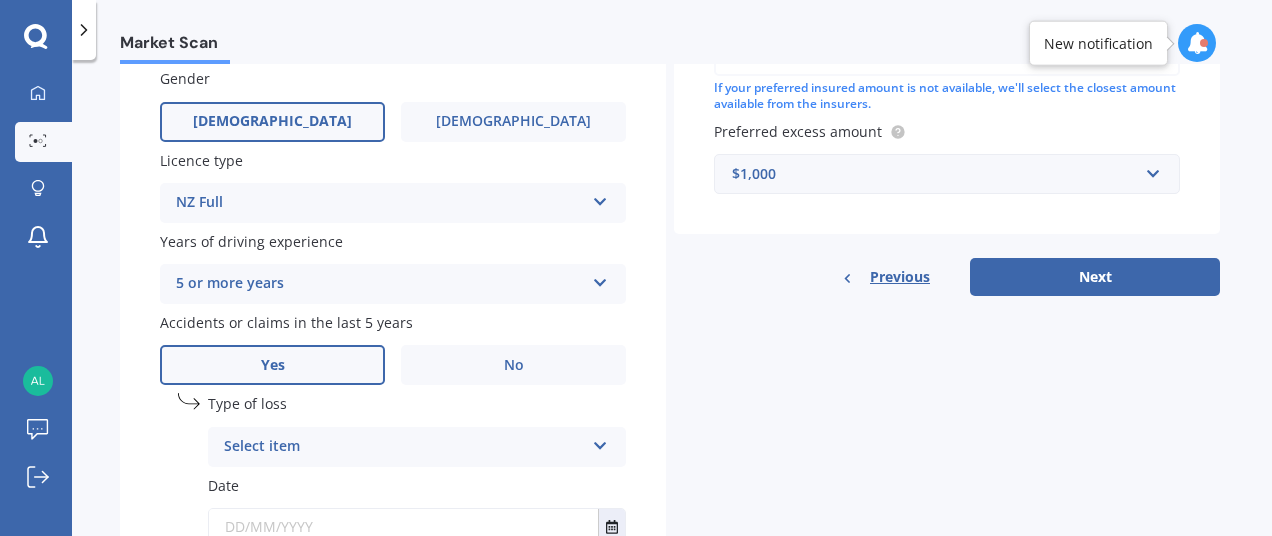 scroll, scrollTop: 800, scrollLeft: 0, axis: vertical 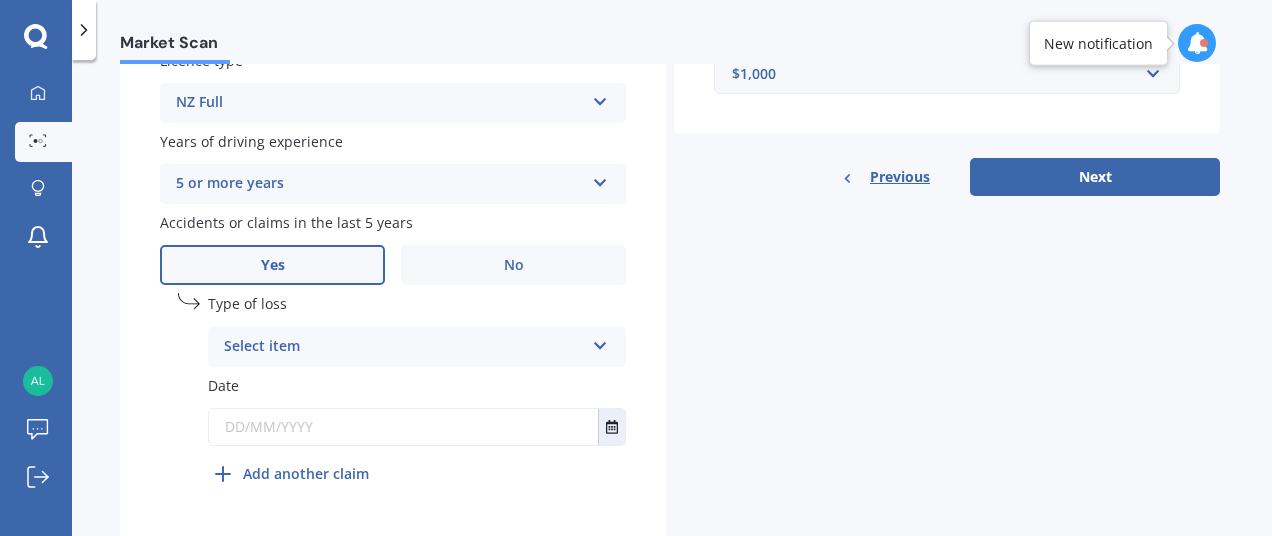 click on "Select item" at bounding box center (404, 347) 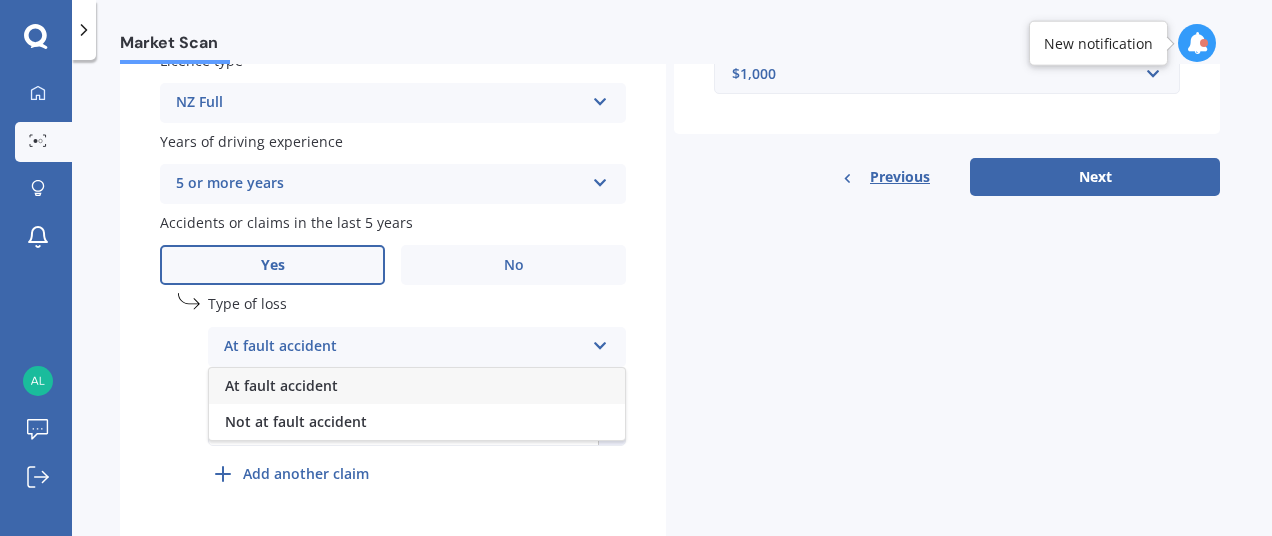 click on "At fault accident" at bounding box center [281, 385] 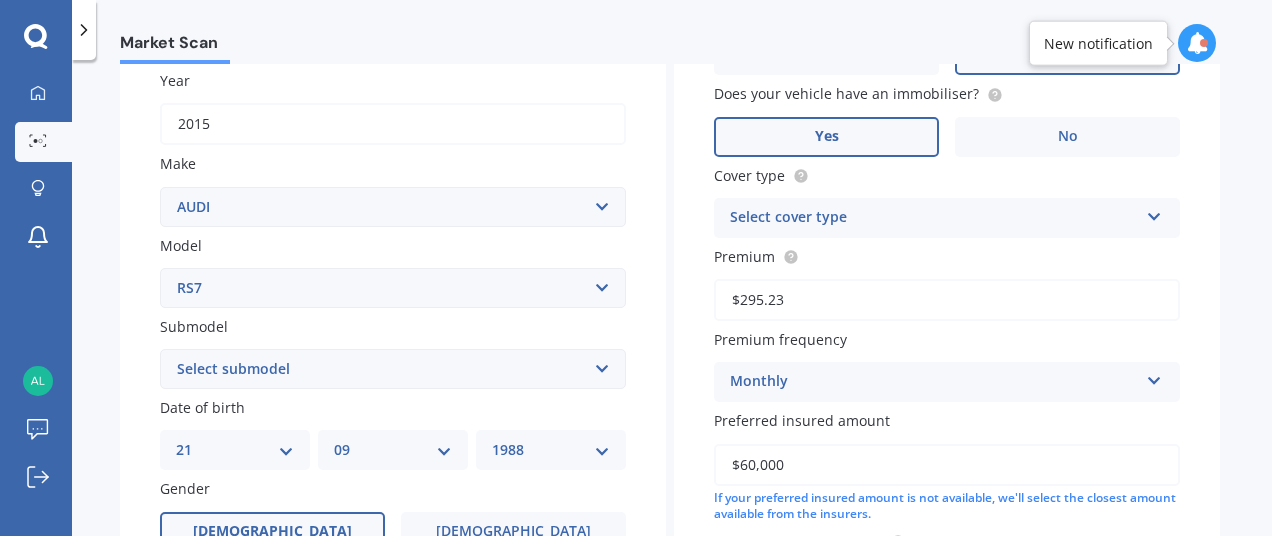 scroll, scrollTop: 261, scrollLeft: 0, axis: vertical 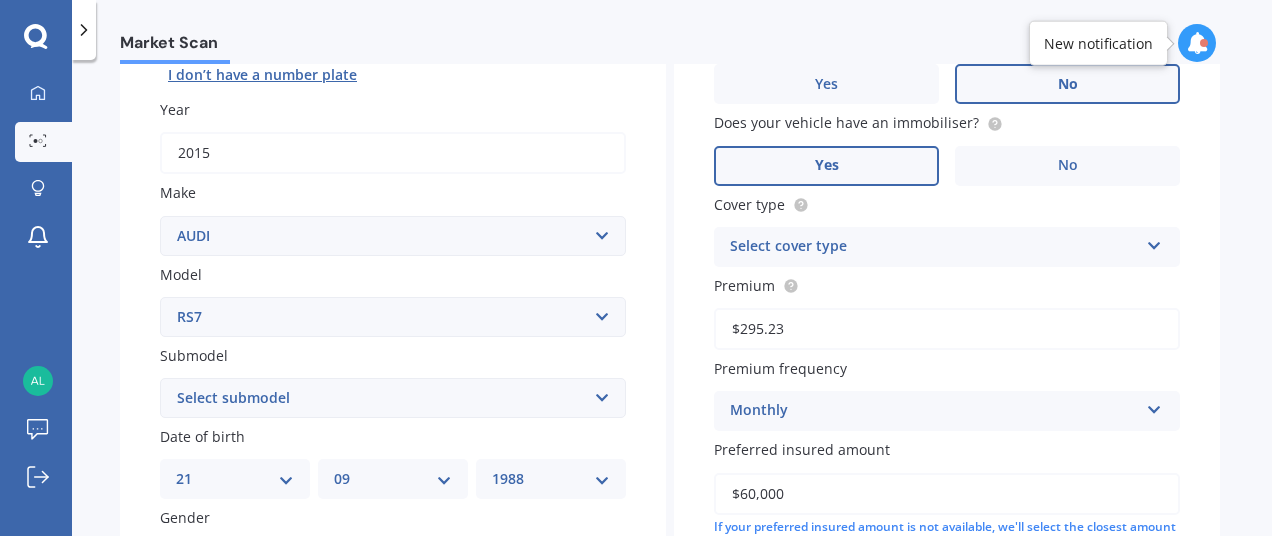 click on "$295.23" at bounding box center [947, 329] 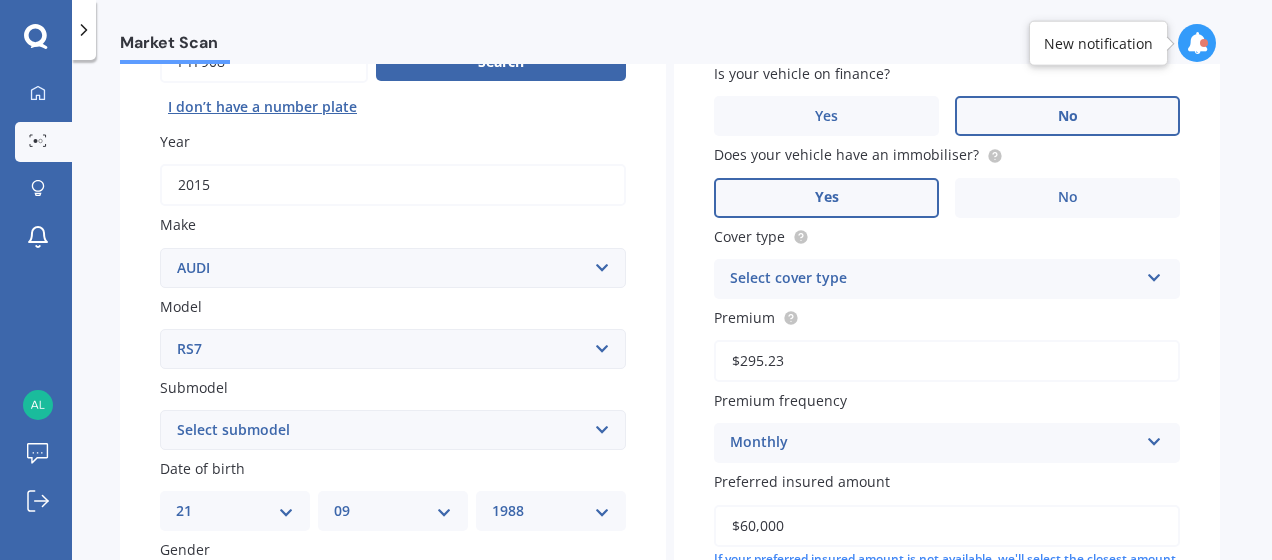 scroll, scrollTop: 261, scrollLeft: 0, axis: vertical 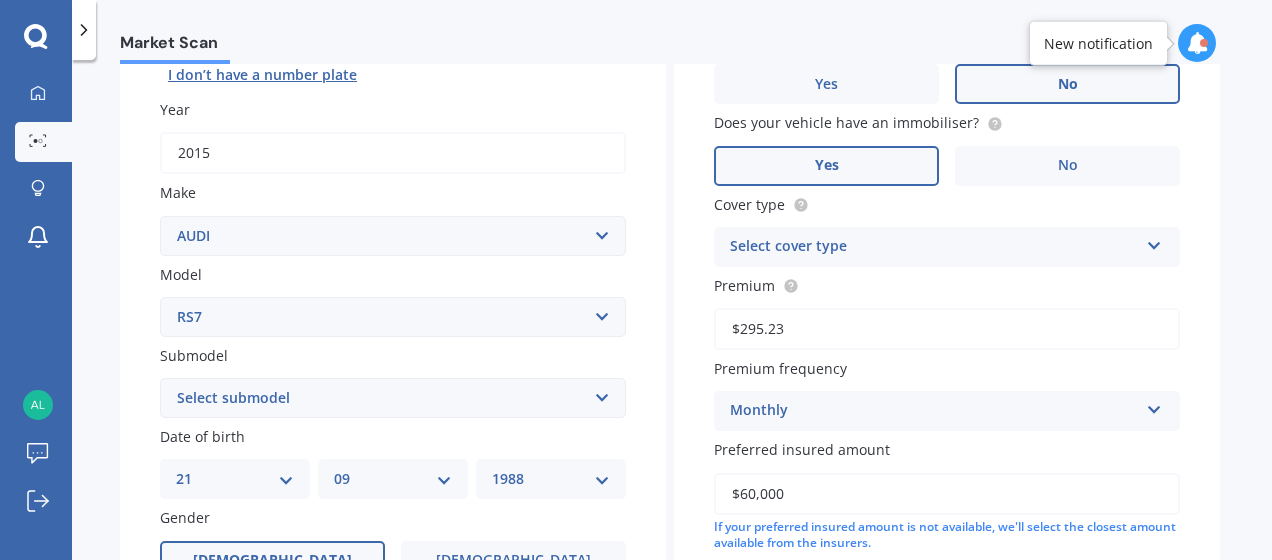 click on "Select cover type" at bounding box center (934, 247) 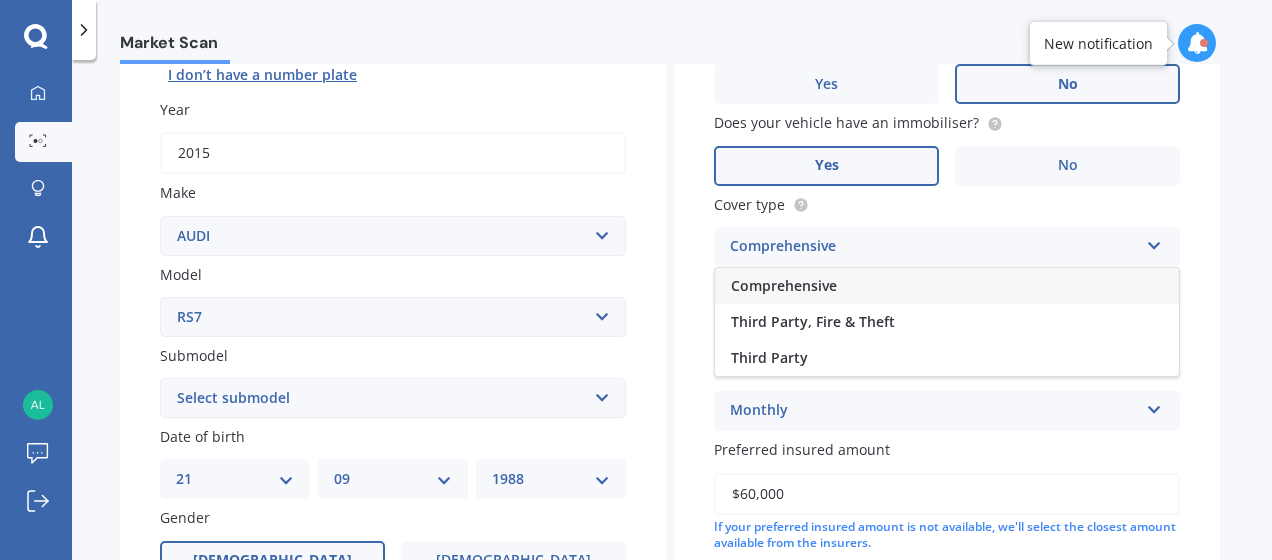 click on "Comprehensive" at bounding box center (947, 286) 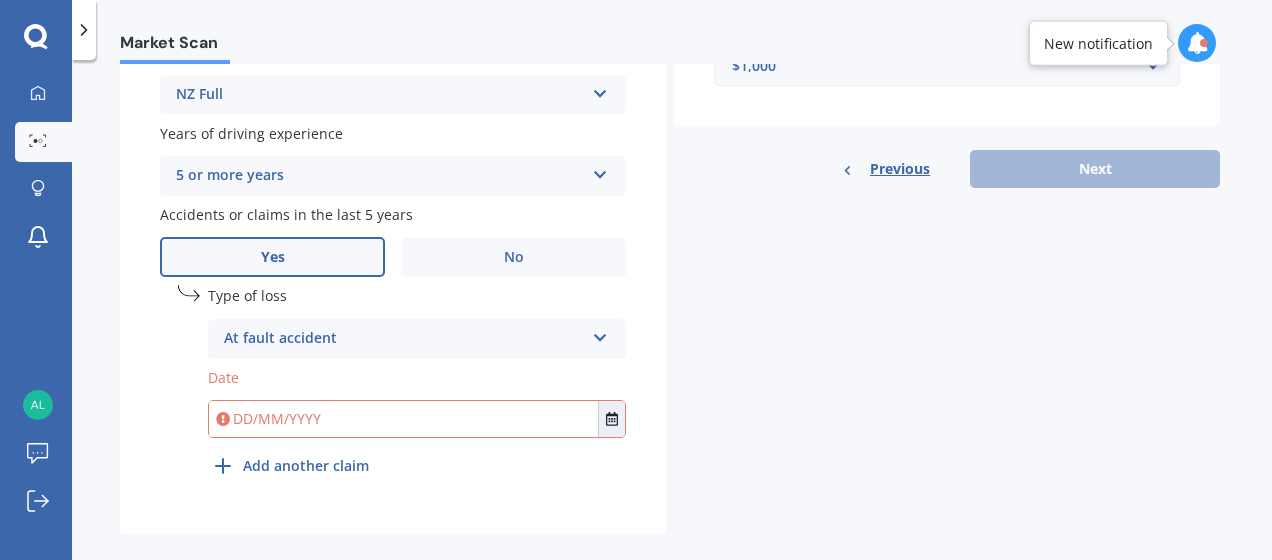 scroll, scrollTop: 837, scrollLeft: 0, axis: vertical 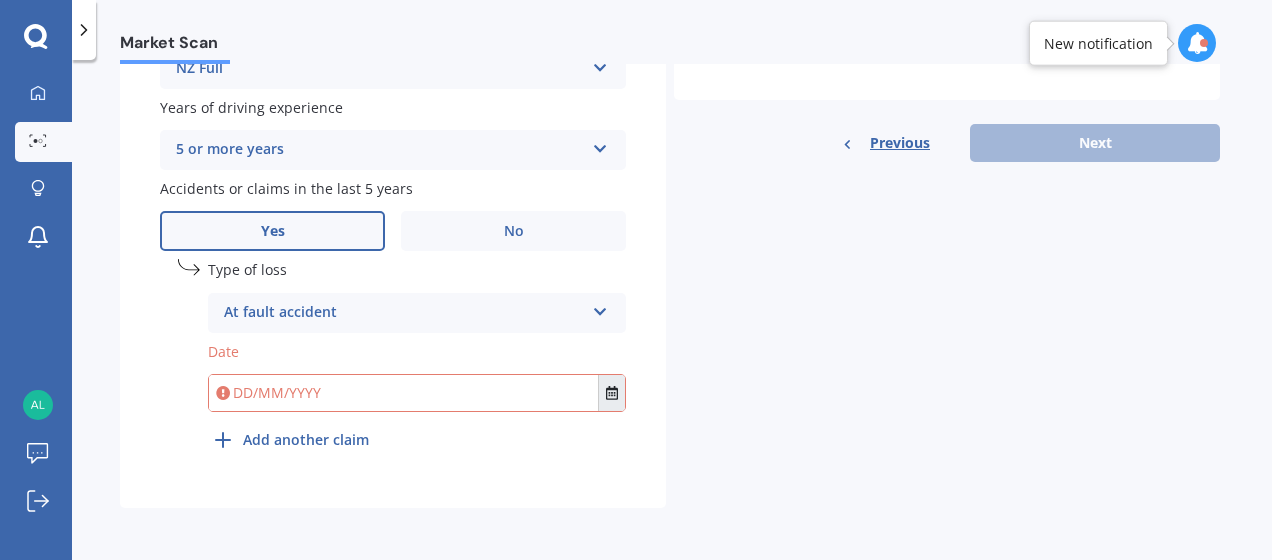 click 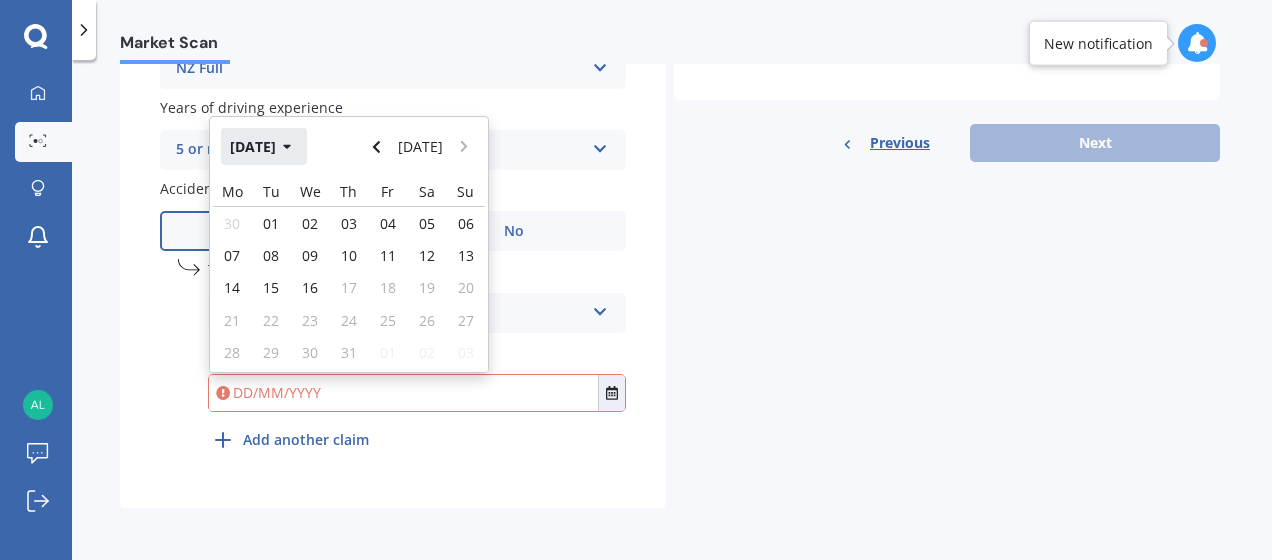 click on "[DATE]" at bounding box center [264, 146] 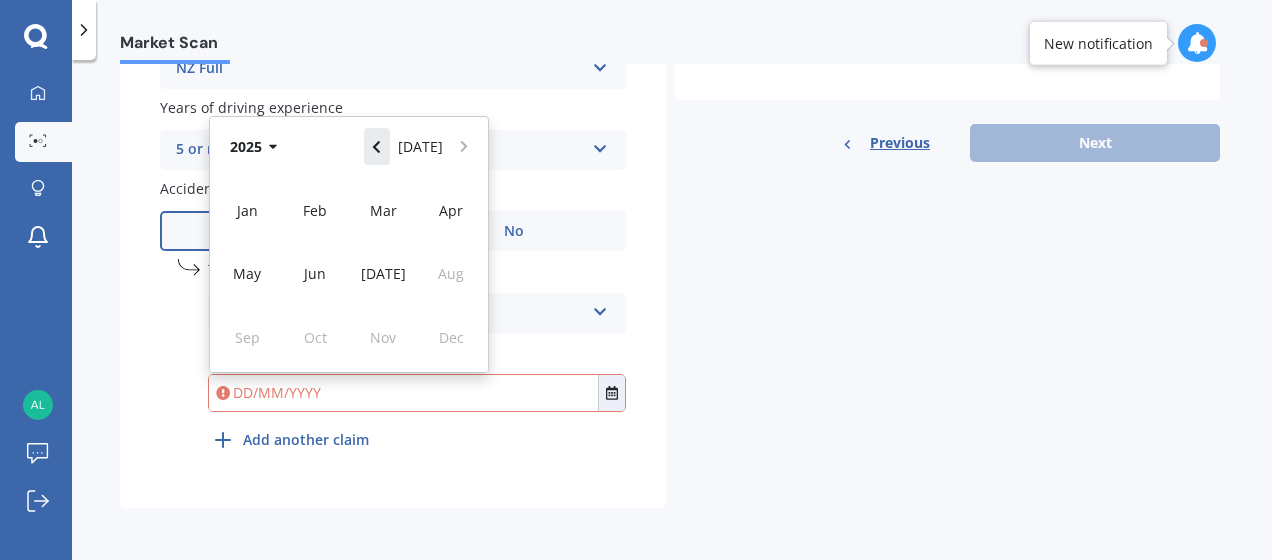 click 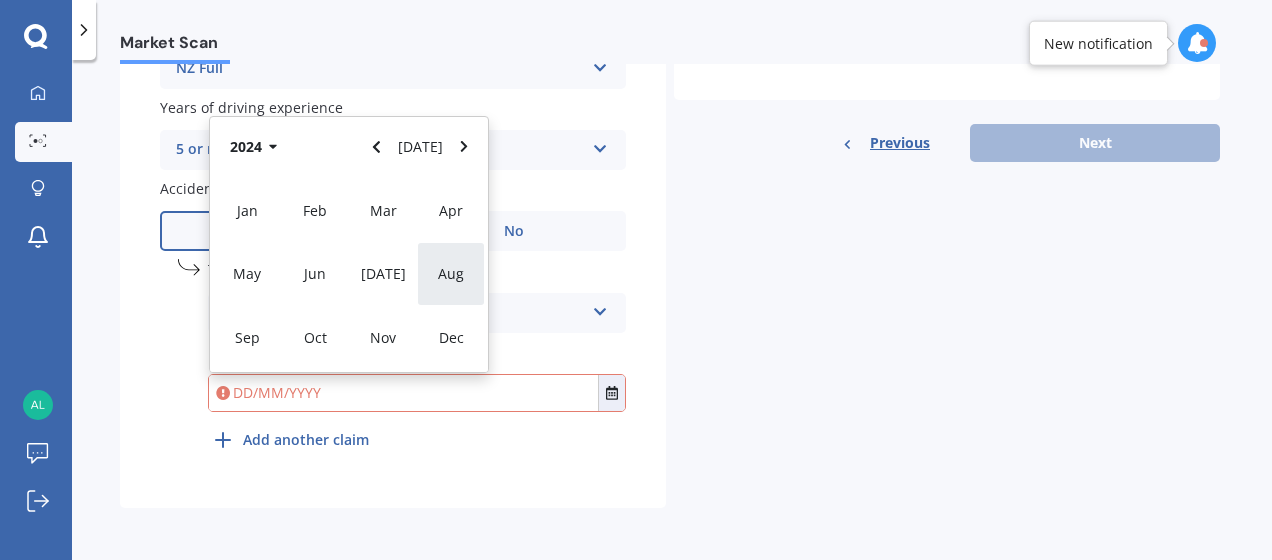 click on "Aug" at bounding box center [451, 273] 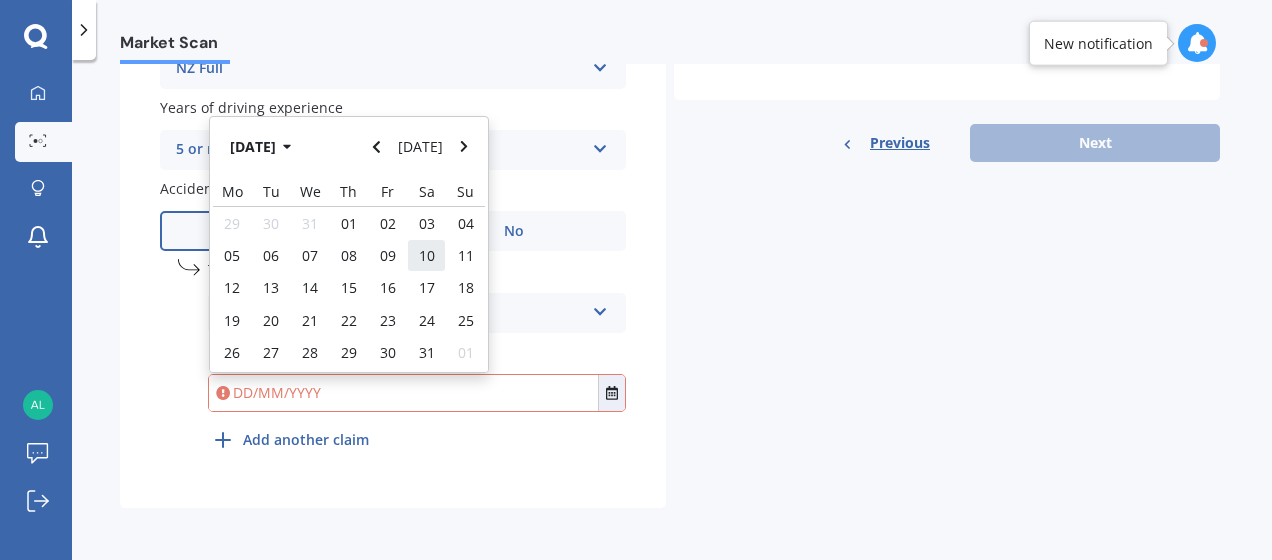 click on "10" at bounding box center [427, 255] 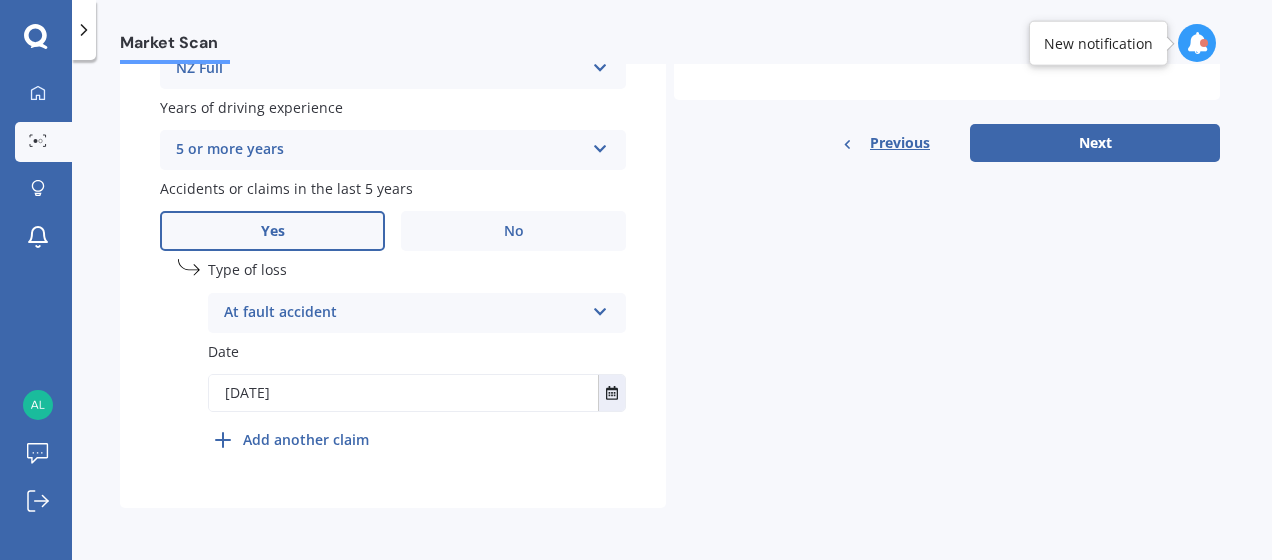click on "Details Plate number Search I don’t have a number plate Year [DATE] Make Select make AC ALFA ROMEO ASTON [PERSON_NAME] AUDI AUSTIN BEDFORD Bentley BMW BYD CADILLAC CAN-AM CHERY CHEVROLET CHRYSLER Citroen CRUISEAIR CUPRA DAEWOO DAIHATSU DAIMLER DAMON DIAHATSU DODGE EXOCET FACTORY FIVE FERRARI FIAT Fiord FLEETWOOD FORD FOTON FRASER GEELY GENESIS GEORGIE BOY GMC GREAT WALL GWM [PERSON_NAME] HINO [PERSON_NAME] HOLIDAY RAMBLER HONDA HUMMER HYUNDAI INFINITI ISUZU IVECO JAC JAECOO JAGUAR JEEP KGM KIA LADA LAMBORGHINI LANCIA LANDROVER LDV LEXUS LINCOLN LOTUS LUNAR M.G M.G. MAHINDRA MASERATI MAZDA MCLAREN MERCEDES AMG Mercedes Benz MERCEDES-AMG MERCURY MINI MITSUBISHI [PERSON_NAME] NEWMAR NISSAN OMODA OPEL OXFORD PEUGEOT Plymouth Polestar PONTIAC PORSCHE PROTON RAM Range Rover Rayne RENAULT ROLLS ROYCE ROVER SAAB SATURN SEAT SHELBY SKODA SMART SSANGYONG SUBARU SUZUKI TATA TESLA TIFFIN Toyota TRIUMPH TVR Vauxhall VOLKSWAGEN VOLVO WESTFIELD WINNEBAGO ZX Model Select model 100 200T 80 90 A1 A3 A4 A4 All Road 4WD A5 A6 A7 A8 Allroad Q2" at bounding box center (670, -83) 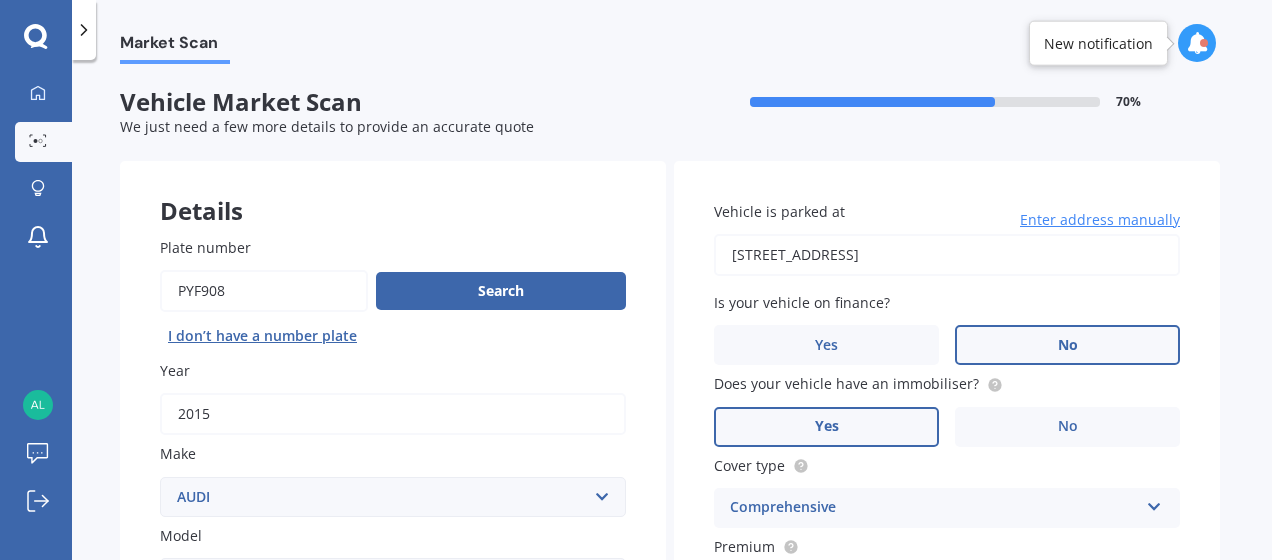 scroll, scrollTop: 500, scrollLeft: 0, axis: vertical 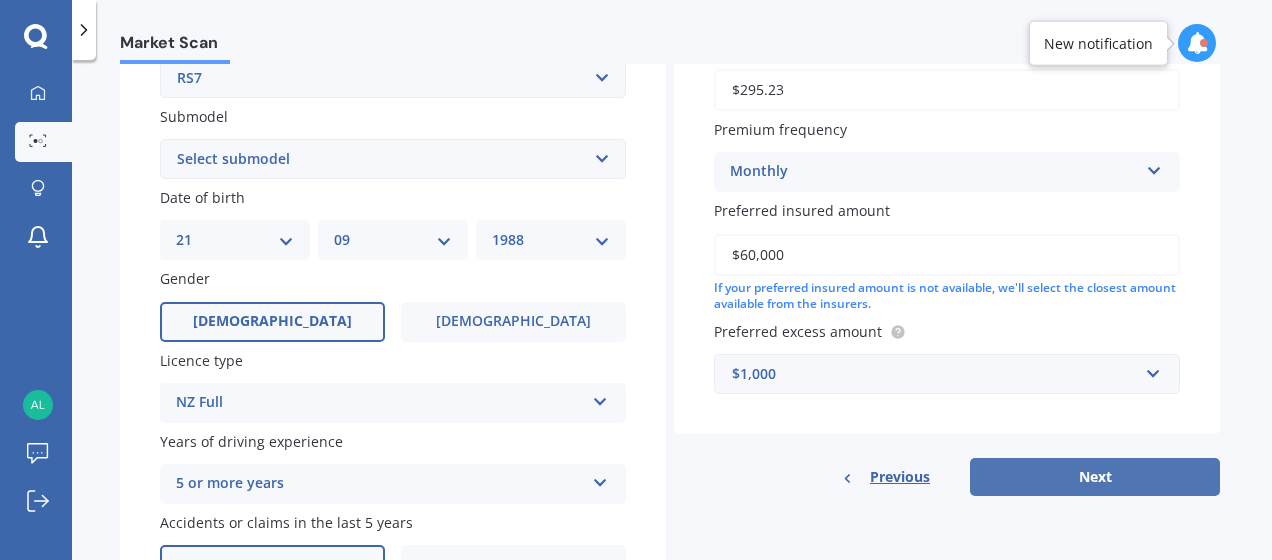 click on "Next" at bounding box center [1095, 477] 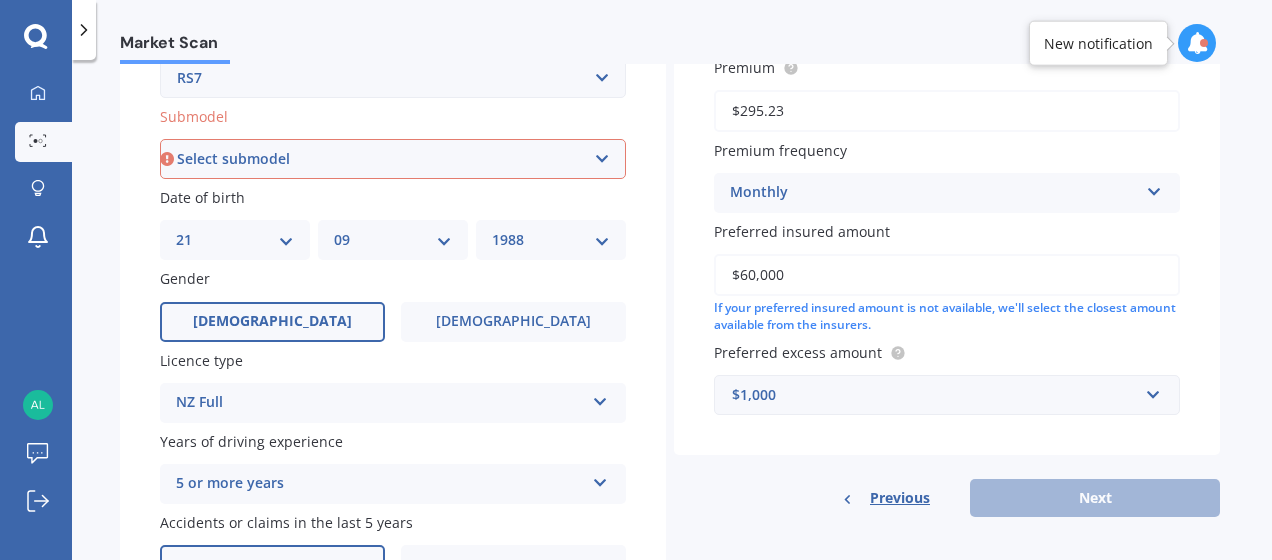 click on "Select submodel (All)" at bounding box center (393, 159) 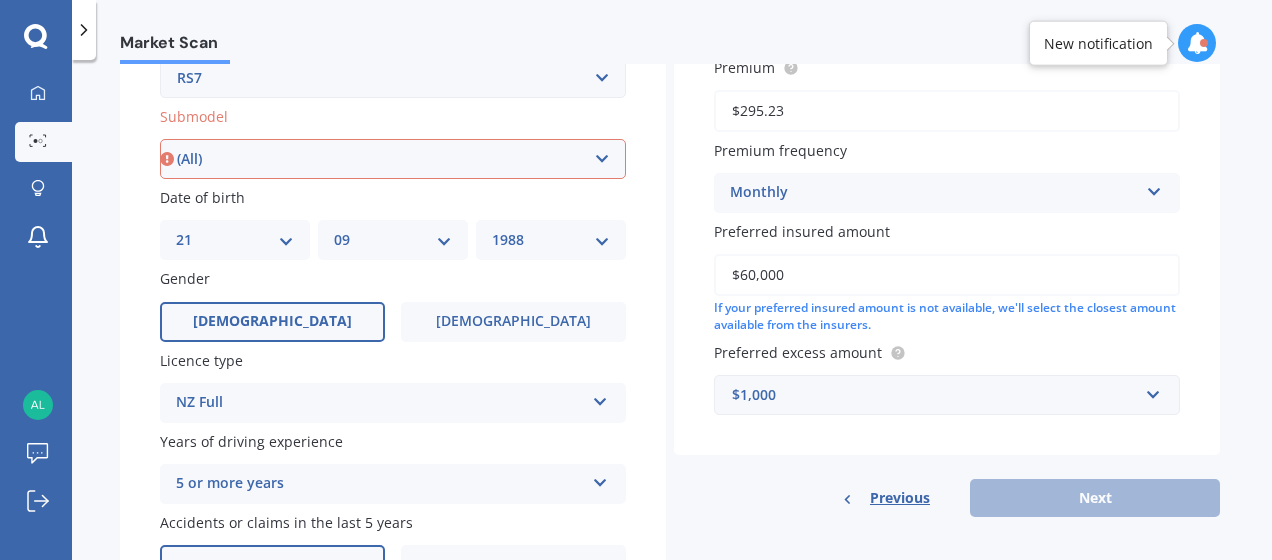 click on "Select submodel (All)" at bounding box center [393, 159] 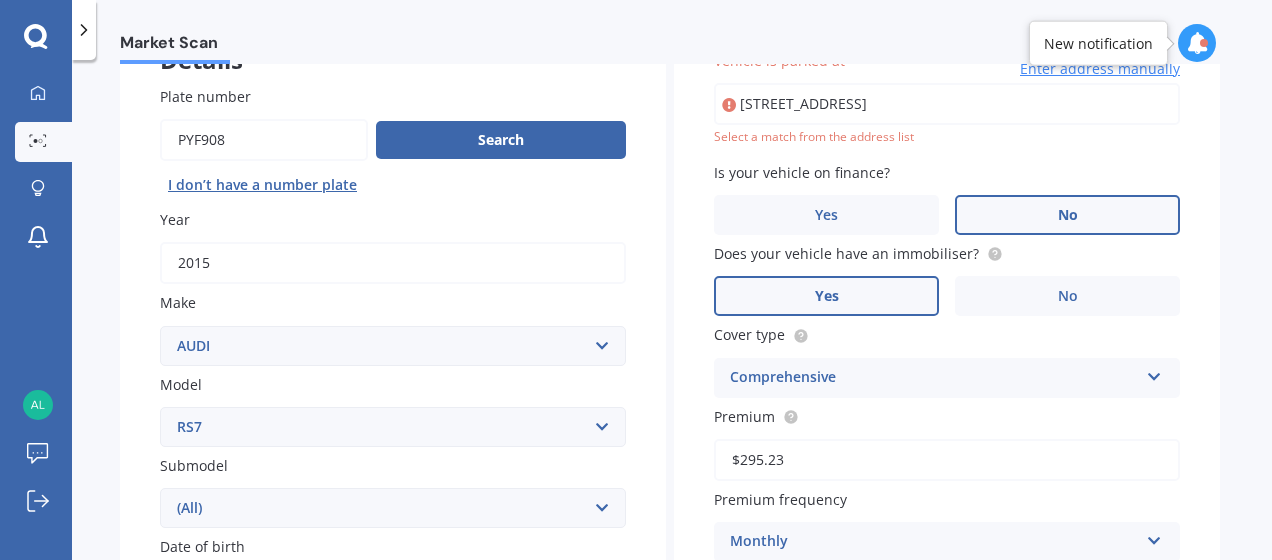 scroll, scrollTop: 136, scrollLeft: 0, axis: vertical 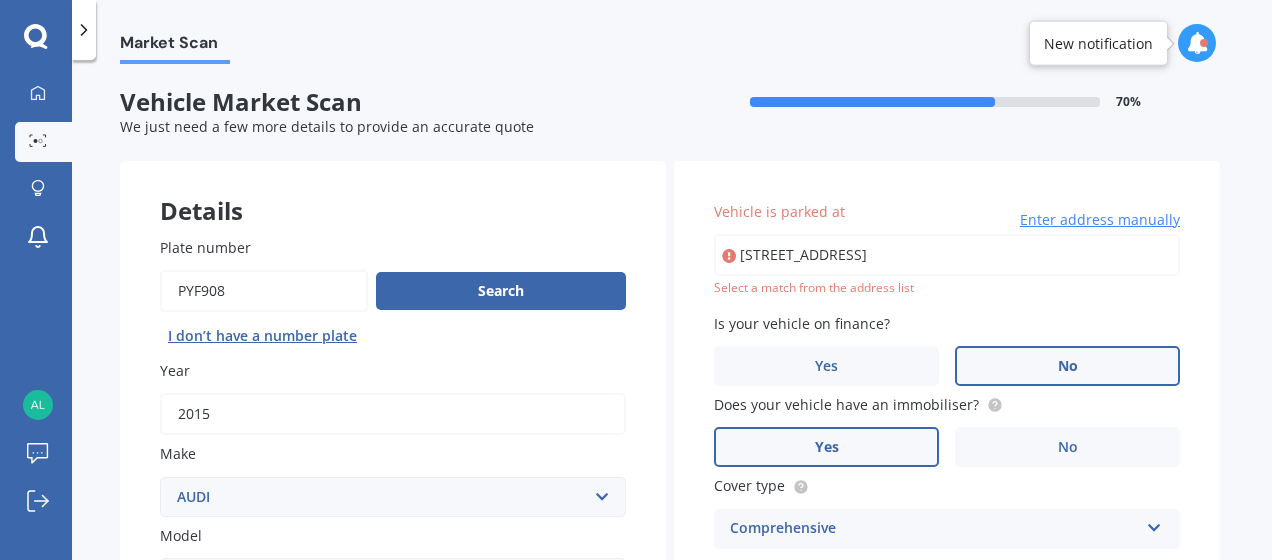 type on "[STREET_ADDRESS]" 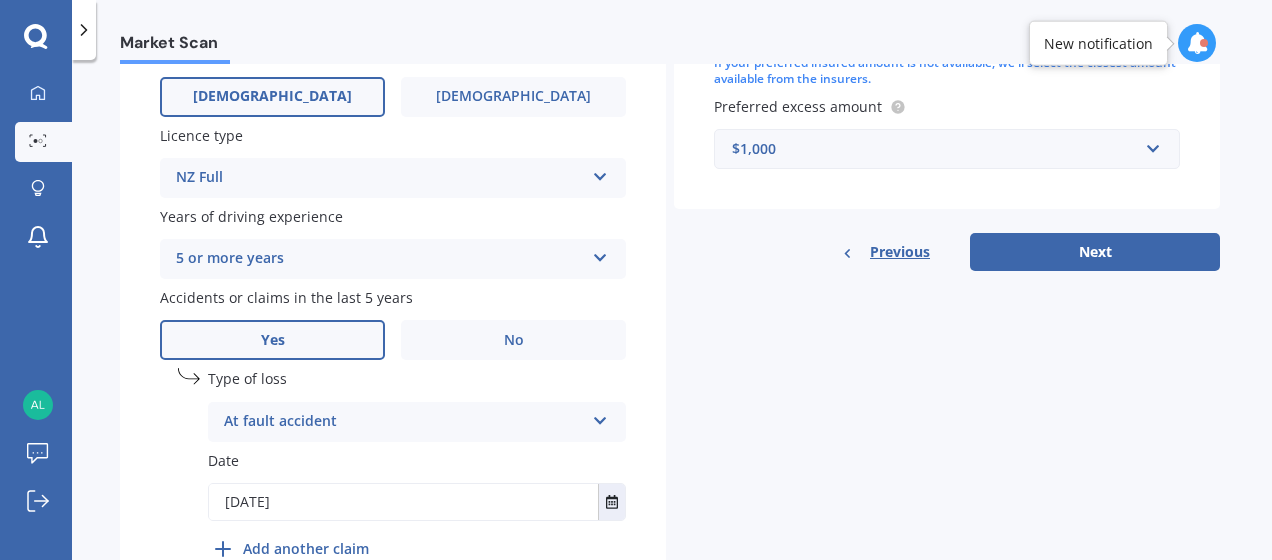 scroll, scrollTop: 837, scrollLeft: 0, axis: vertical 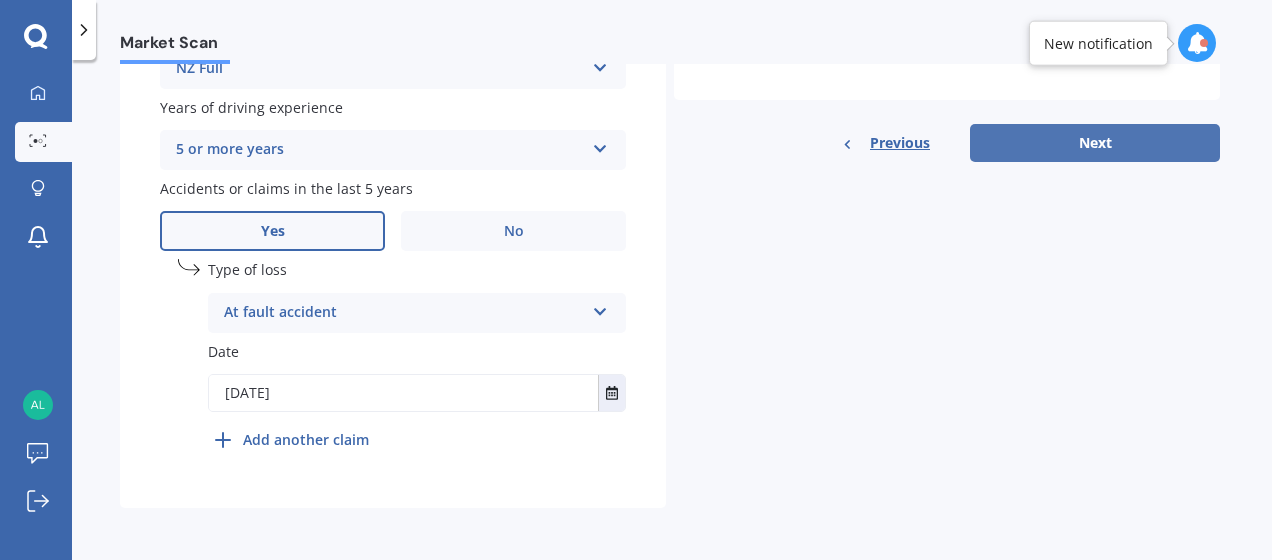 click on "Next" at bounding box center [1095, 143] 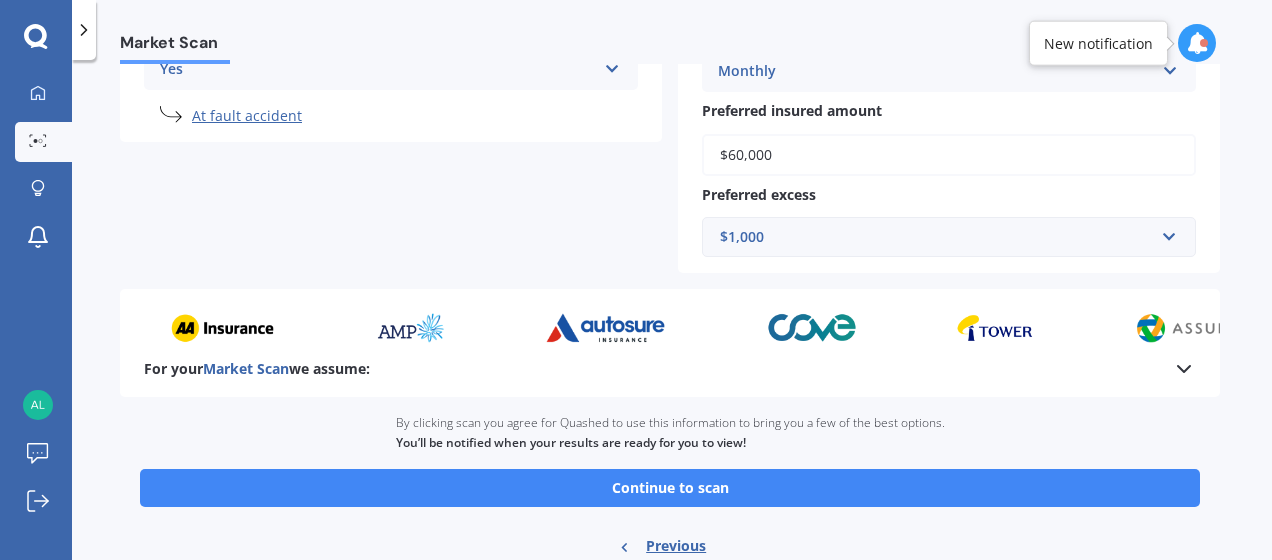 scroll, scrollTop: 639, scrollLeft: 0, axis: vertical 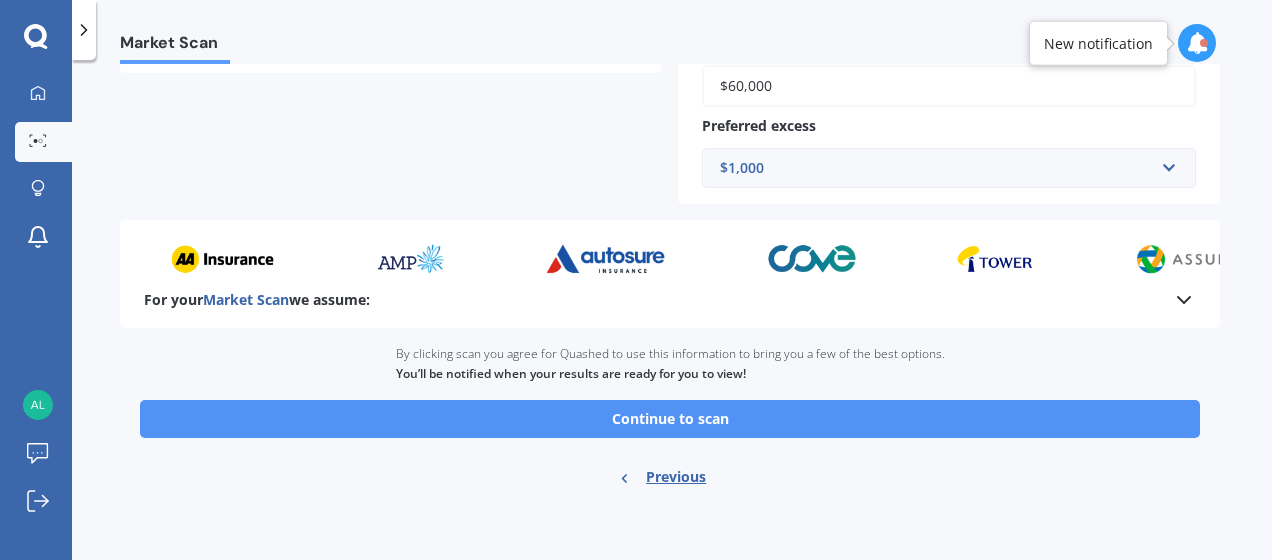 click on "Continue to scan" at bounding box center [670, 419] 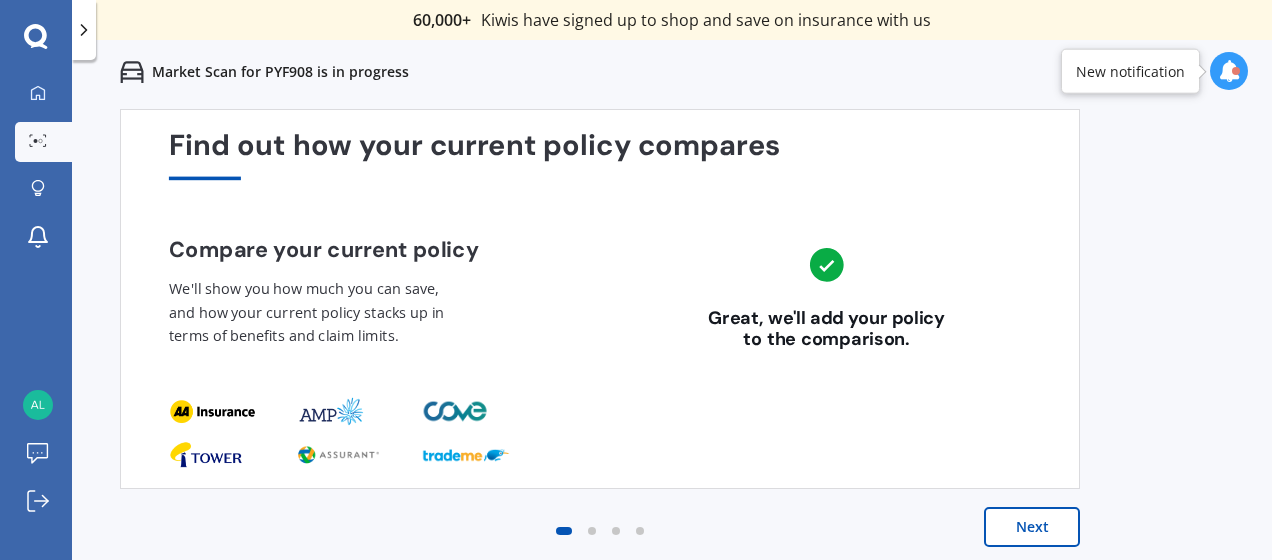 scroll, scrollTop: 86, scrollLeft: 0, axis: vertical 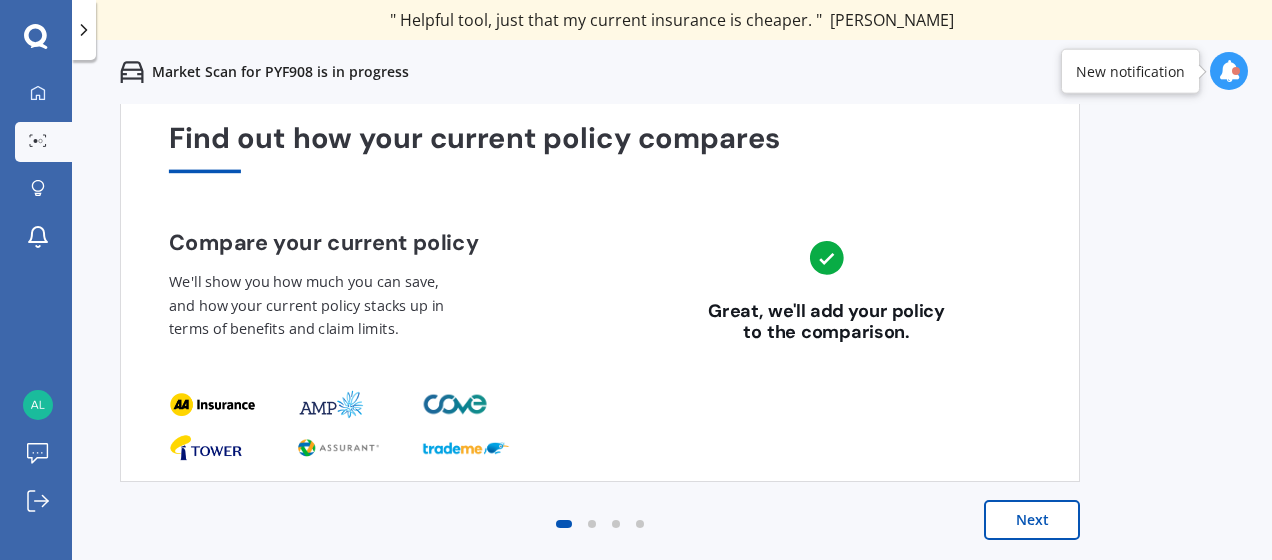 click on "Next" at bounding box center [1032, 520] 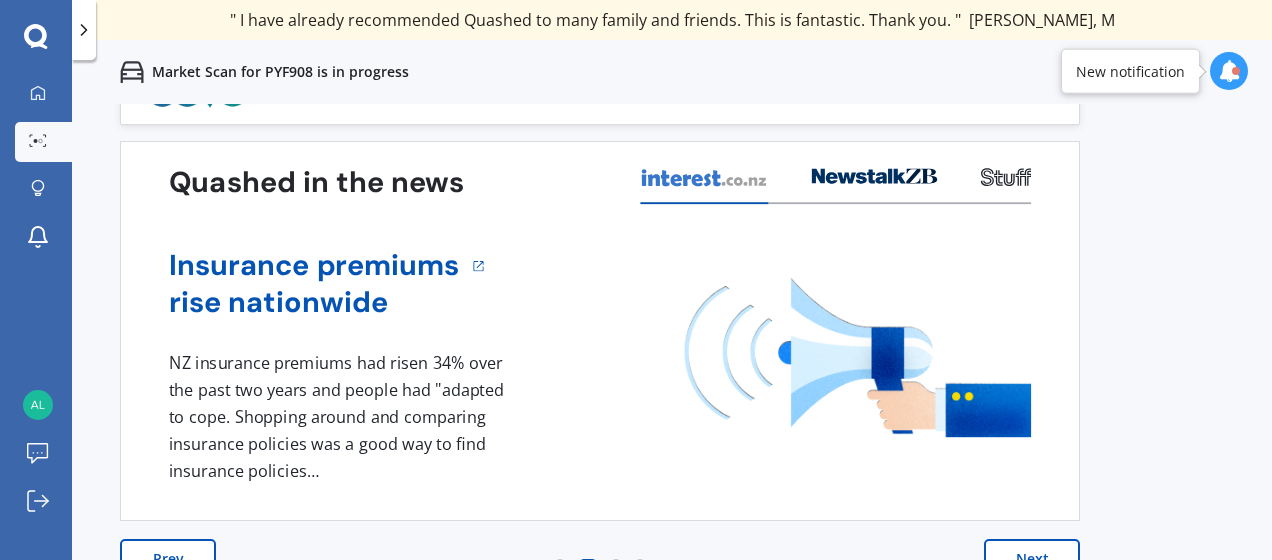 scroll, scrollTop: 86, scrollLeft: 0, axis: vertical 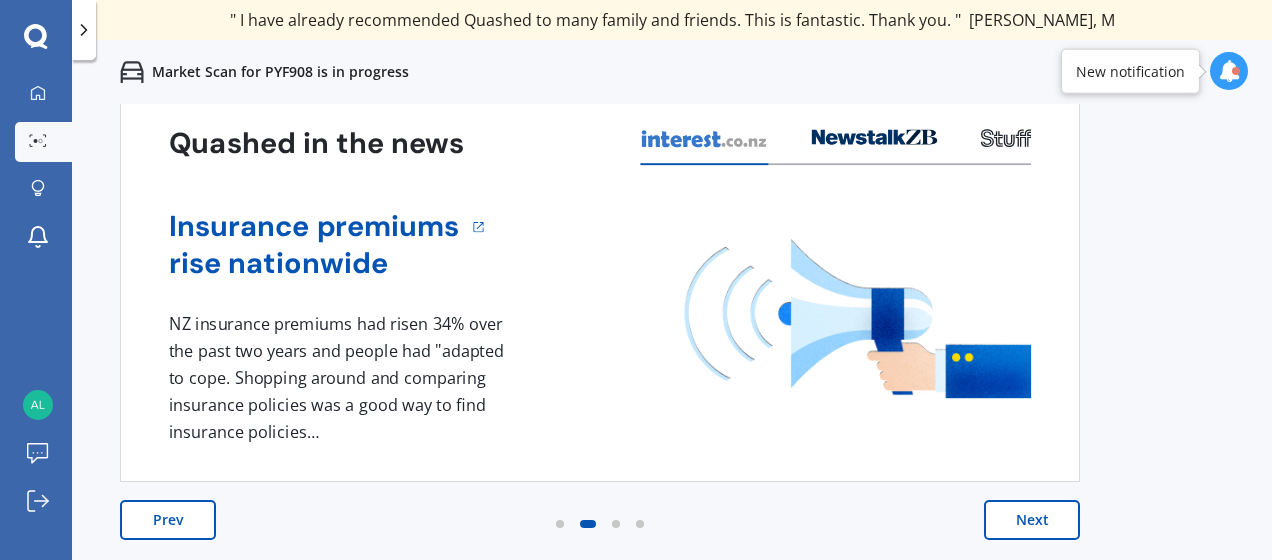 click on "Next" at bounding box center [1032, 520] 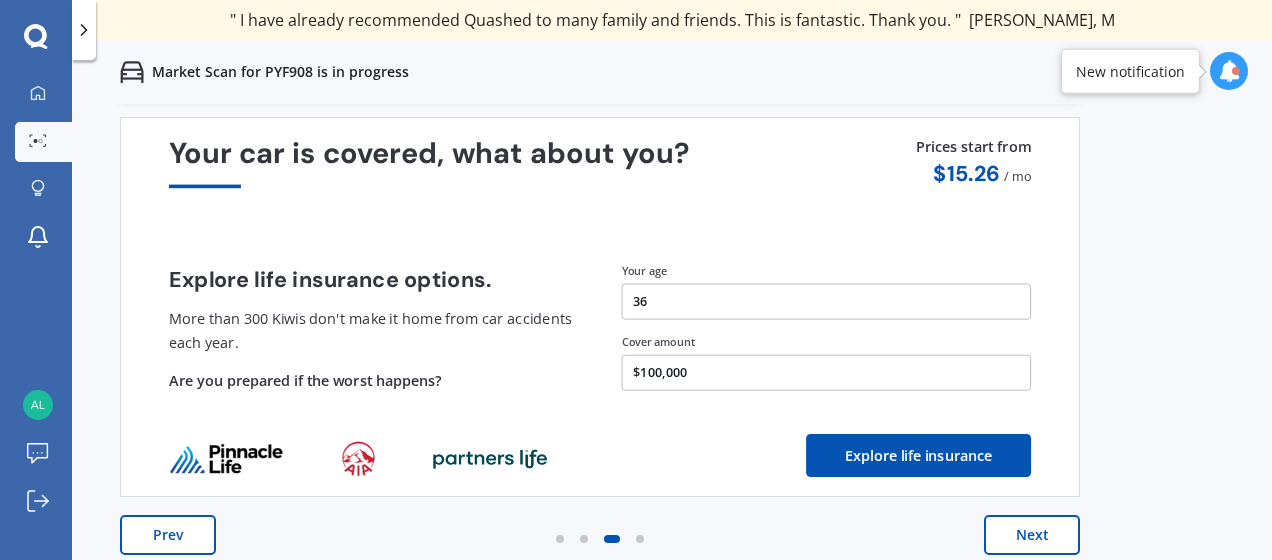 scroll, scrollTop: 86, scrollLeft: 0, axis: vertical 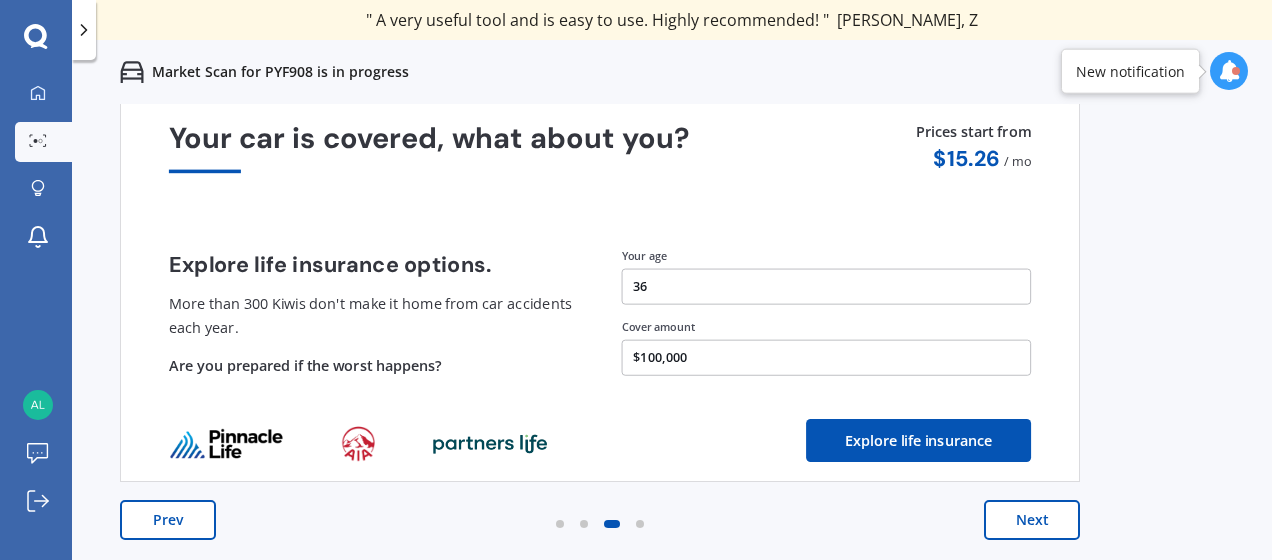 click on "Next" at bounding box center (1032, 520) 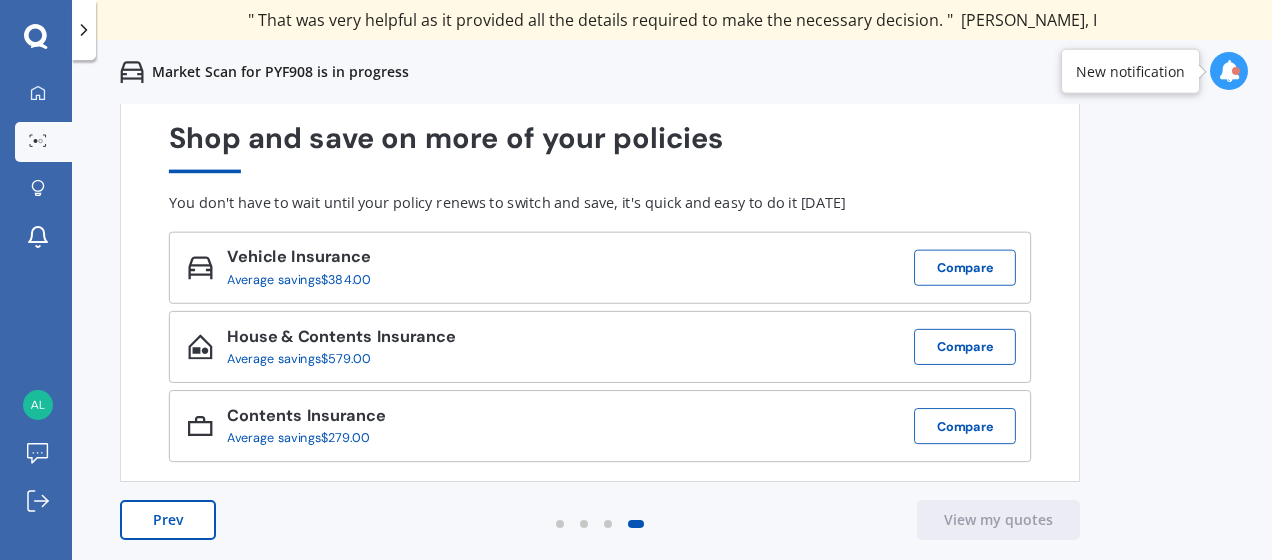 scroll, scrollTop: 0, scrollLeft: 0, axis: both 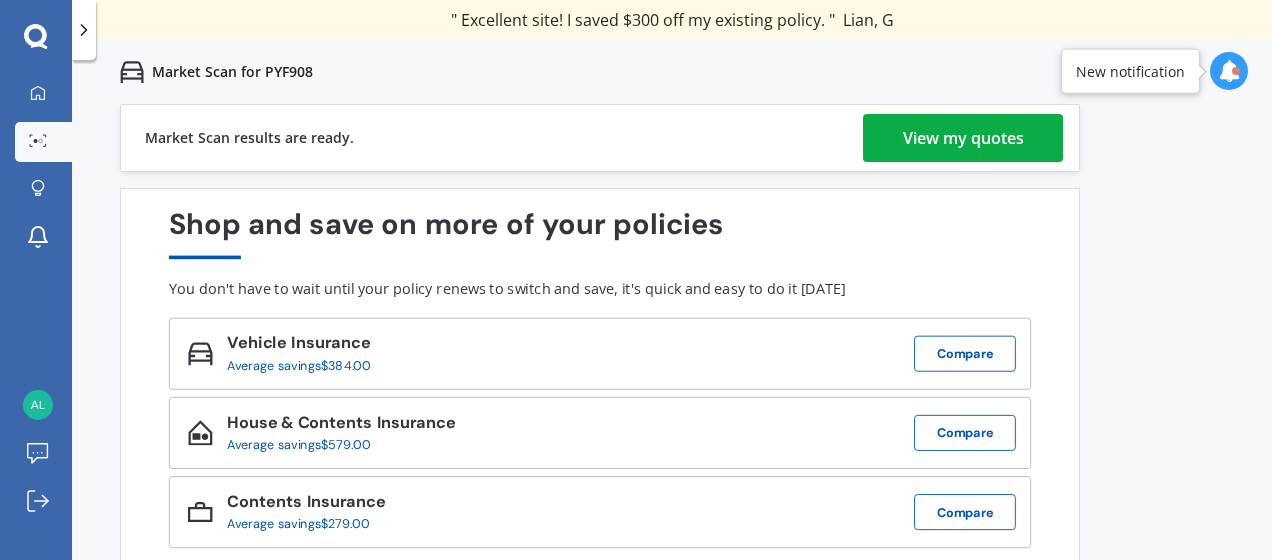 click on "View my quotes" at bounding box center (963, 138) 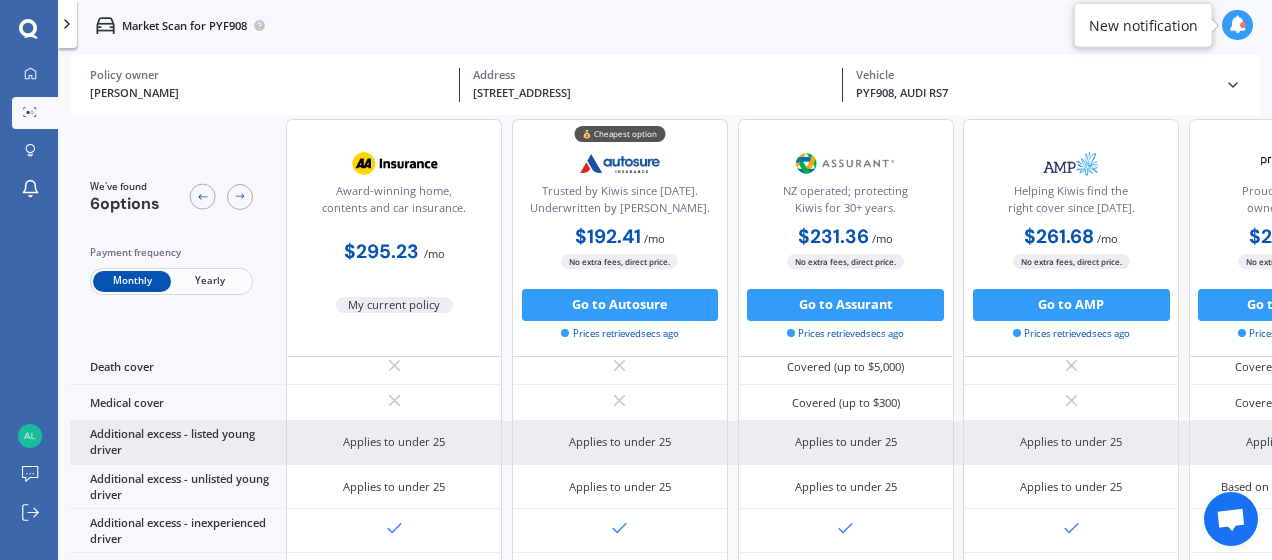scroll, scrollTop: 871, scrollLeft: 0, axis: vertical 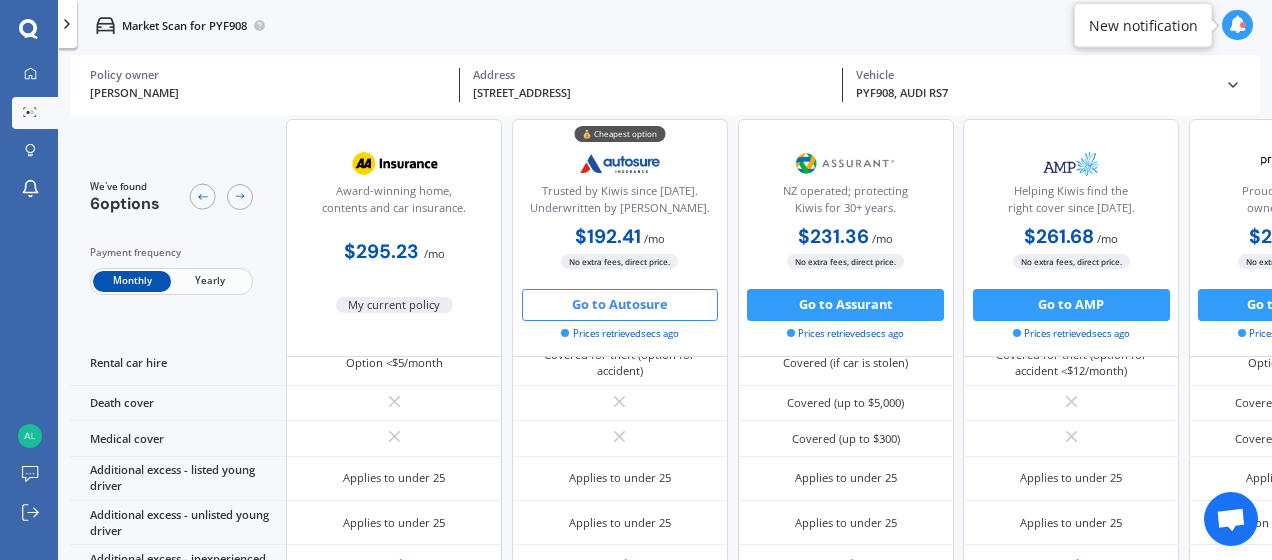 click on "Go to Autosure" at bounding box center [620, 305] 